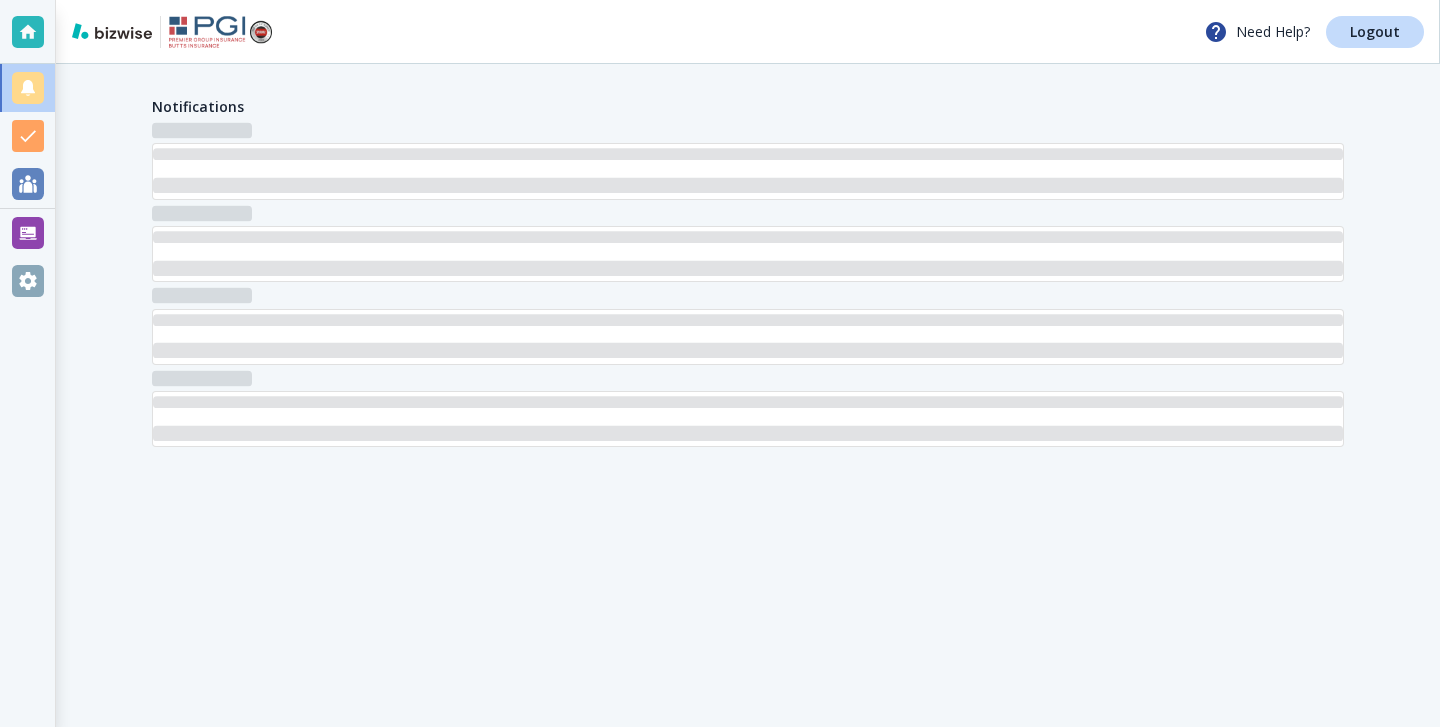 scroll, scrollTop: 0, scrollLeft: 0, axis: both 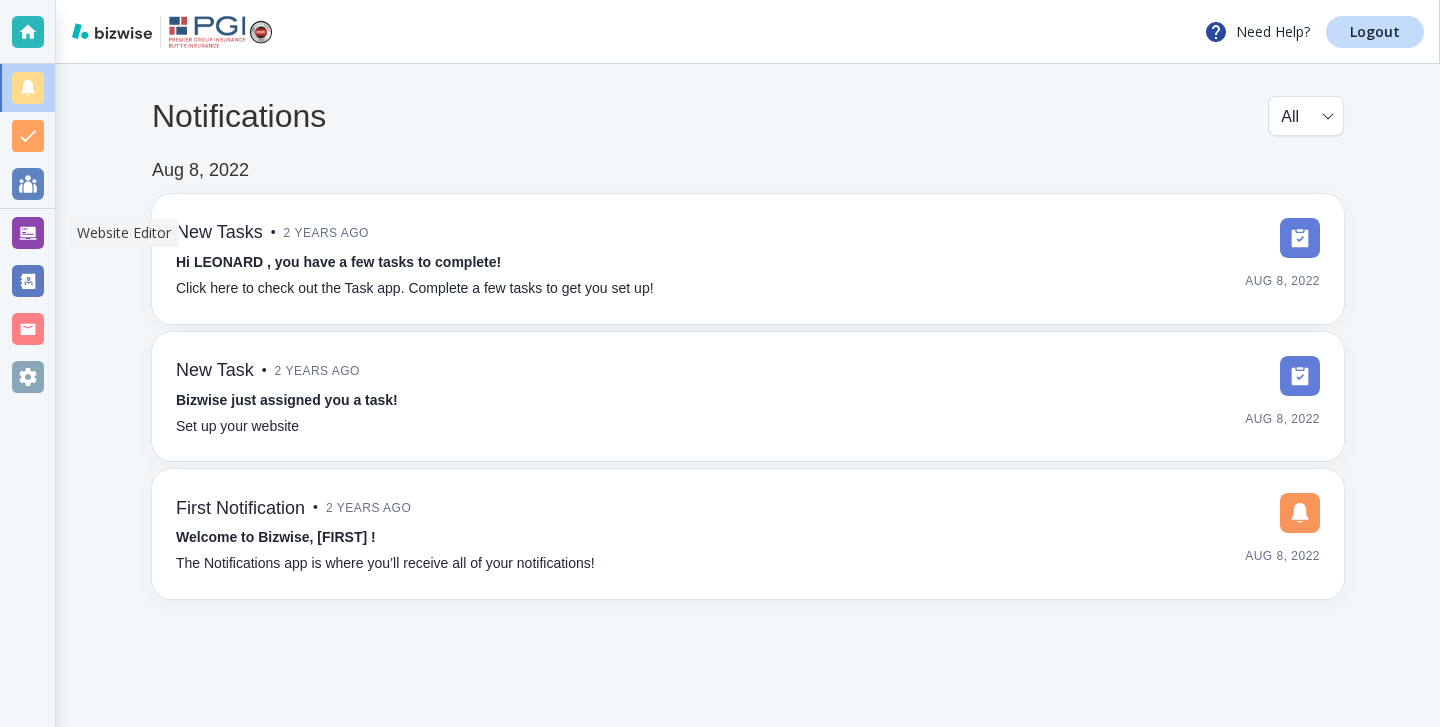 click at bounding box center (28, 233) 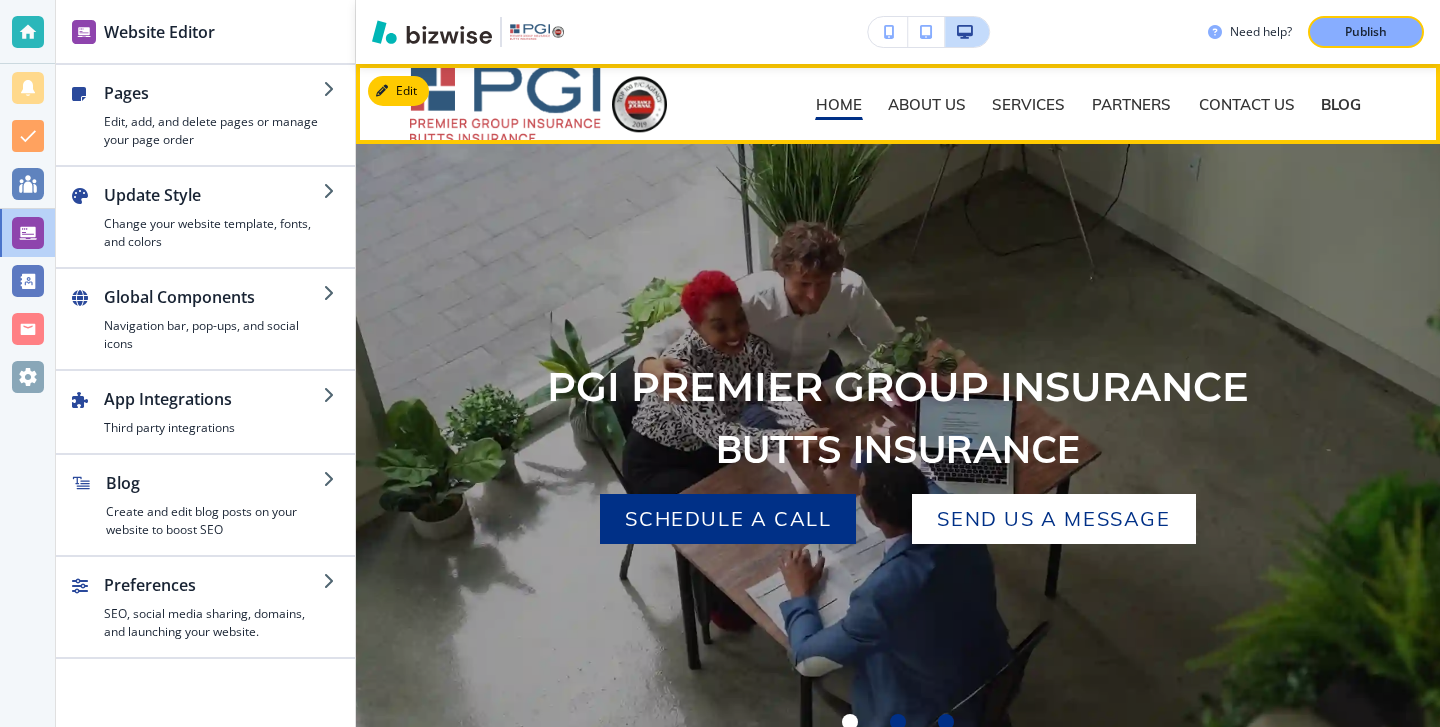 click on "BLOG" at bounding box center (1341, 104) 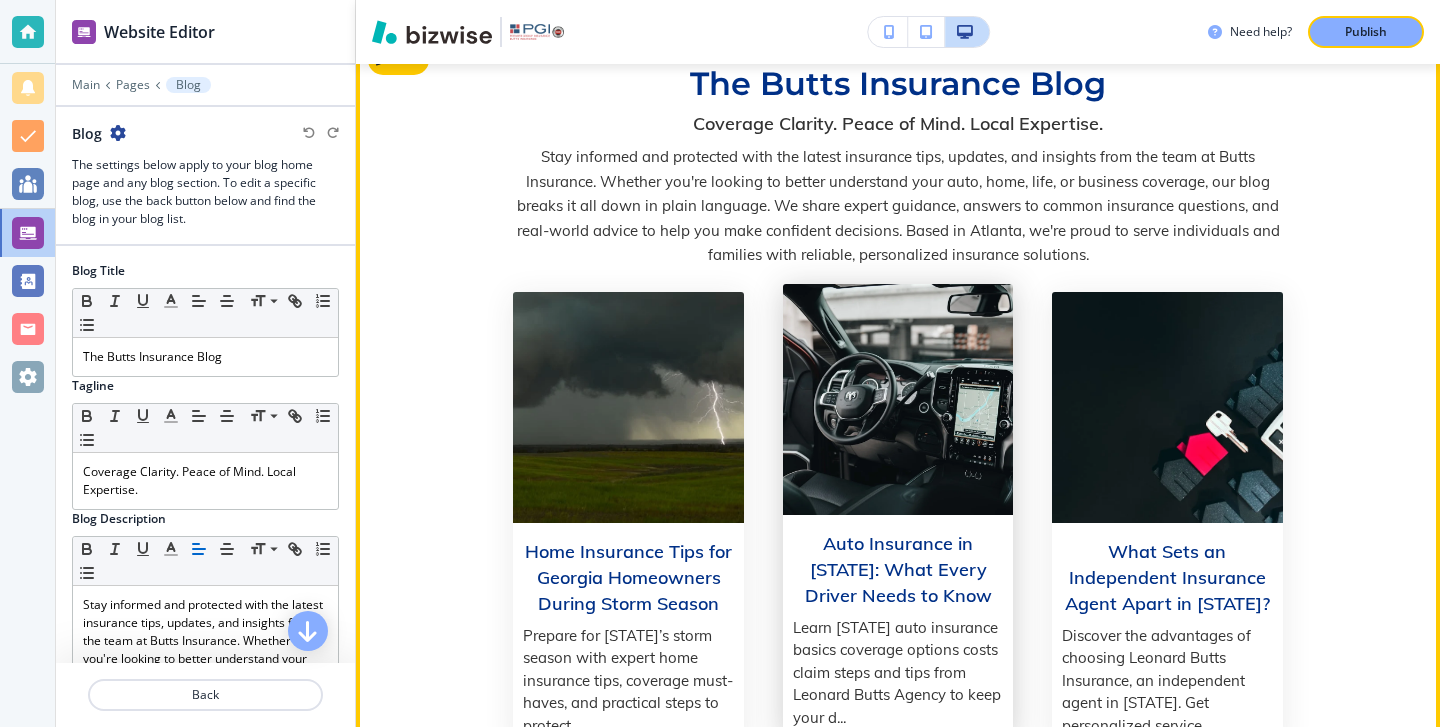 scroll, scrollTop: 0, scrollLeft: 0, axis: both 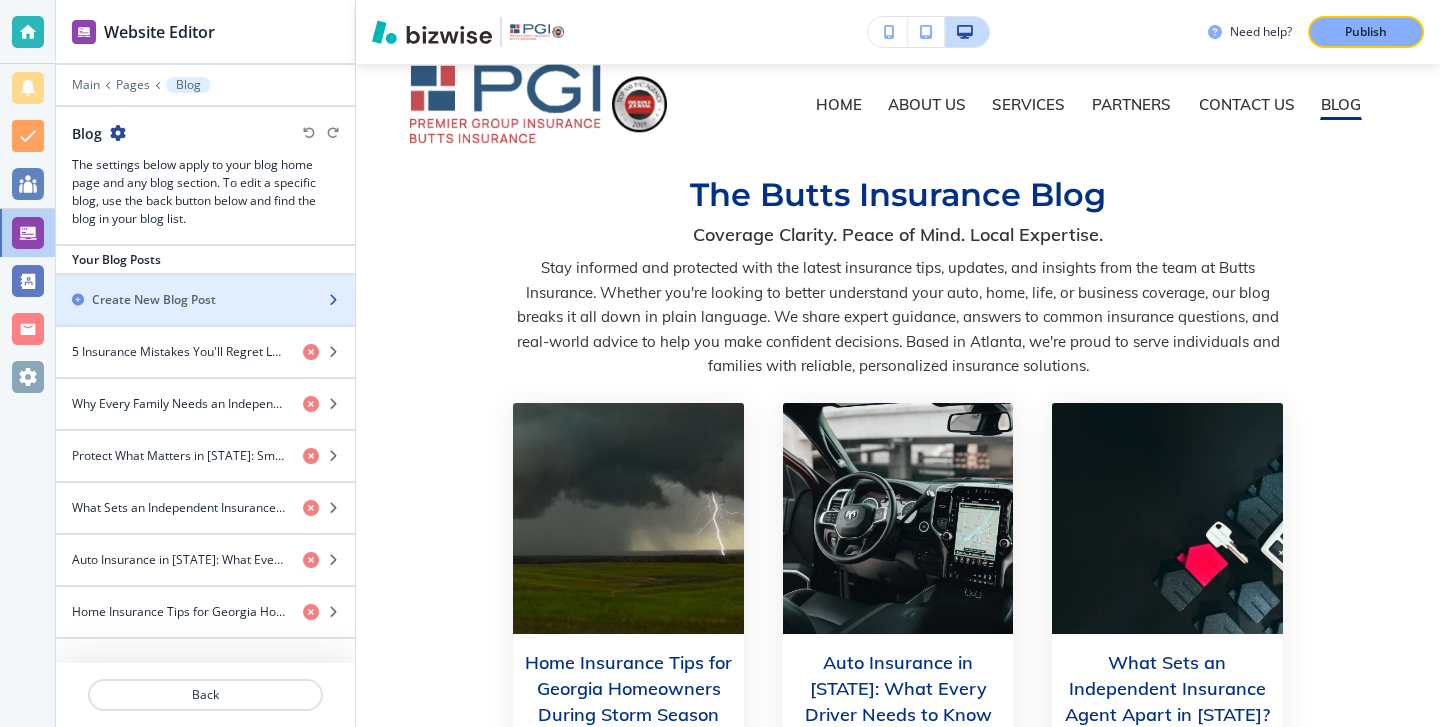 click at bounding box center [205, 317] 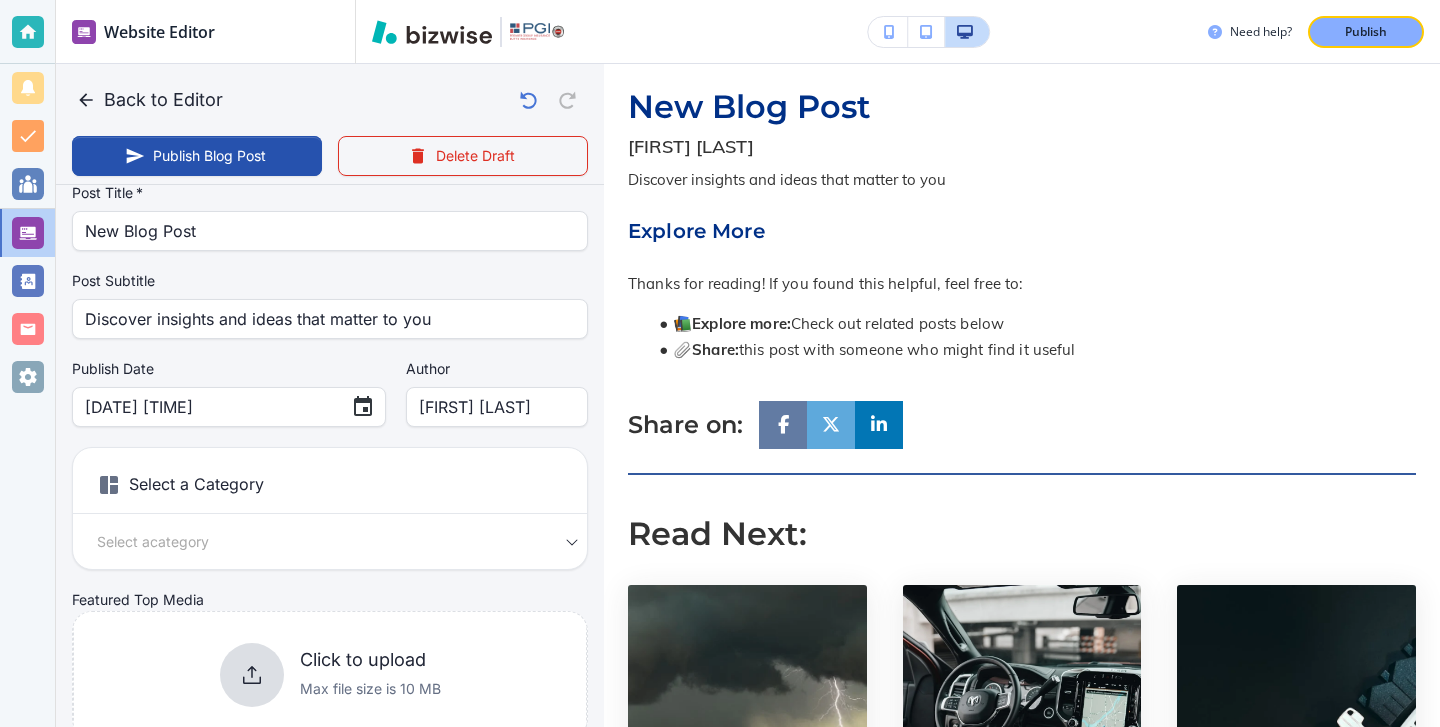 scroll, scrollTop: 0, scrollLeft: 0, axis: both 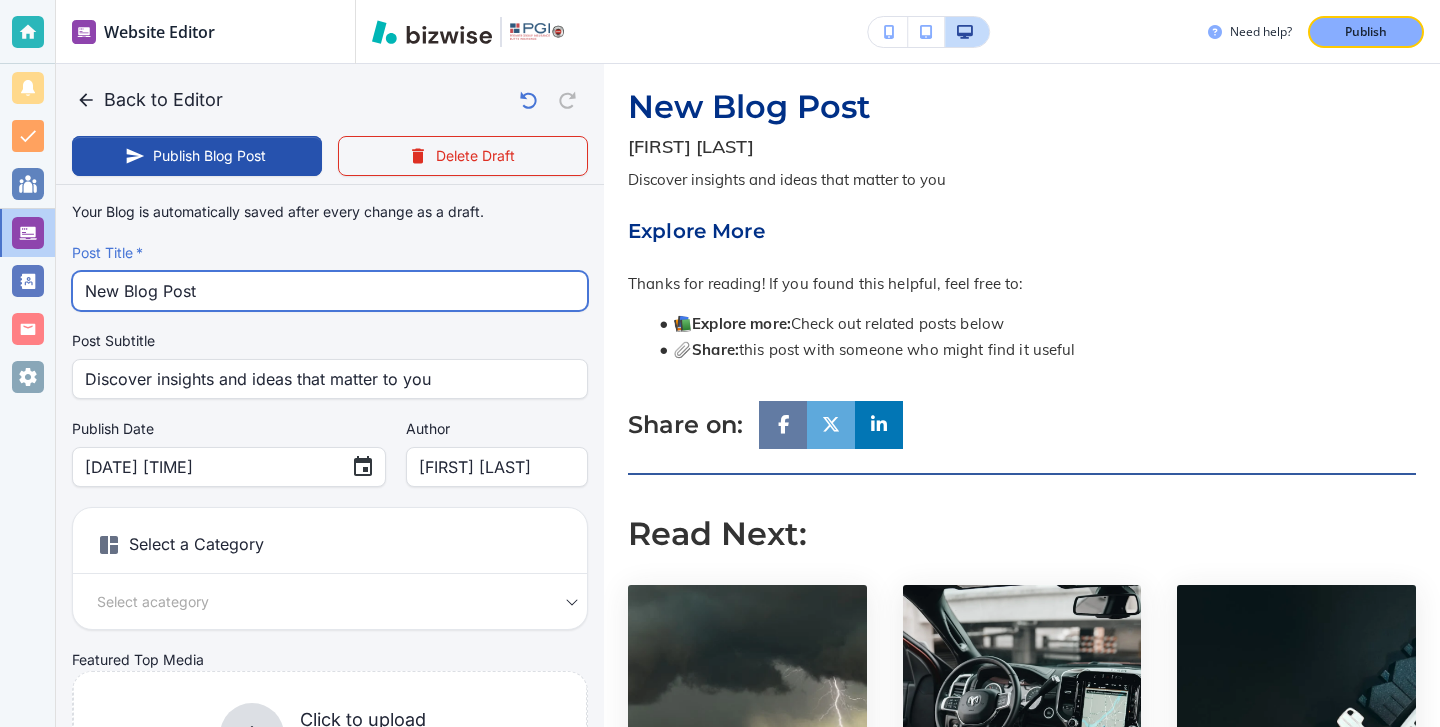 drag, startPoint x: 391, startPoint y: 290, endPoint x: 54, endPoint y: 264, distance: 338.00146 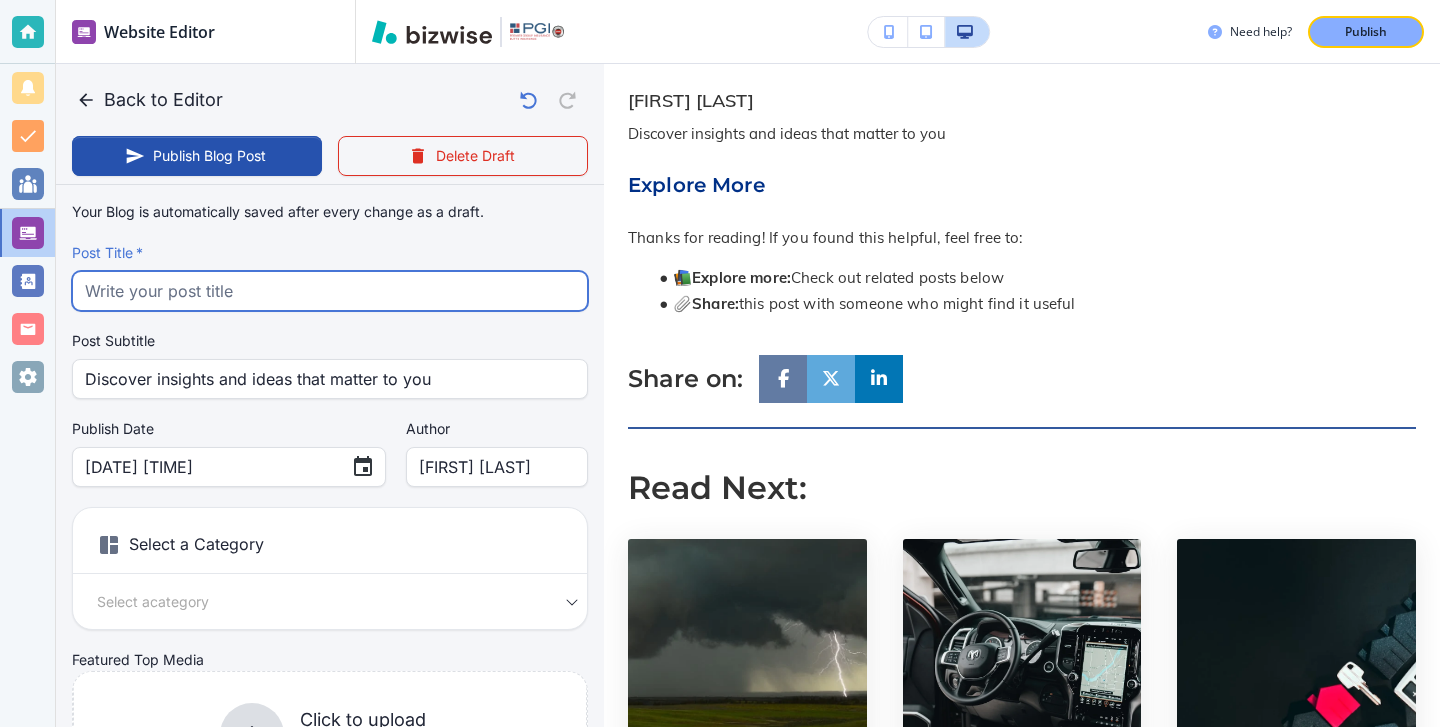 paste on "Top 5 Insurance Myths [STATE] Residents Still Believe" 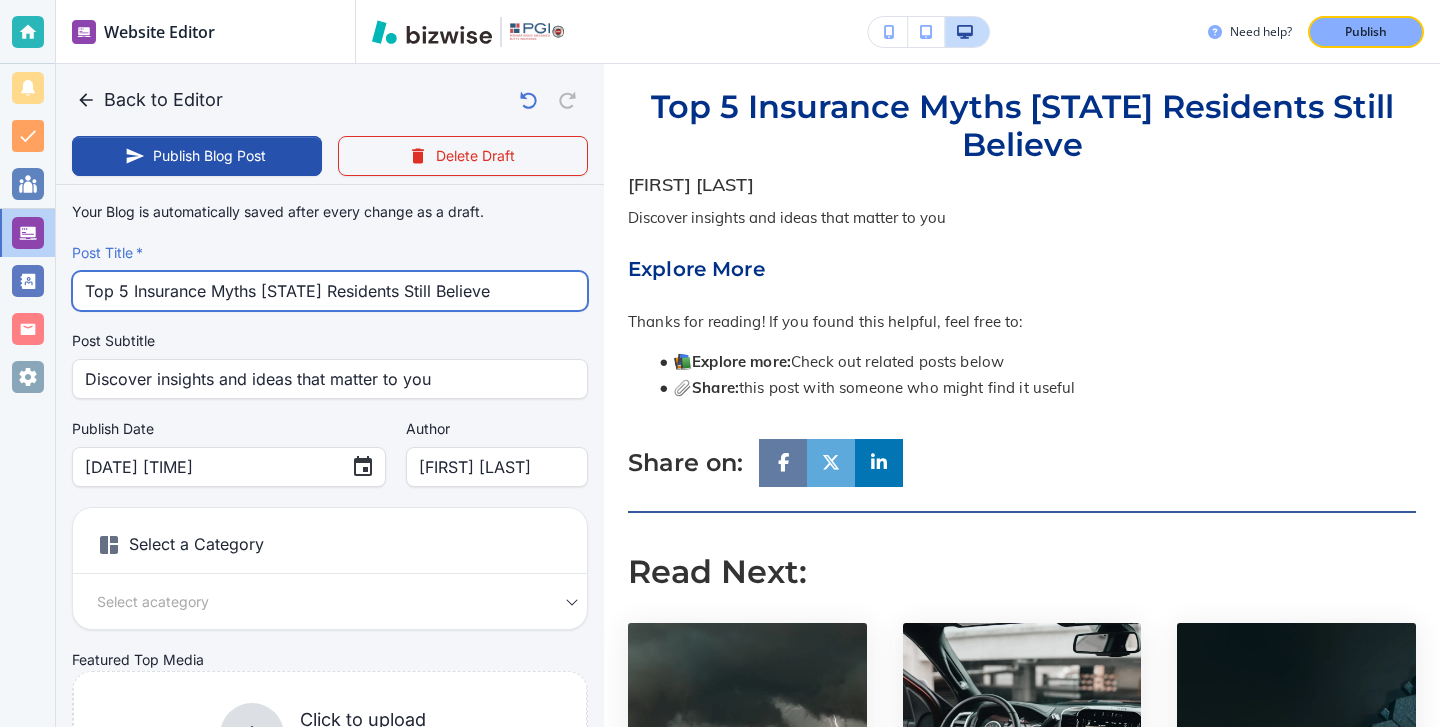 type on "Top 5 Insurance Myths [STATE] Residents Still Believe" 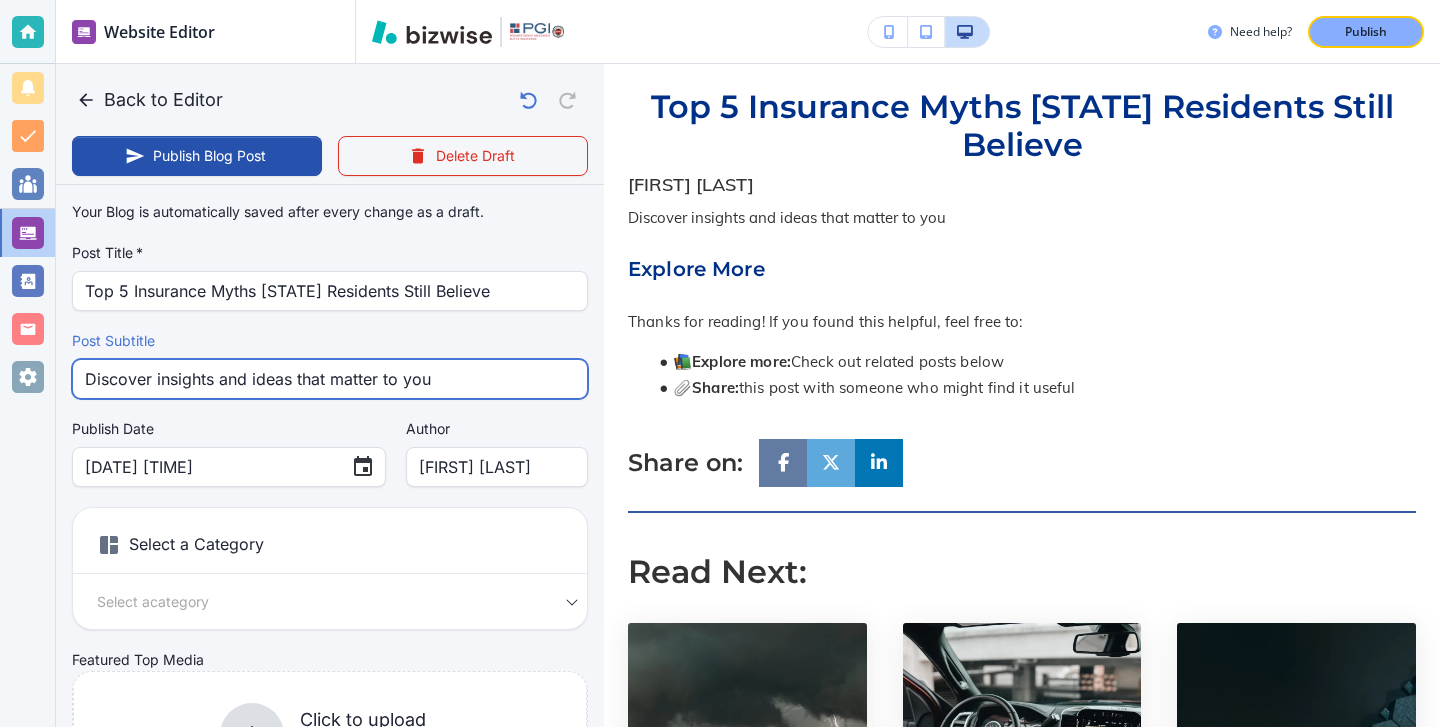 click on "Discover insights and ideas that matter to you" at bounding box center [330, 379] 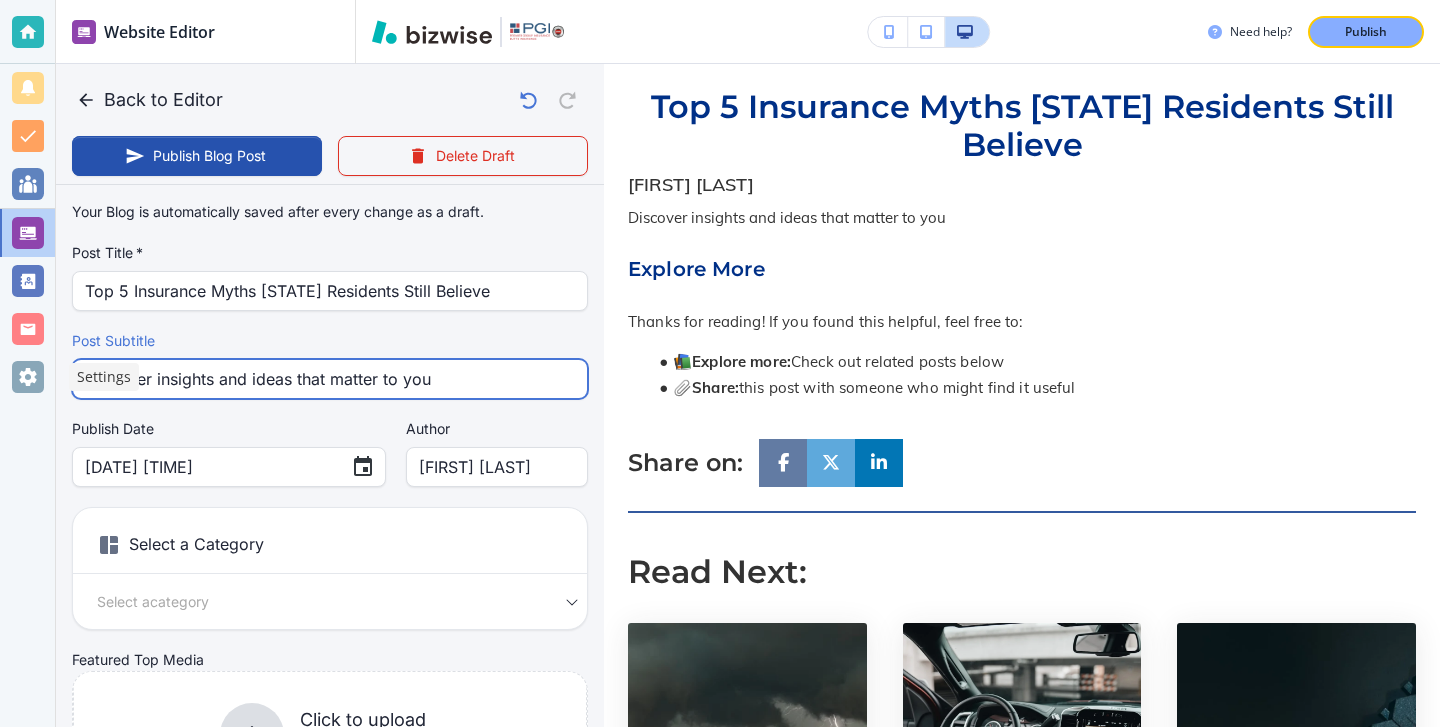 drag, startPoint x: 477, startPoint y: 376, endPoint x: 40, endPoint y: 372, distance: 437.0183 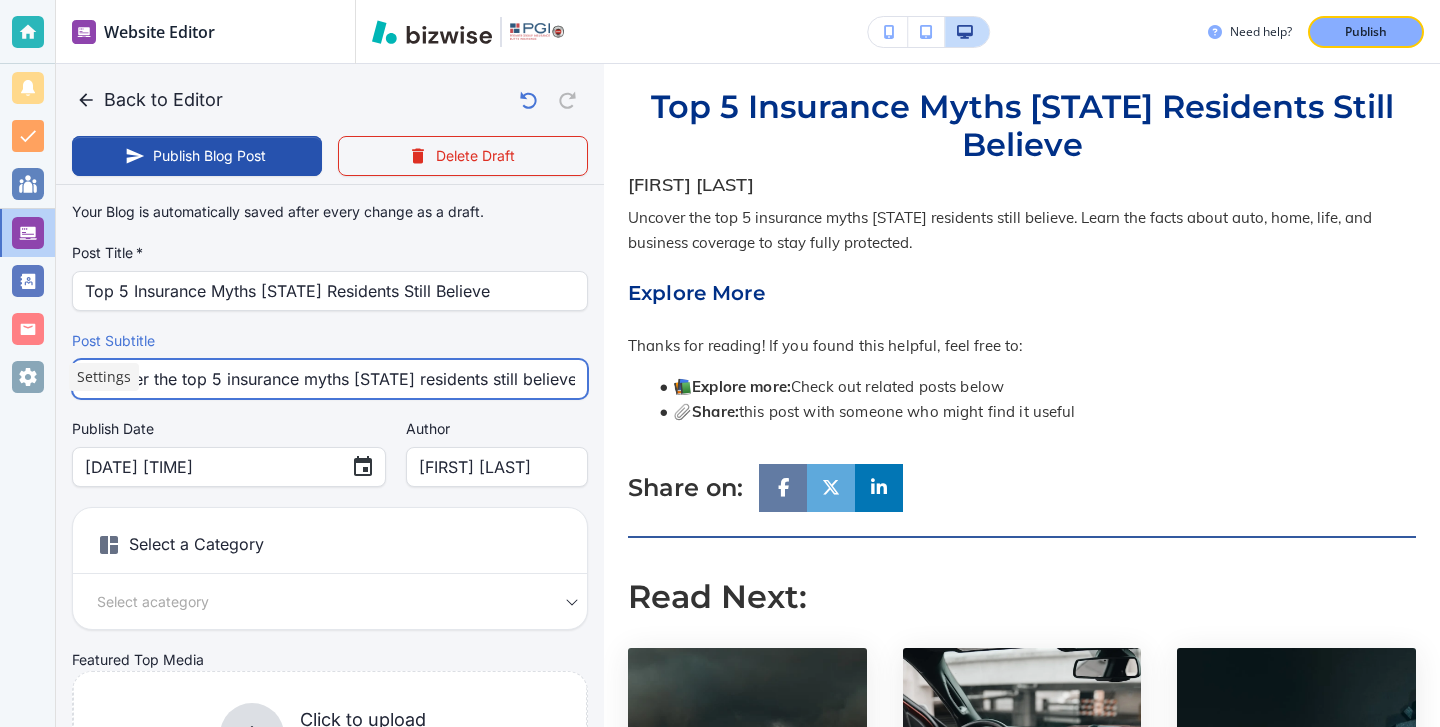 scroll, scrollTop: 0, scrollLeft: 649, axis: horizontal 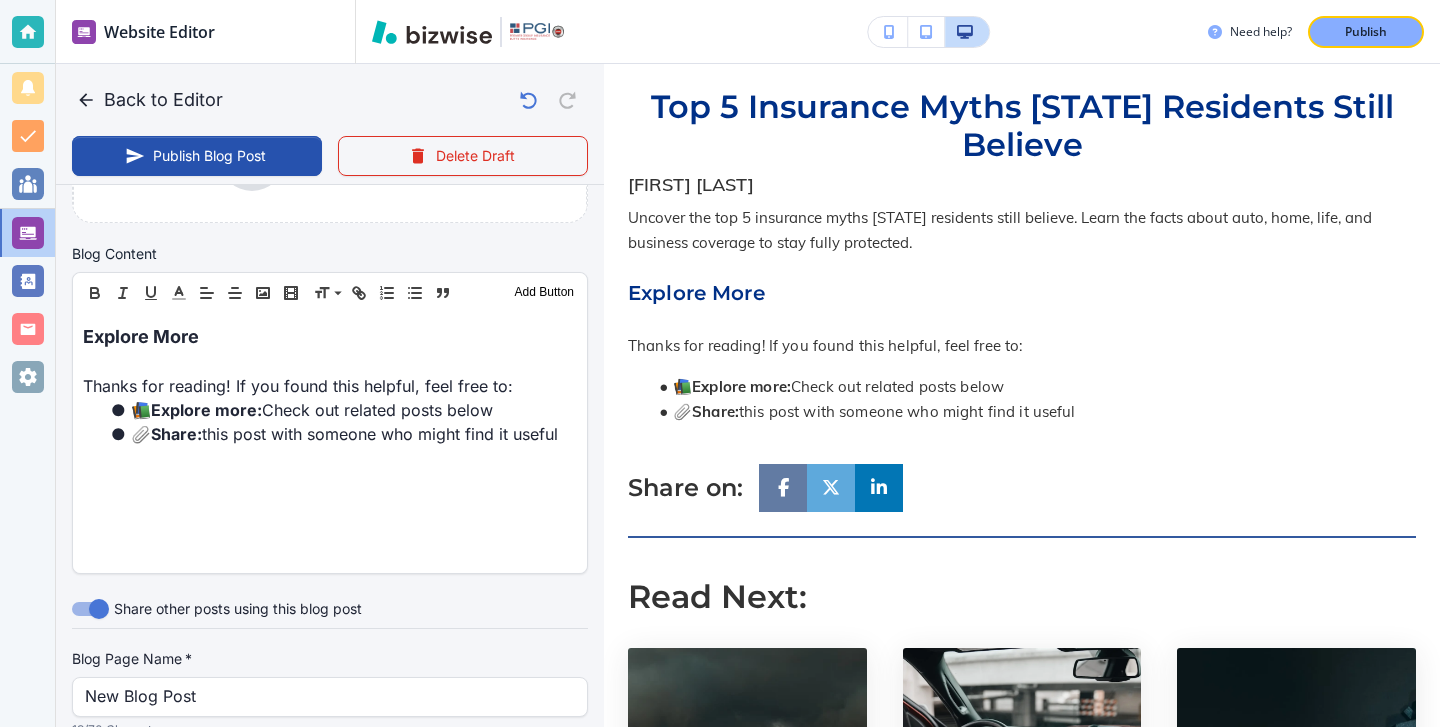 type on "Uncover the top 5 insurance myths [STATE] residents still believe. Learn the facts about auto, home, life, and business coverage to stay fully protected." 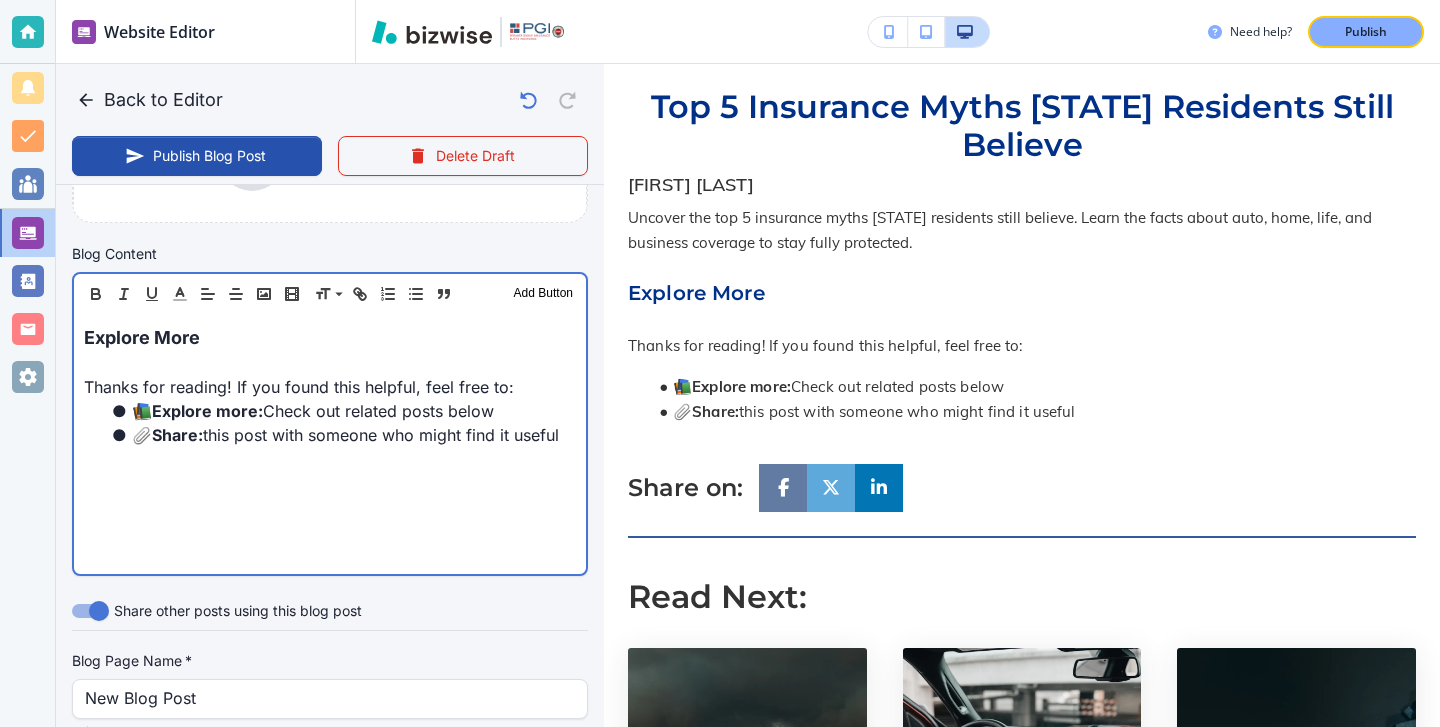 scroll, scrollTop: 0, scrollLeft: 0, axis: both 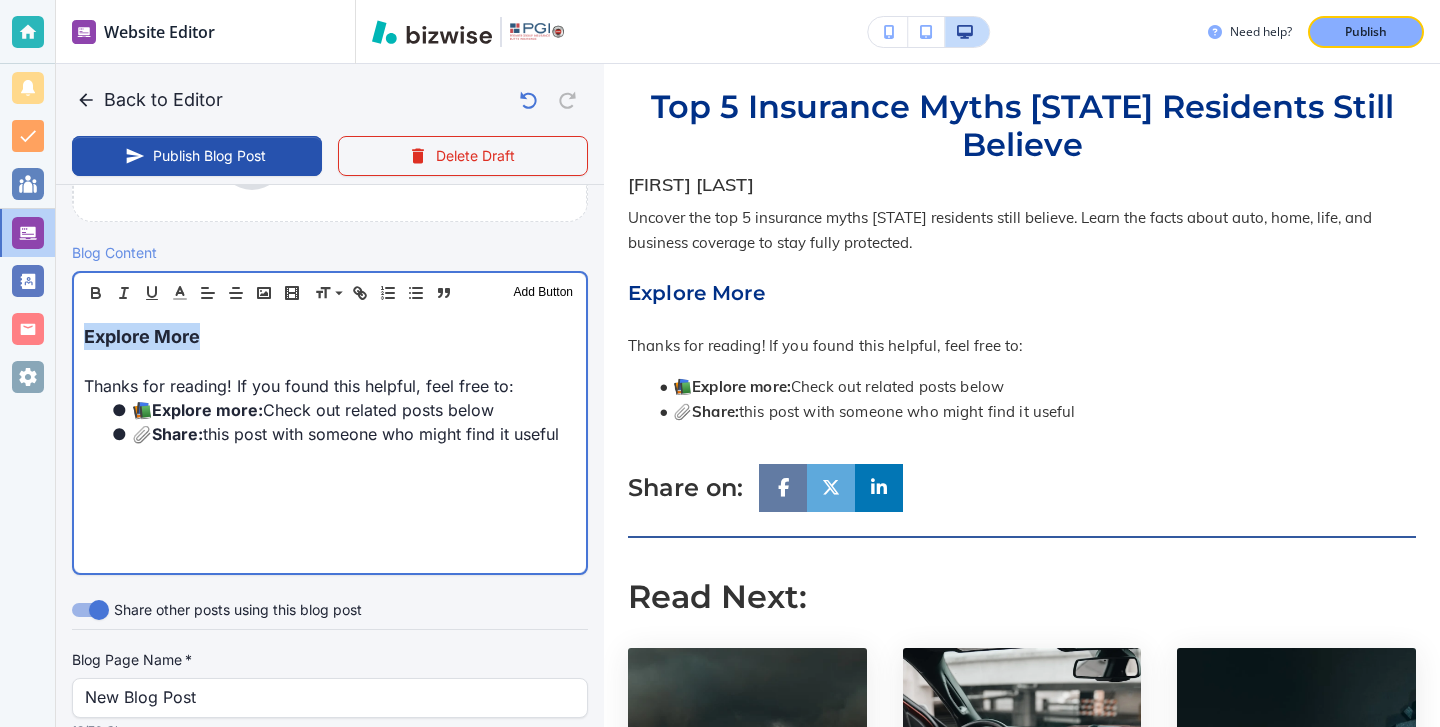drag, startPoint x: 228, startPoint y: 336, endPoint x: 56, endPoint y: 336, distance: 172 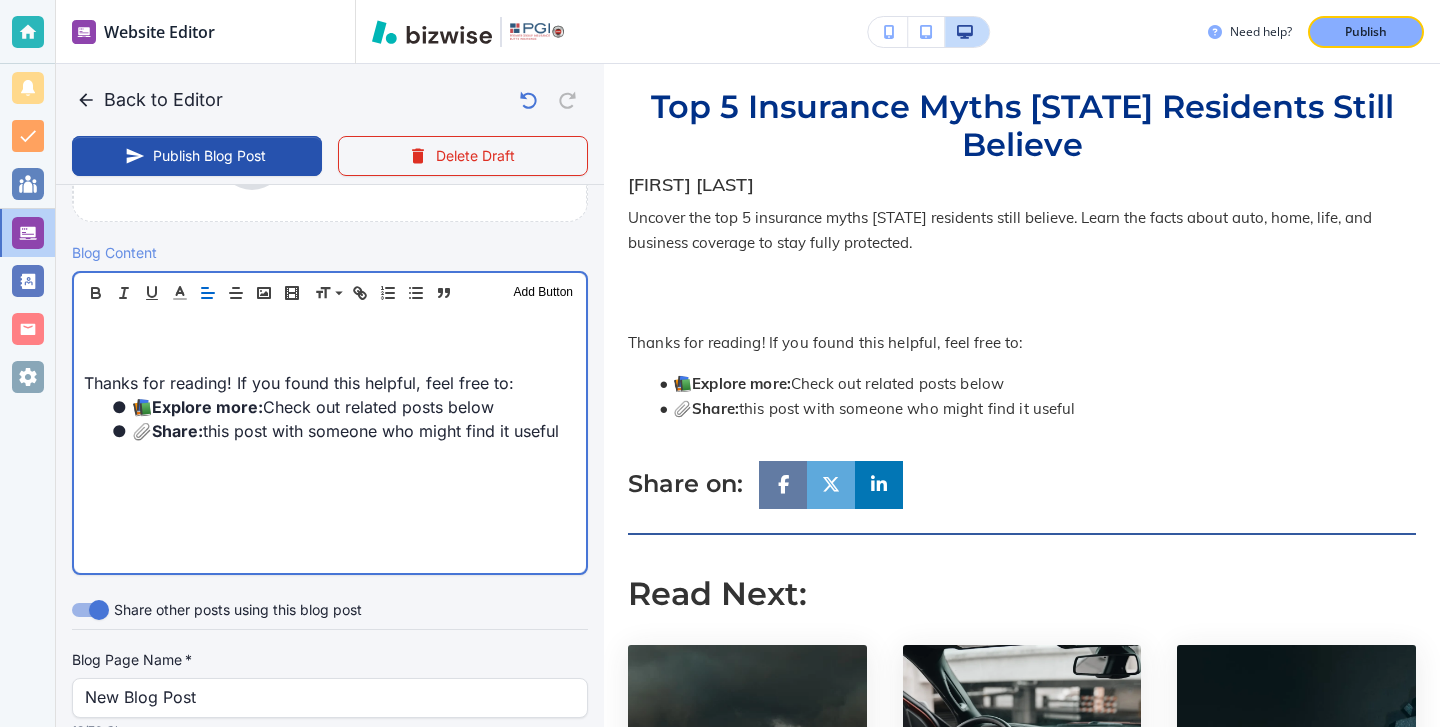 scroll, scrollTop: 577, scrollLeft: 0, axis: vertical 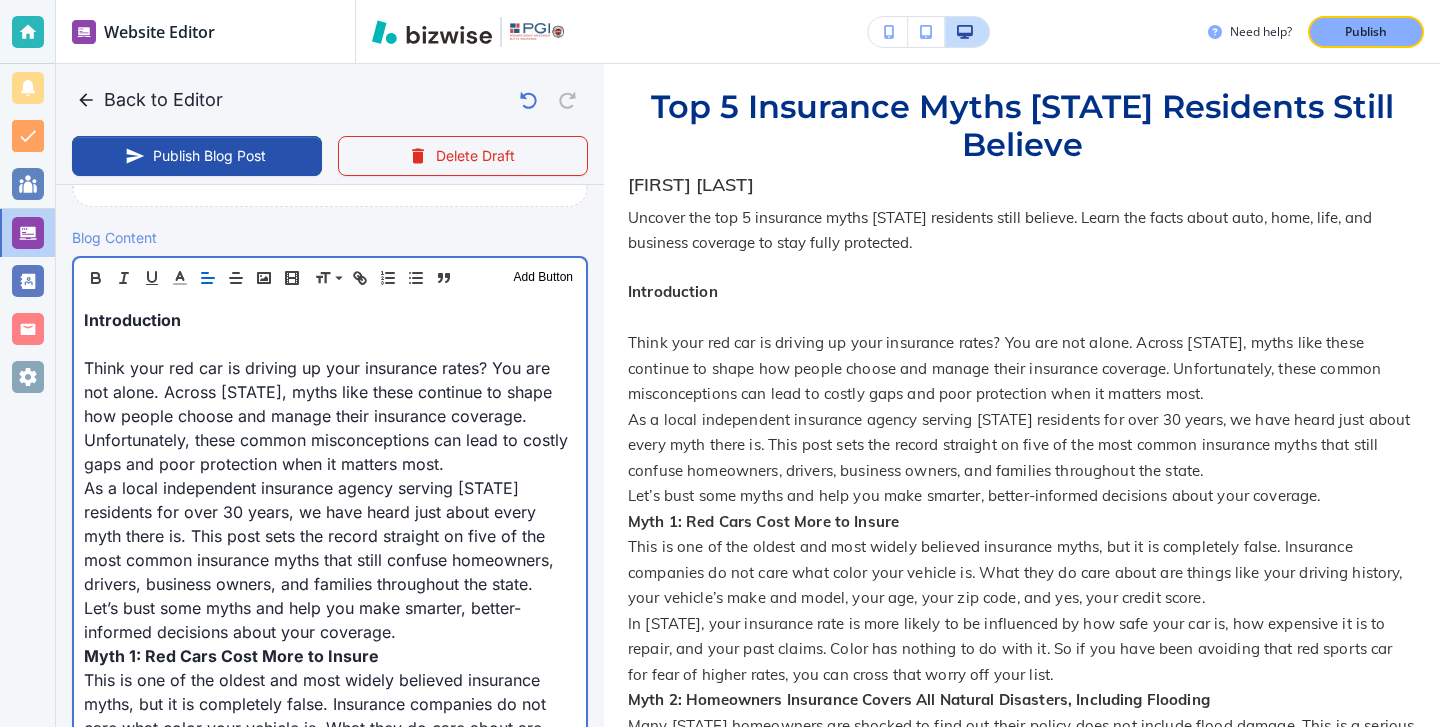 click on "Think your red car is driving up your insurance rates? You are not alone. Across [STATE], myths like these continue to shape how people choose and manage their insurance coverage. Unfortunately, these common misconceptions can lead to costly gaps and poor protection when it matters most." at bounding box center (330, 416) 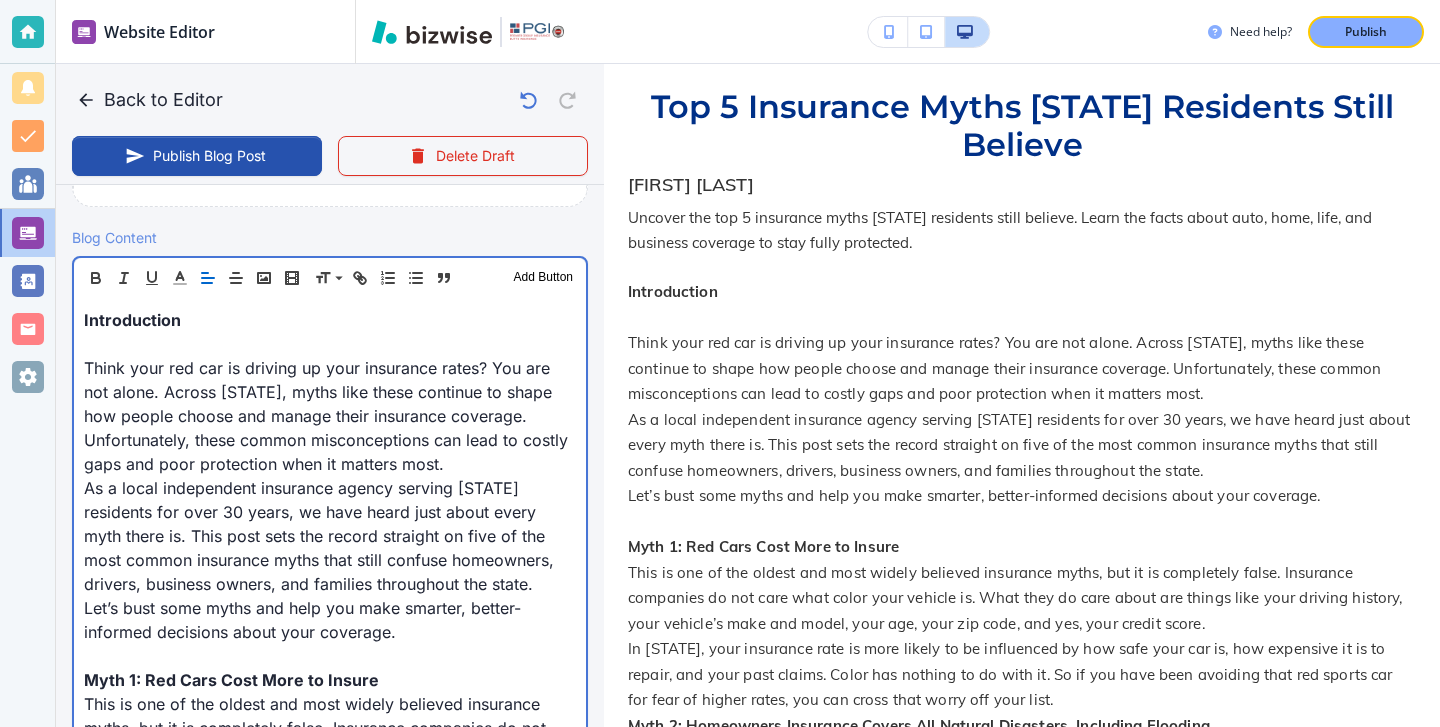 scroll, scrollTop: 677, scrollLeft: 0, axis: vertical 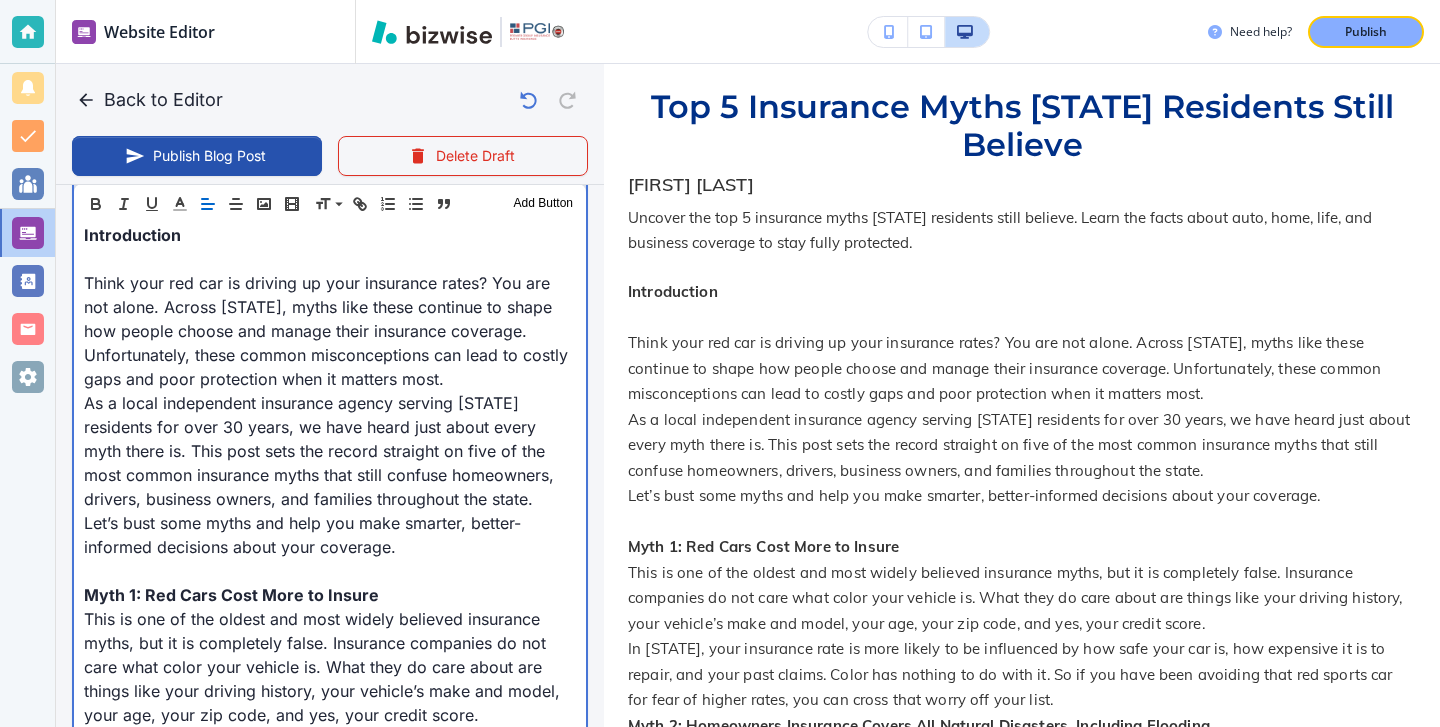 click on "Myth 1: Red Cars Cost More to Insure" at bounding box center [330, 595] 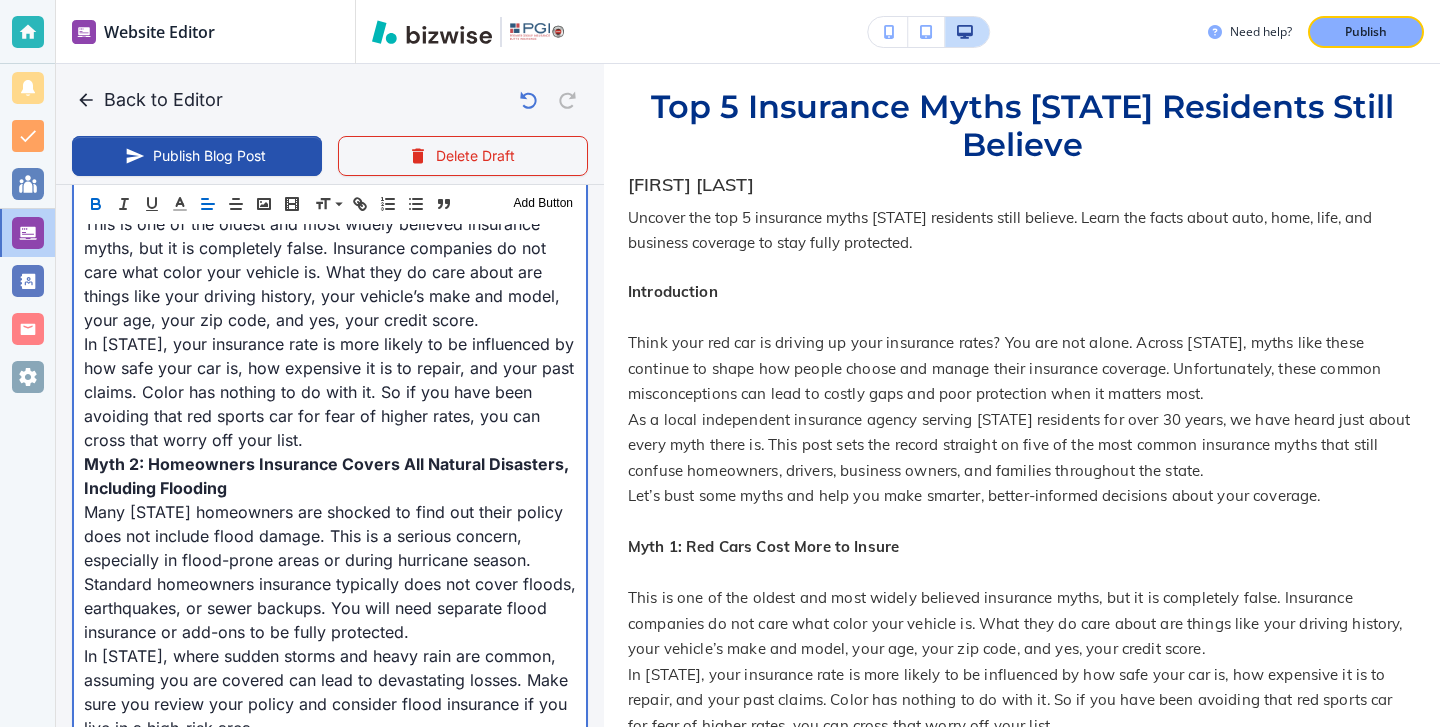 scroll, scrollTop: 1097, scrollLeft: 0, axis: vertical 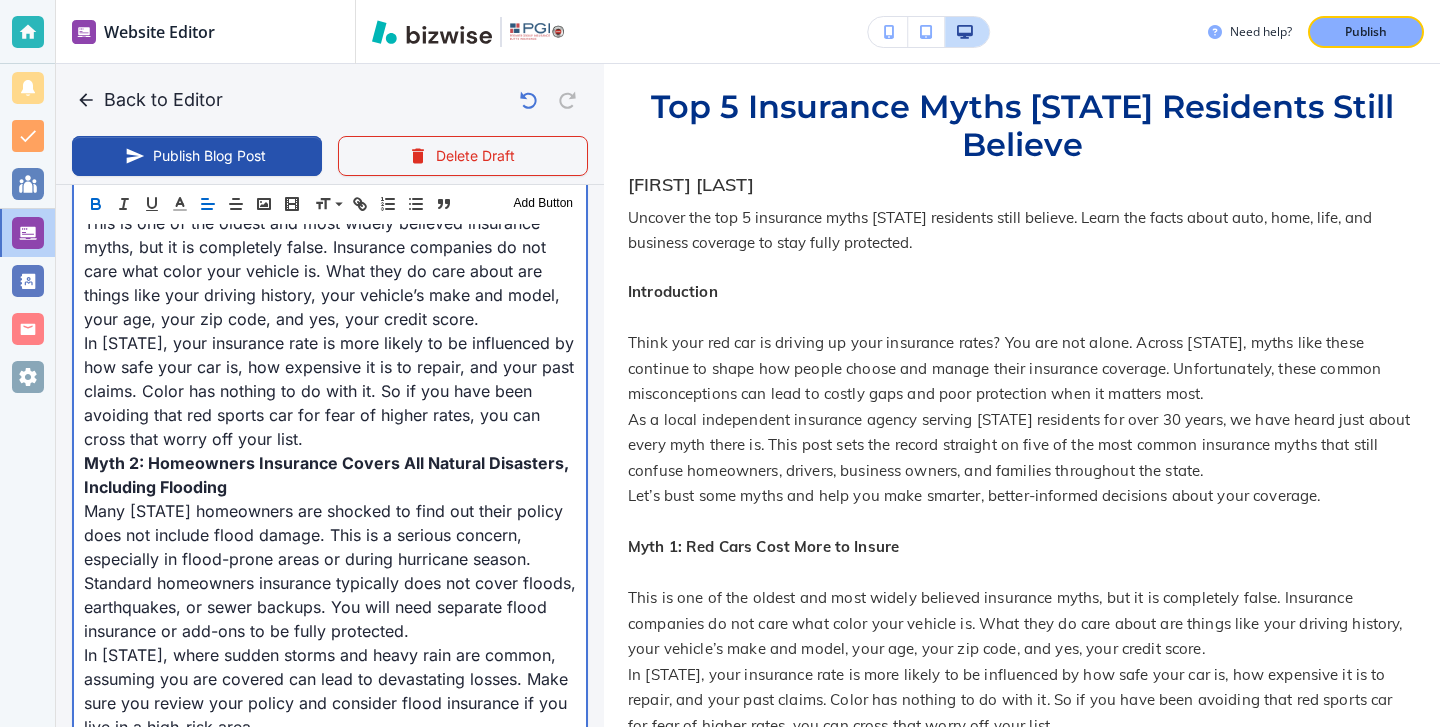 click on "Myth 2: Homeowners Insurance Covers All Natural Disasters, Including Flooding" at bounding box center [330, 475] 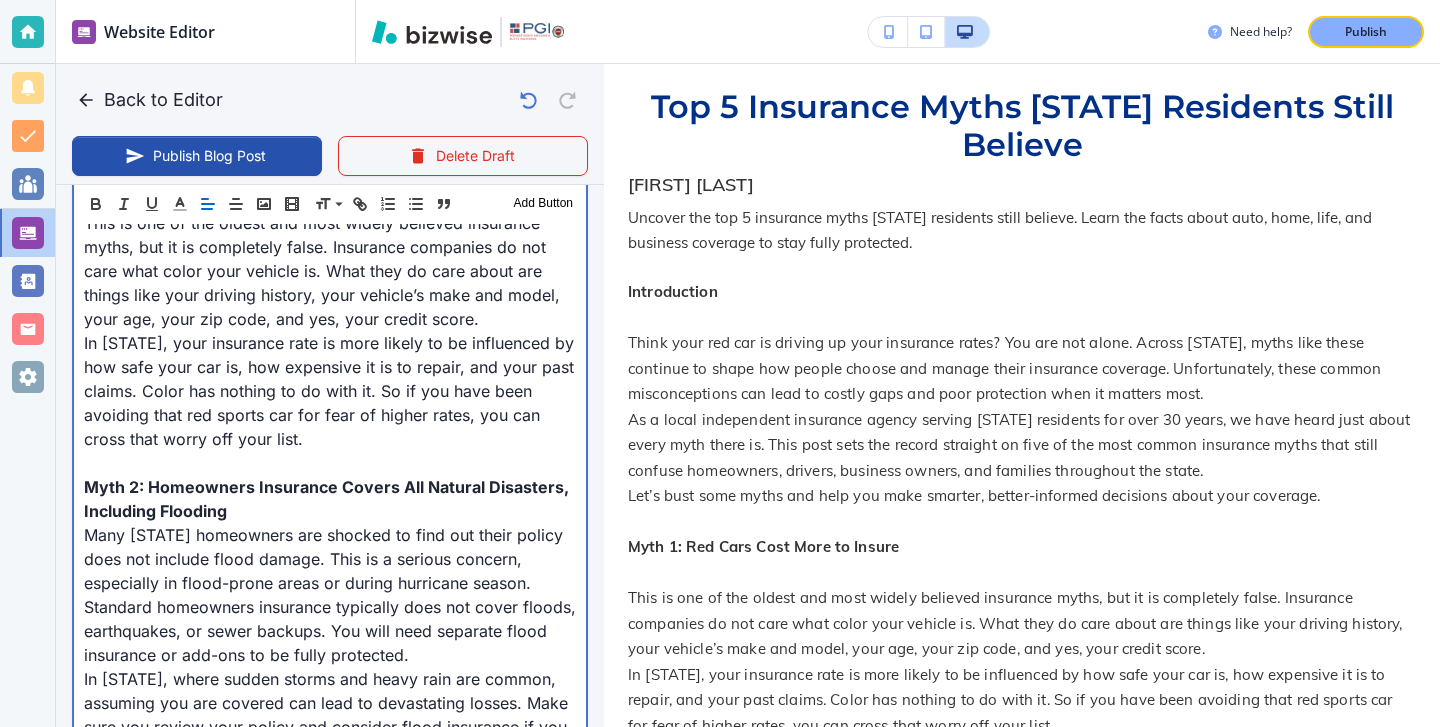 click on "Myth 2: Homeowners Insurance Covers All Natural Disasters, Including Flooding" at bounding box center [330, 499] 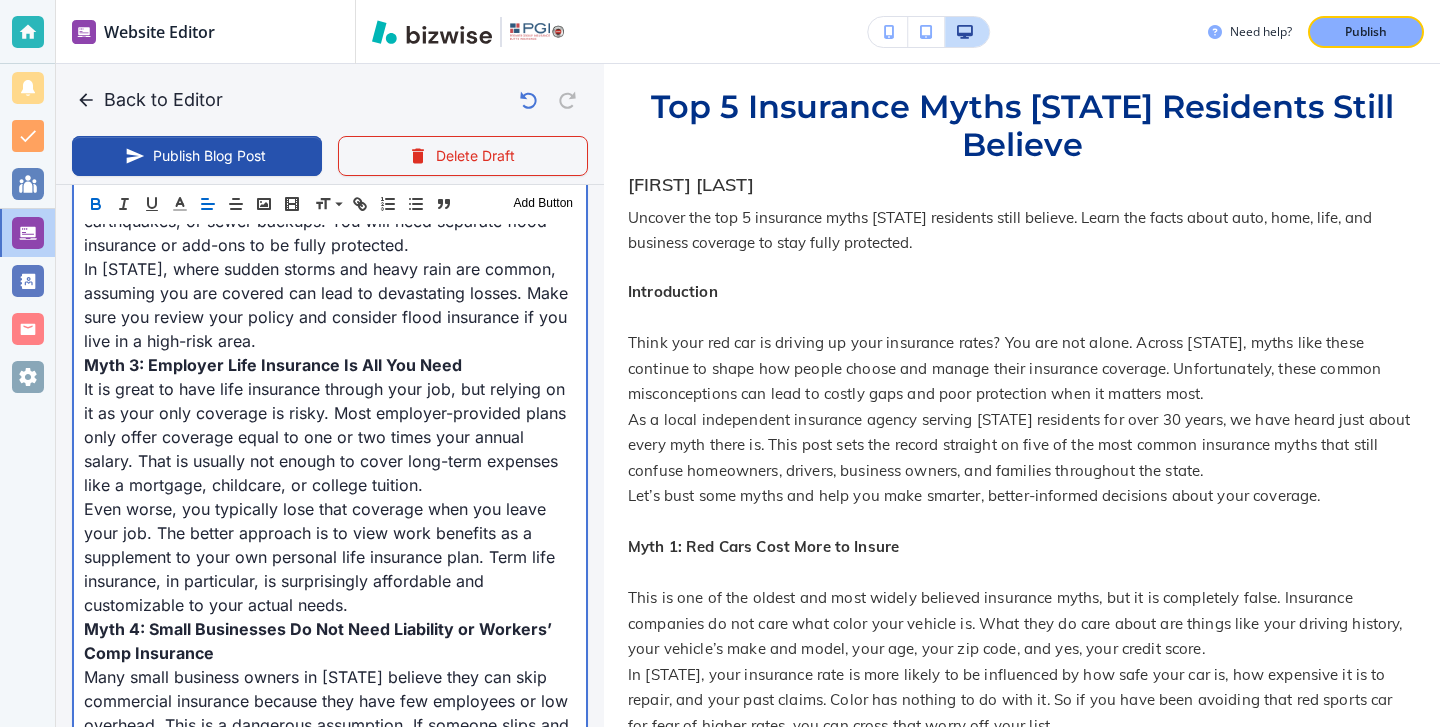 scroll, scrollTop: 1530, scrollLeft: 0, axis: vertical 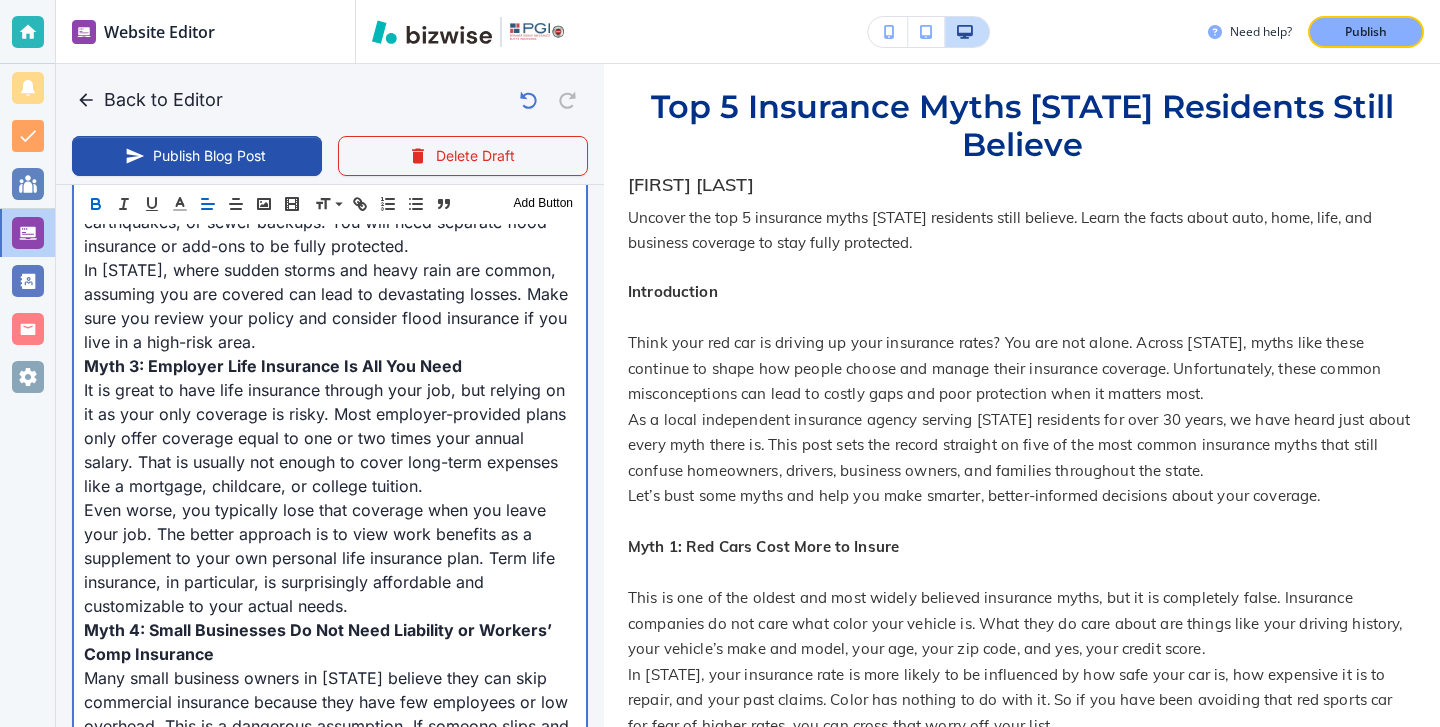 click on "In [STATE], where sudden storms and heavy rain are common, assuming you are covered can lead to devastating losses. Make sure you review your policy and consider flood insurance if you live in a high-risk area." at bounding box center [330, 306] 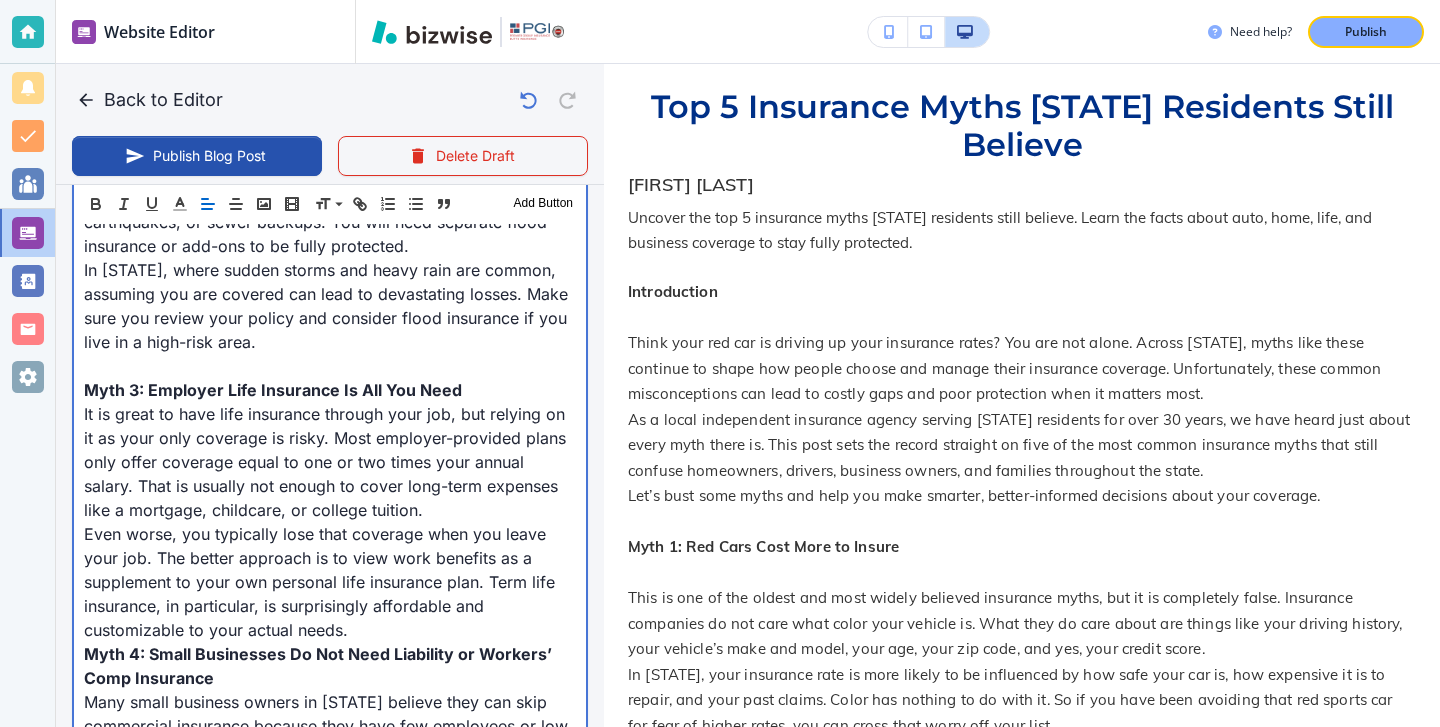 click on "Myth 3: Employer Life Insurance Is All You Need" at bounding box center (273, 390) 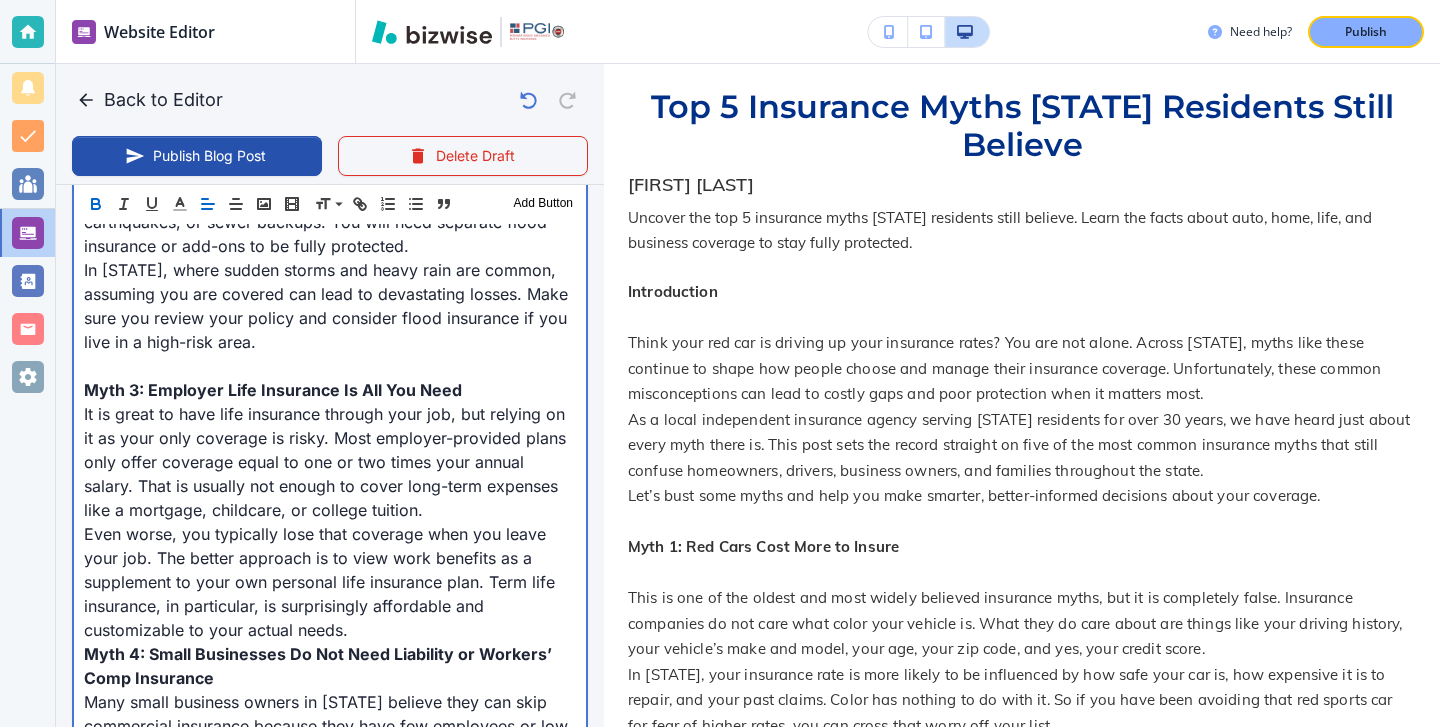 click on "Myth 3: Employer Life Insurance Is All You Need" at bounding box center [330, 390] 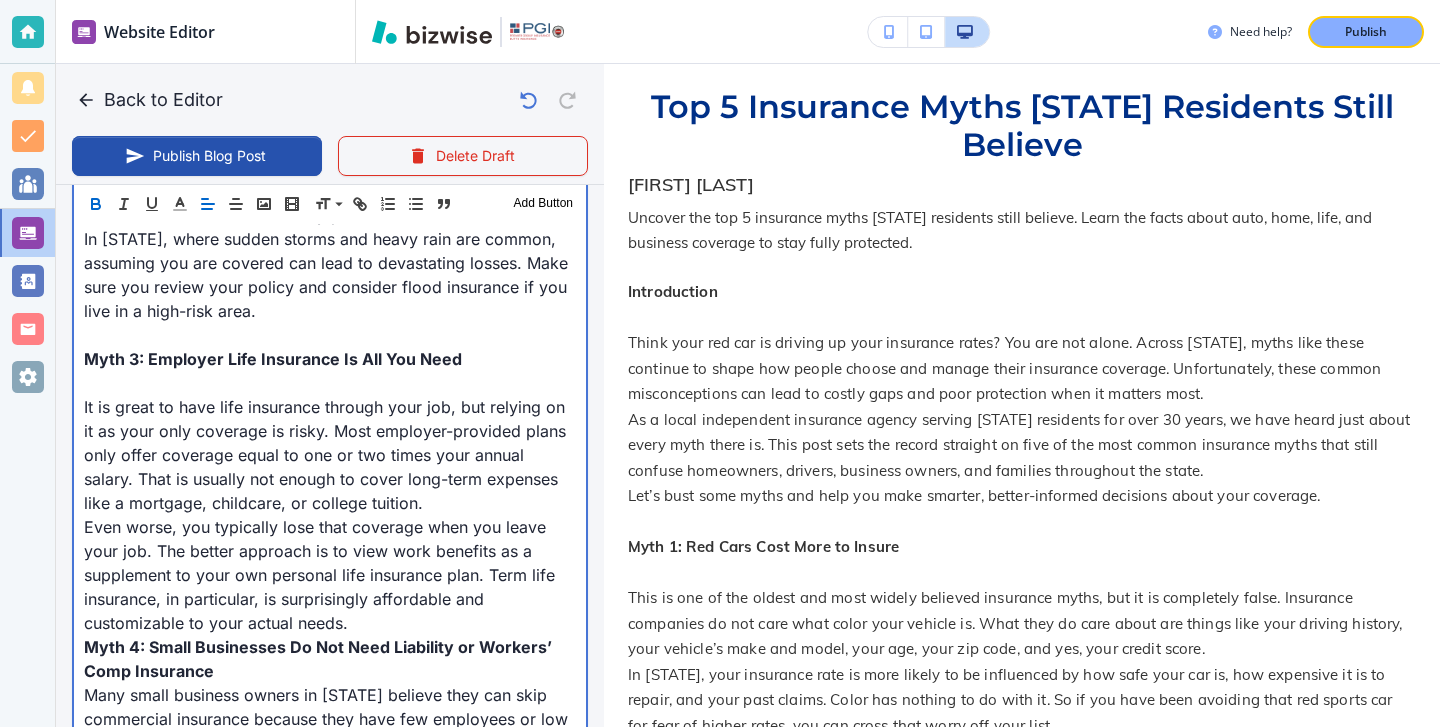 scroll, scrollTop: 1612, scrollLeft: 0, axis: vertical 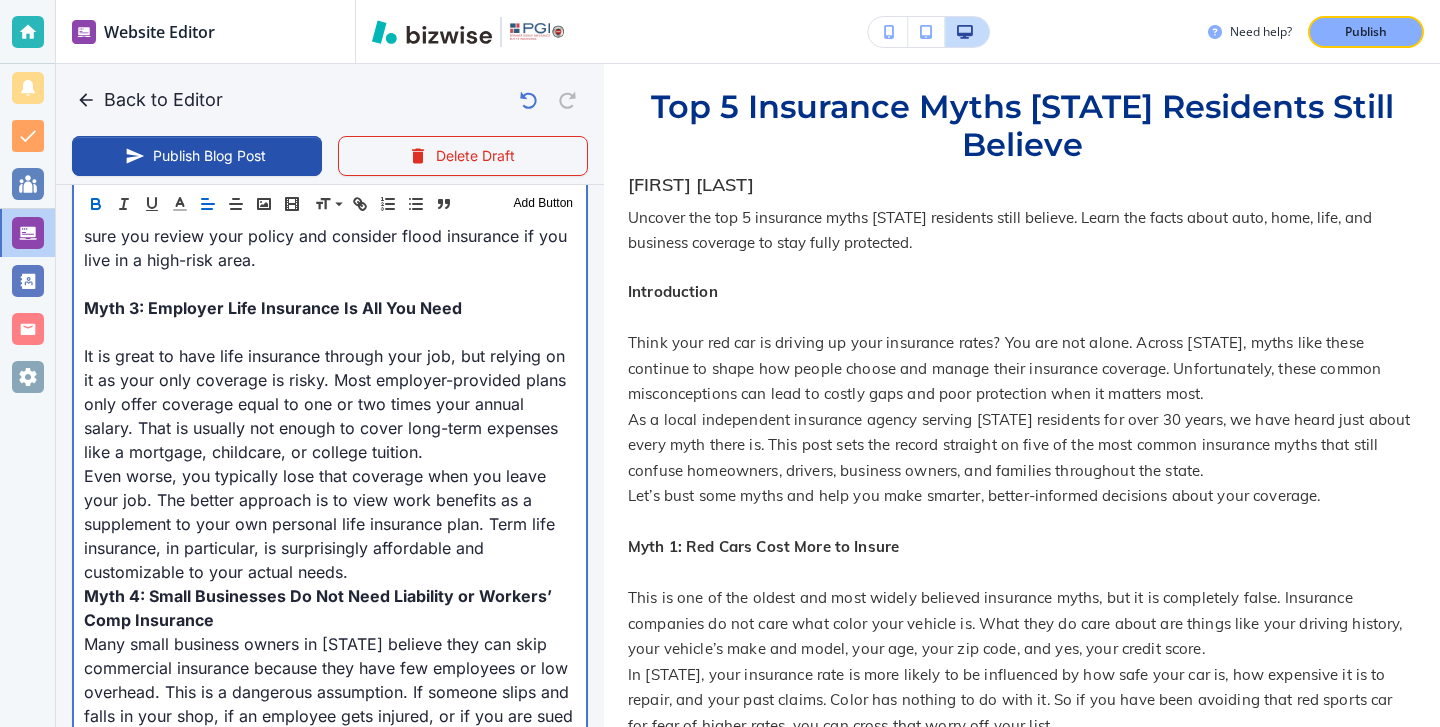 click on "Even worse, you typically lose that coverage when you leave your job. The better approach is to view work benefits as a supplement to your own personal life insurance plan. Term life insurance, in particular, is surprisingly affordable and customizable to your actual needs." at bounding box center [330, 524] 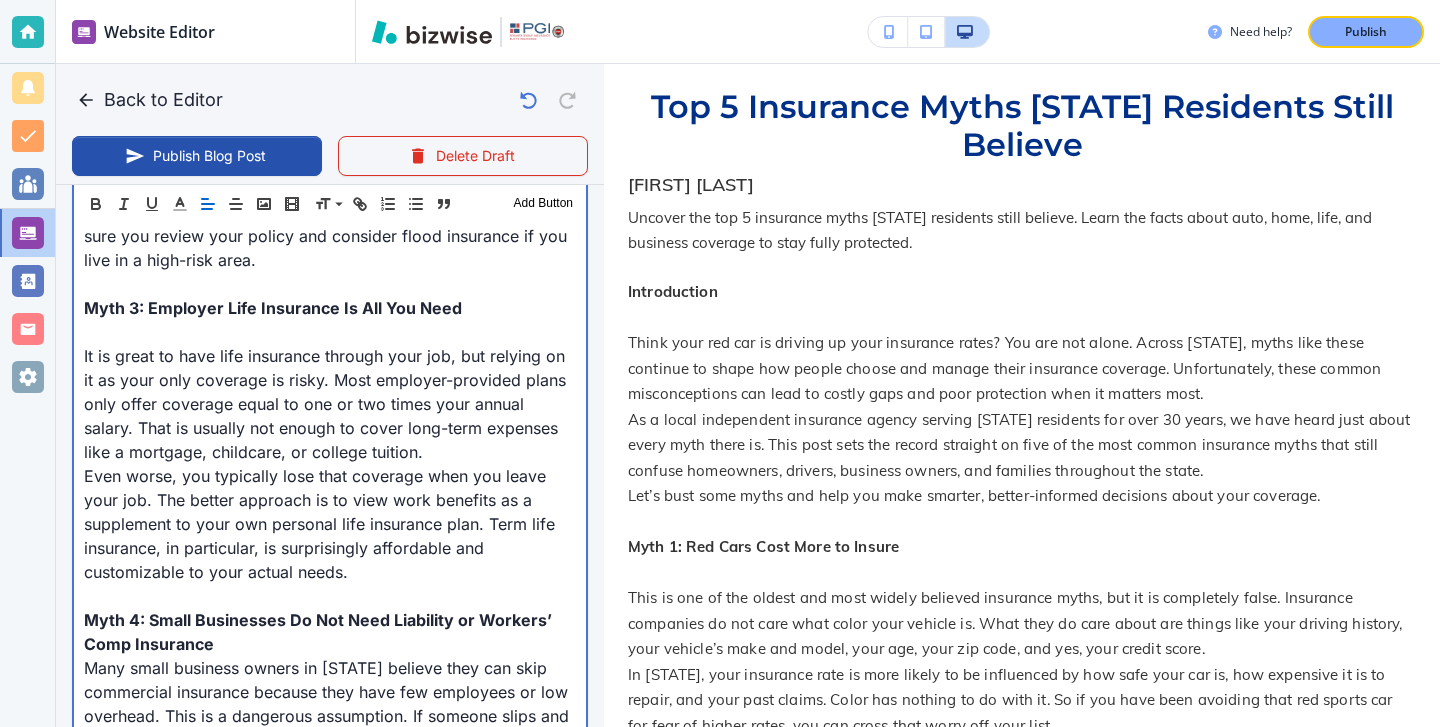 click on "Myth 4: Small Businesses Do Not Need Liability or Workers’ Comp Insurance" at bounding box center [330, 632] 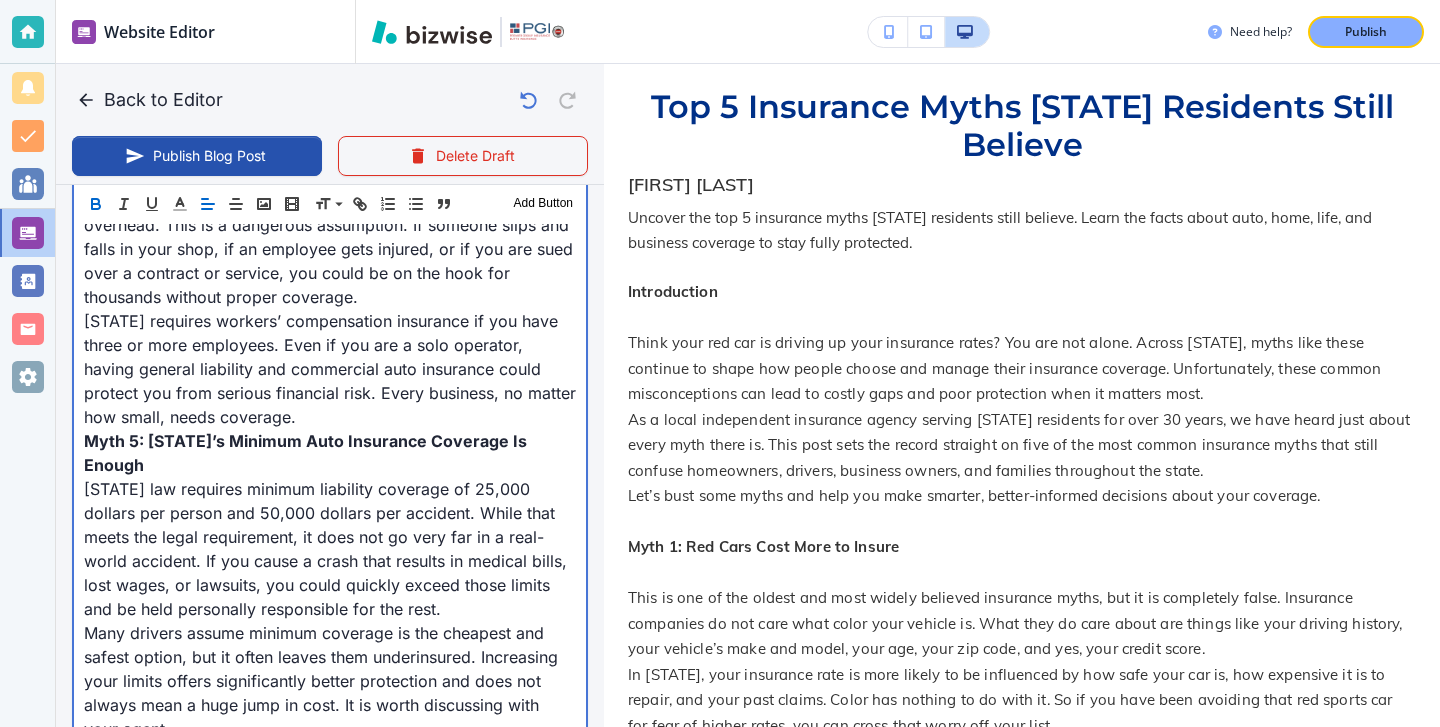 scroll, scrollTop: 2134, scrollLeft: 0, axis: vertical 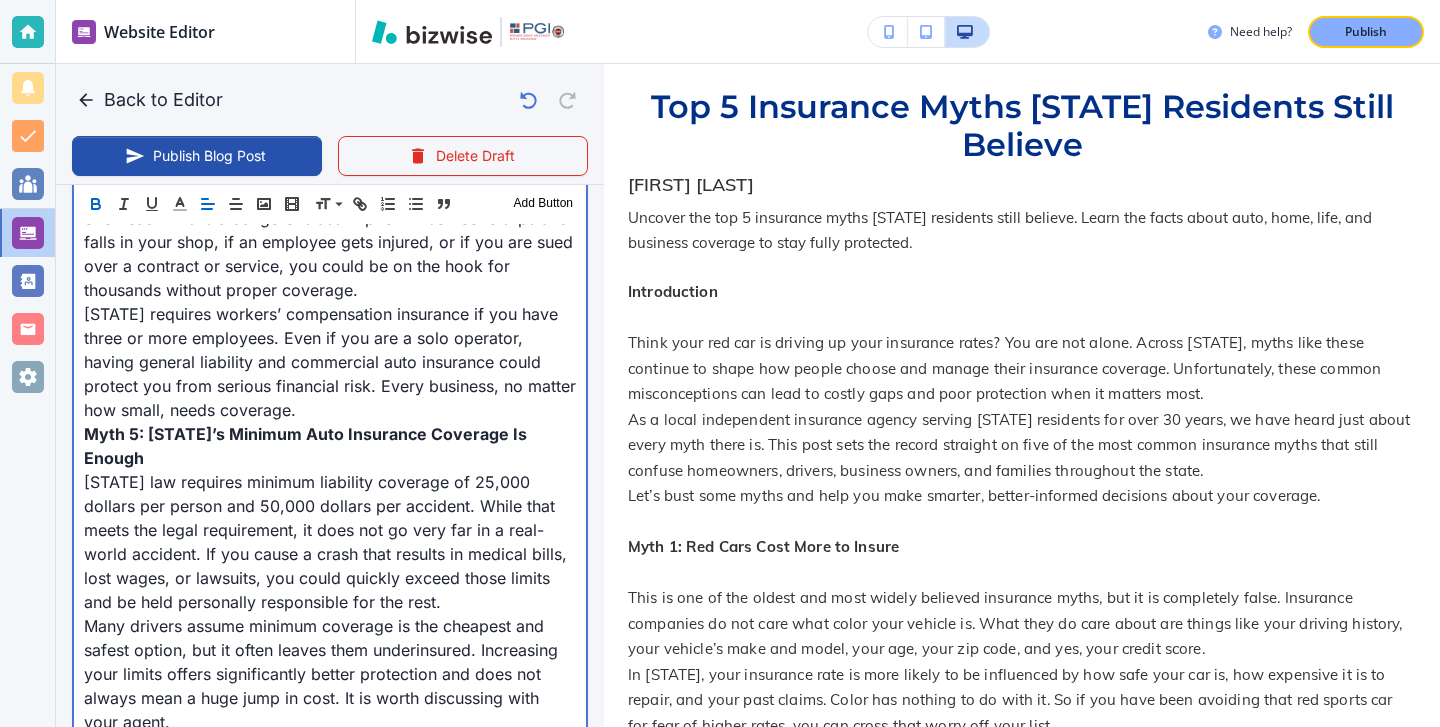 click on "[STATE] requires workers’ compensation insurance if you have three or more employees. Even if you are a solo operator, having general liability and commercial auto insurance could protect you from serious financial risk. Every business, no matter how small, needs coverage." at bounding box center (330, 362) 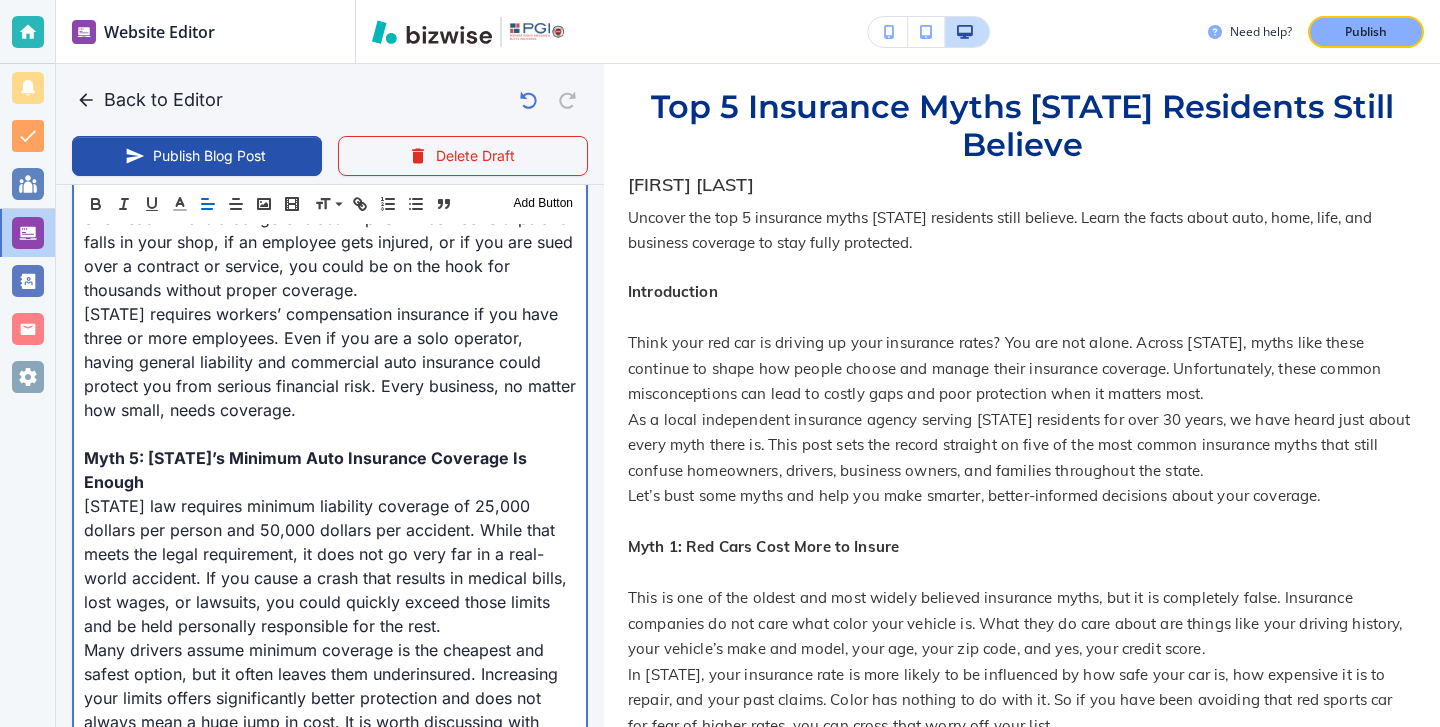 click at bounding box center [330, 434] 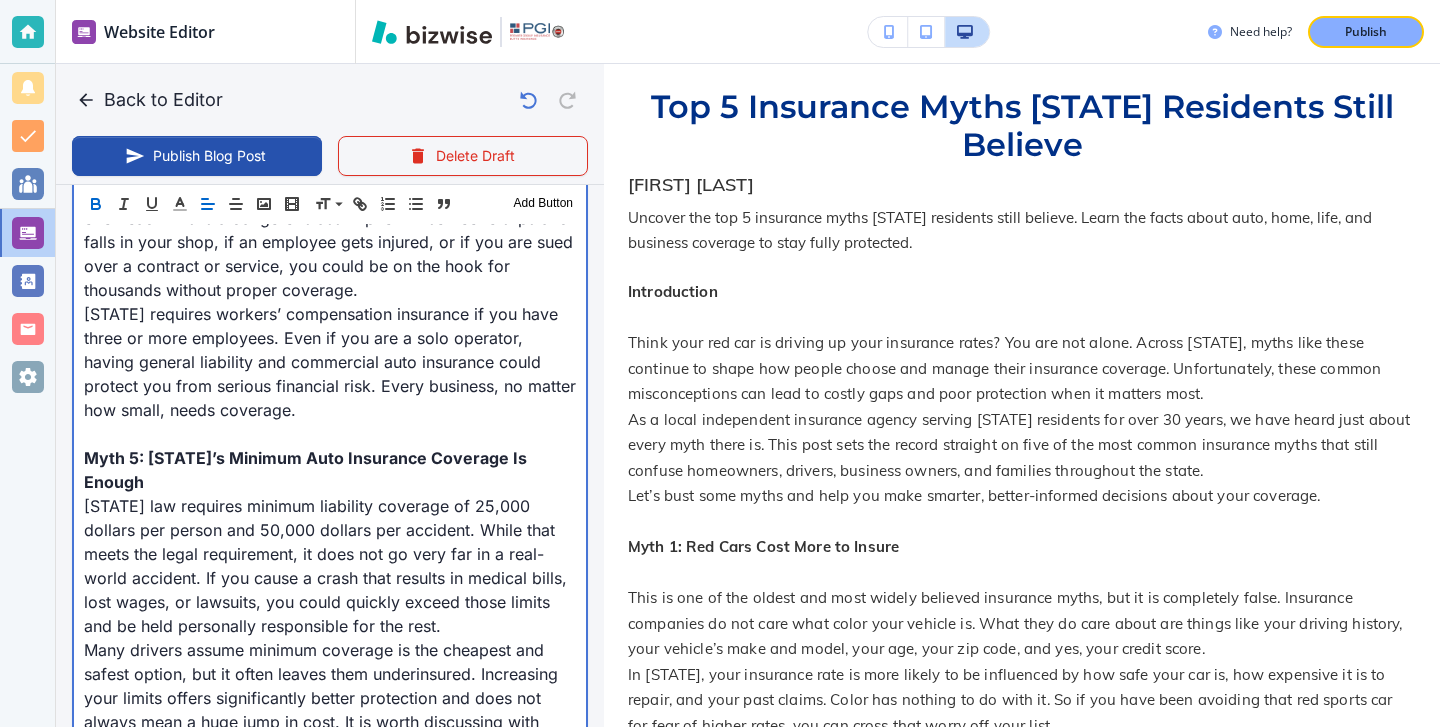 click on "[STATE] law requires minimum liability coverage of 25,000 dollars per person and 50,000 dollars per accident. While that meets the legal requirement, it does not go very far in a real-world accident. If you cause a crash that results in medical bills, lost wages, or lawsuits, you could quickly exceed those limits and be held personally responsible for the rest." at bounding box center [330, 566] 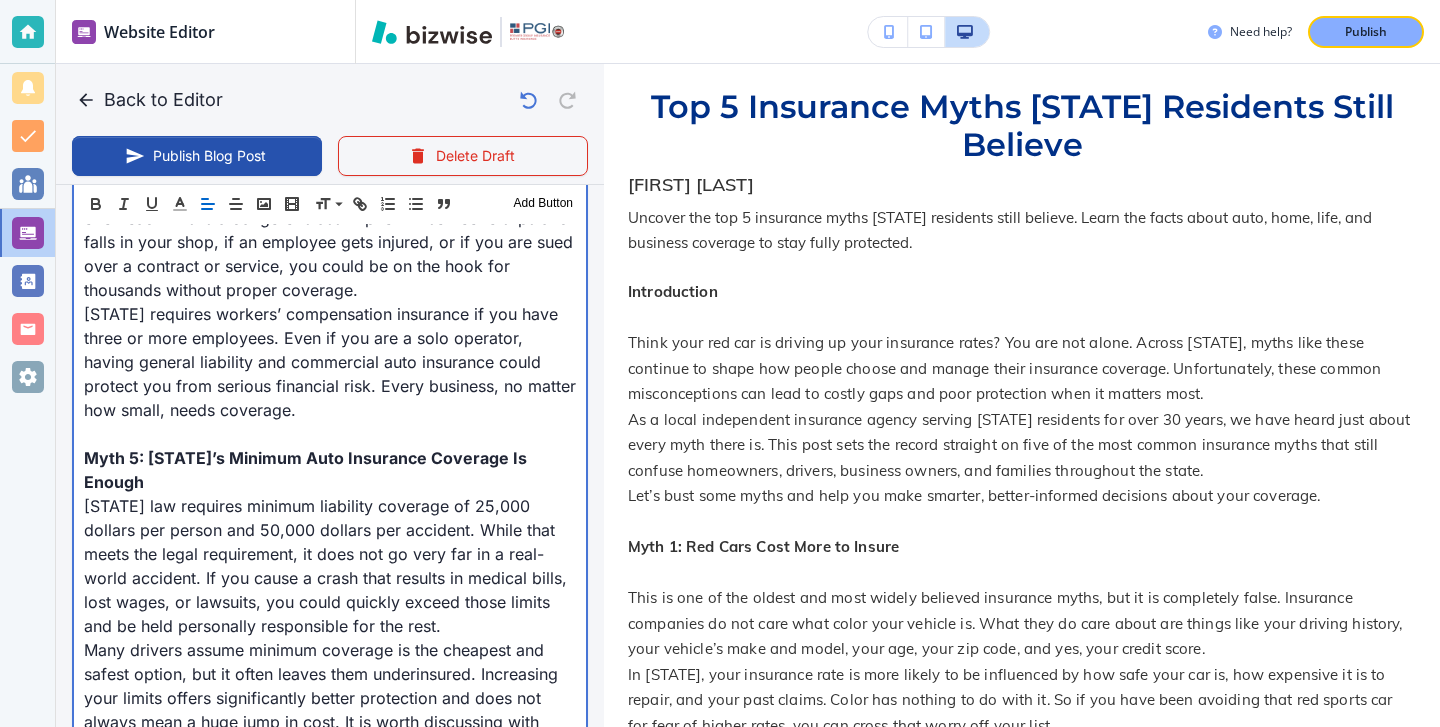 click on "[STATE] law requires minimum liability coverage of 25,000 dollars per person and 50,000 dollars per accident. While that meets the legal requirement, it does not go very far in a real-world accident. If you cause a crash that results in medical bills, lost wages, or lawsuits, you could quickly exceed those limits and be held personally responsible for the rest." at bounding box center [330, 566] 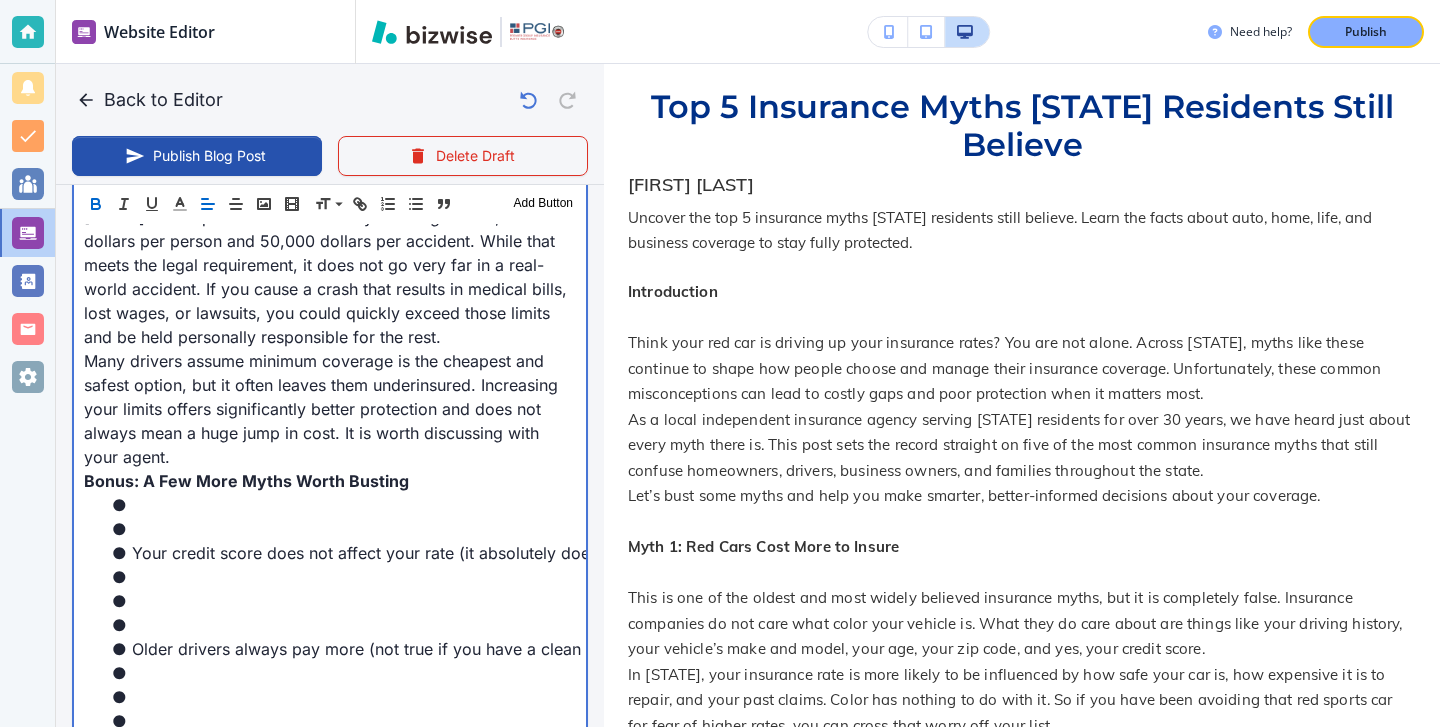scroll, scrollTop: 2553, scrollLeft: 0, axis: vertical 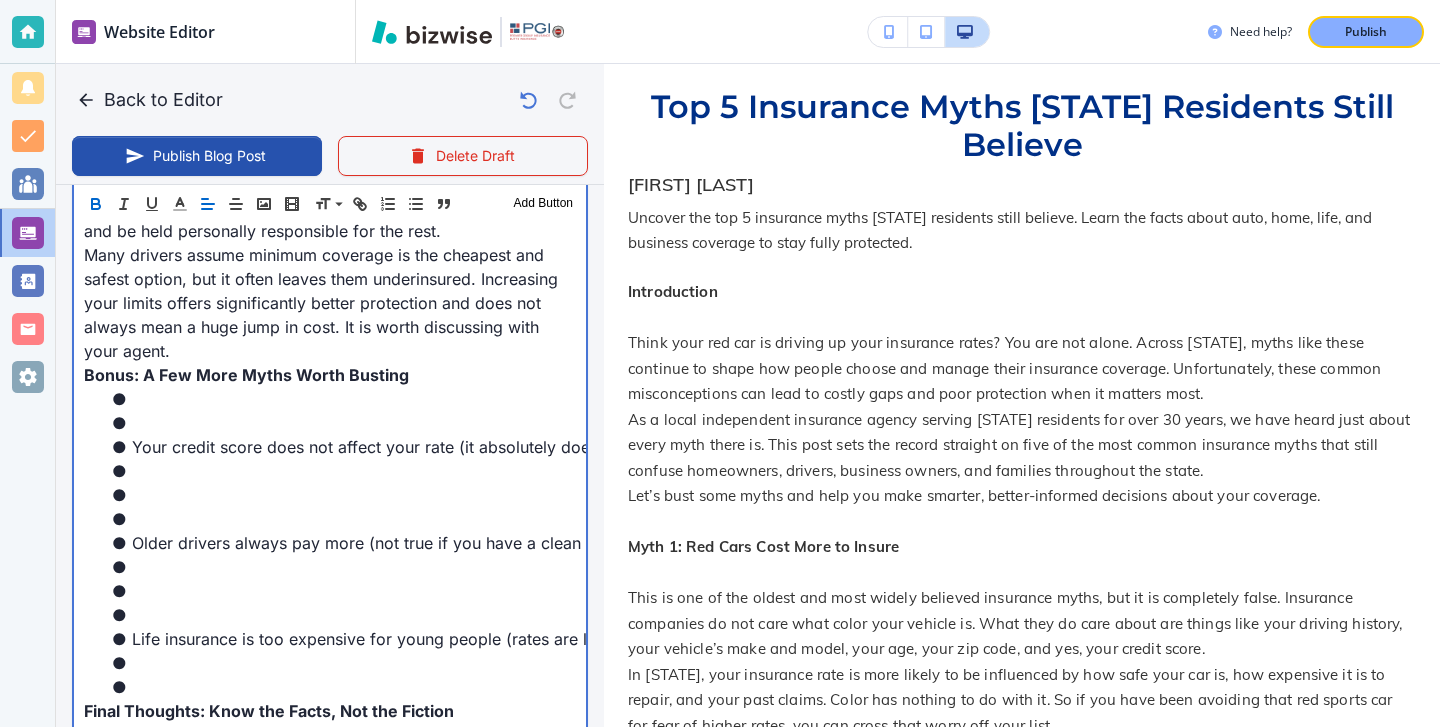 click at bounding box center (342, 519) 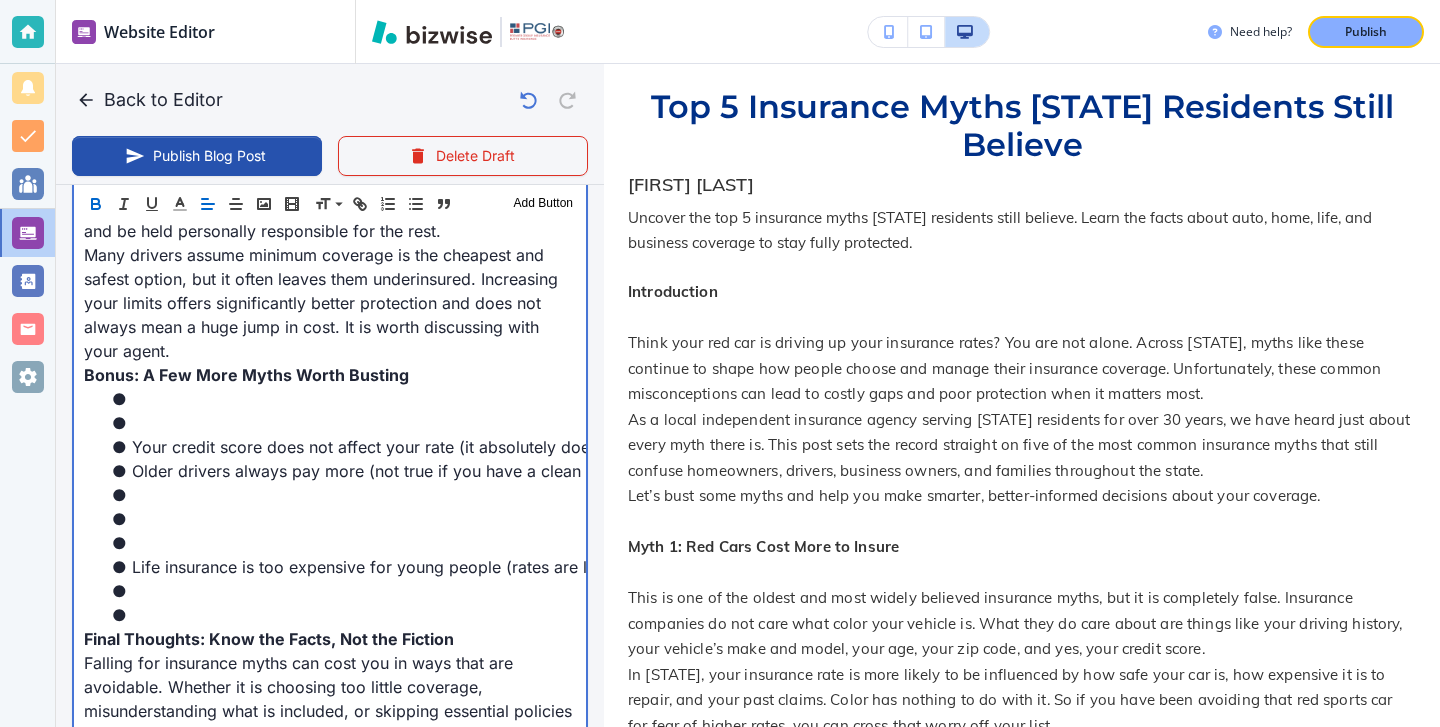 click at bounding box center (342, 423) 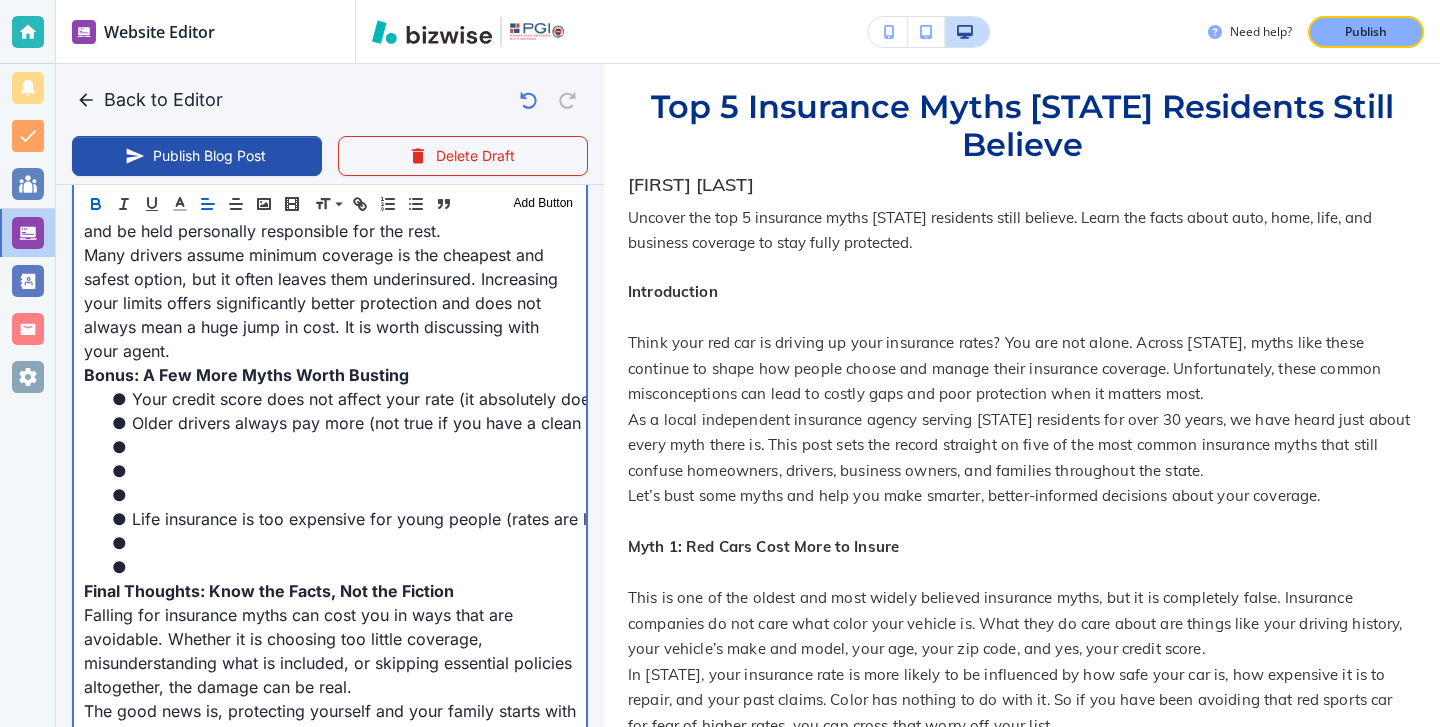 click at bounding box center [342, 495] 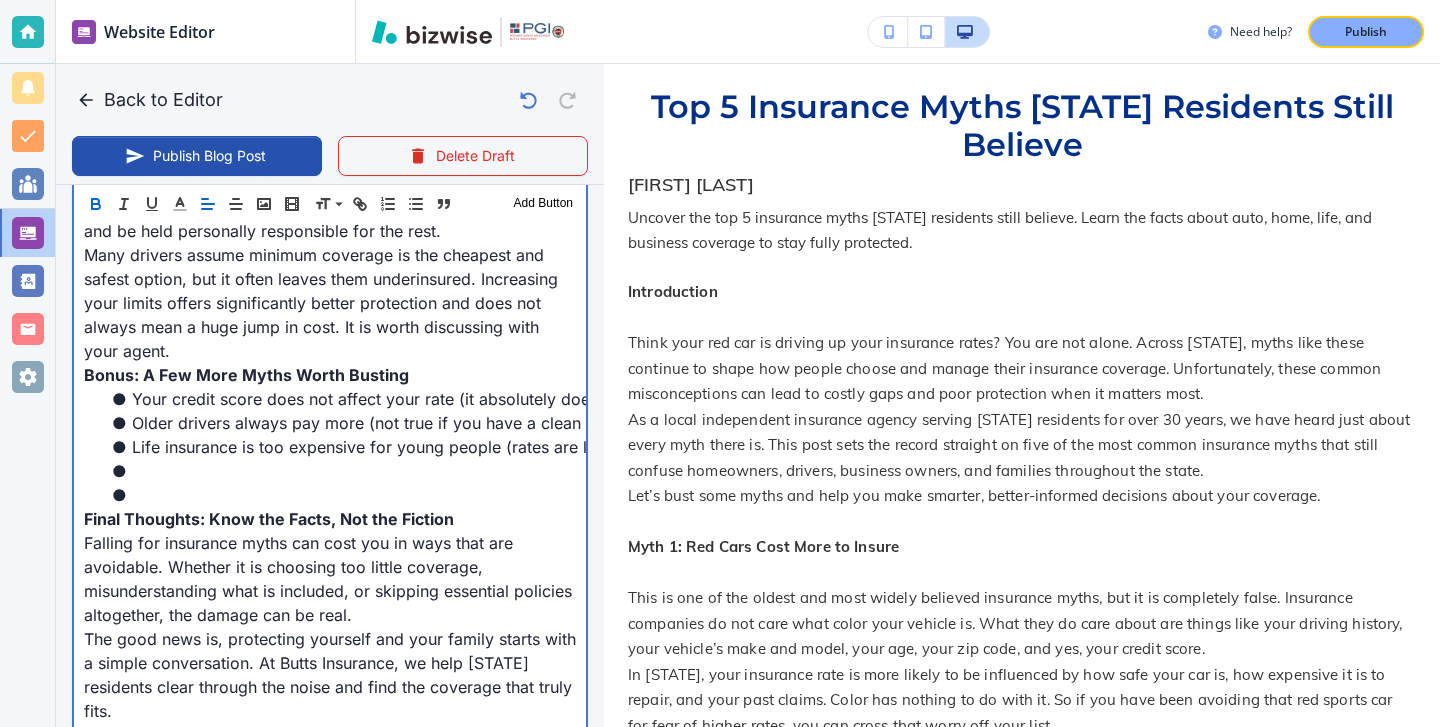 click at bounding box center (342, 495) 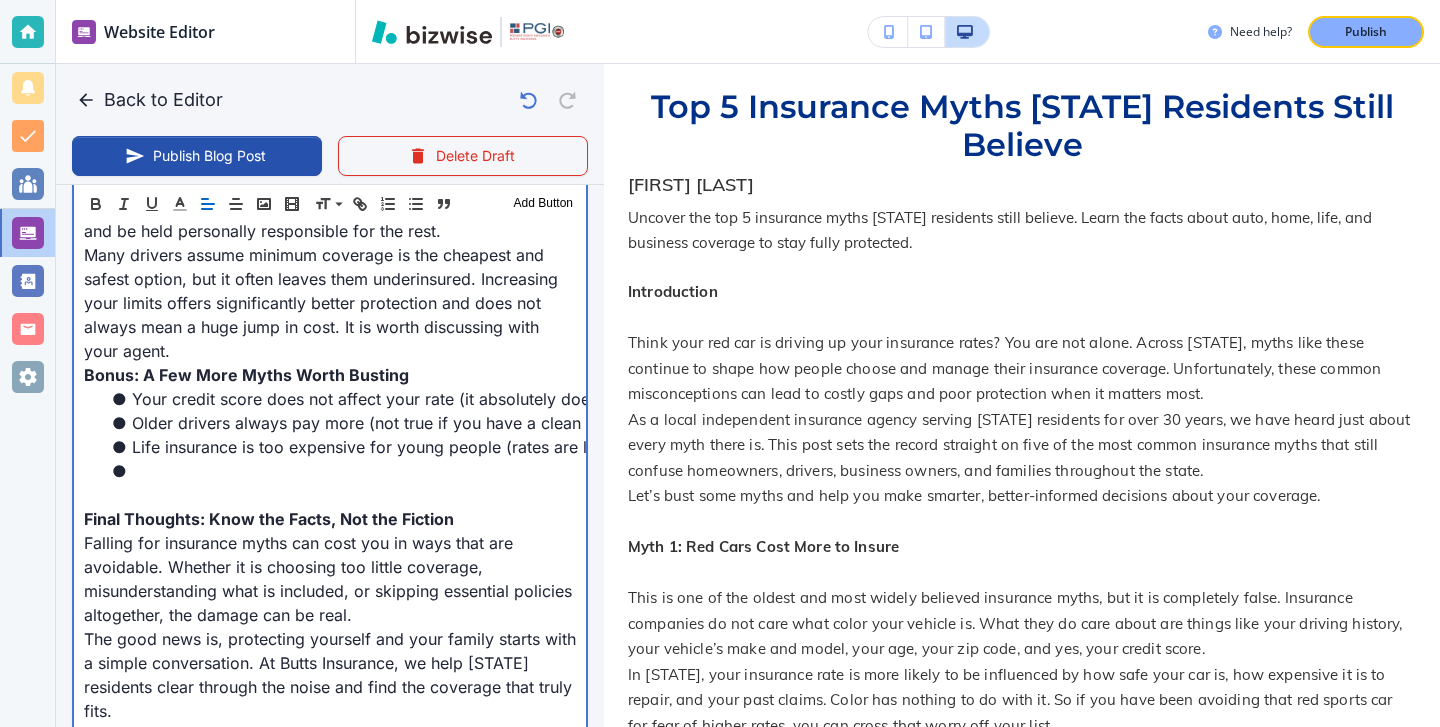 type on "Aug 04, 2025 03:29 PM" 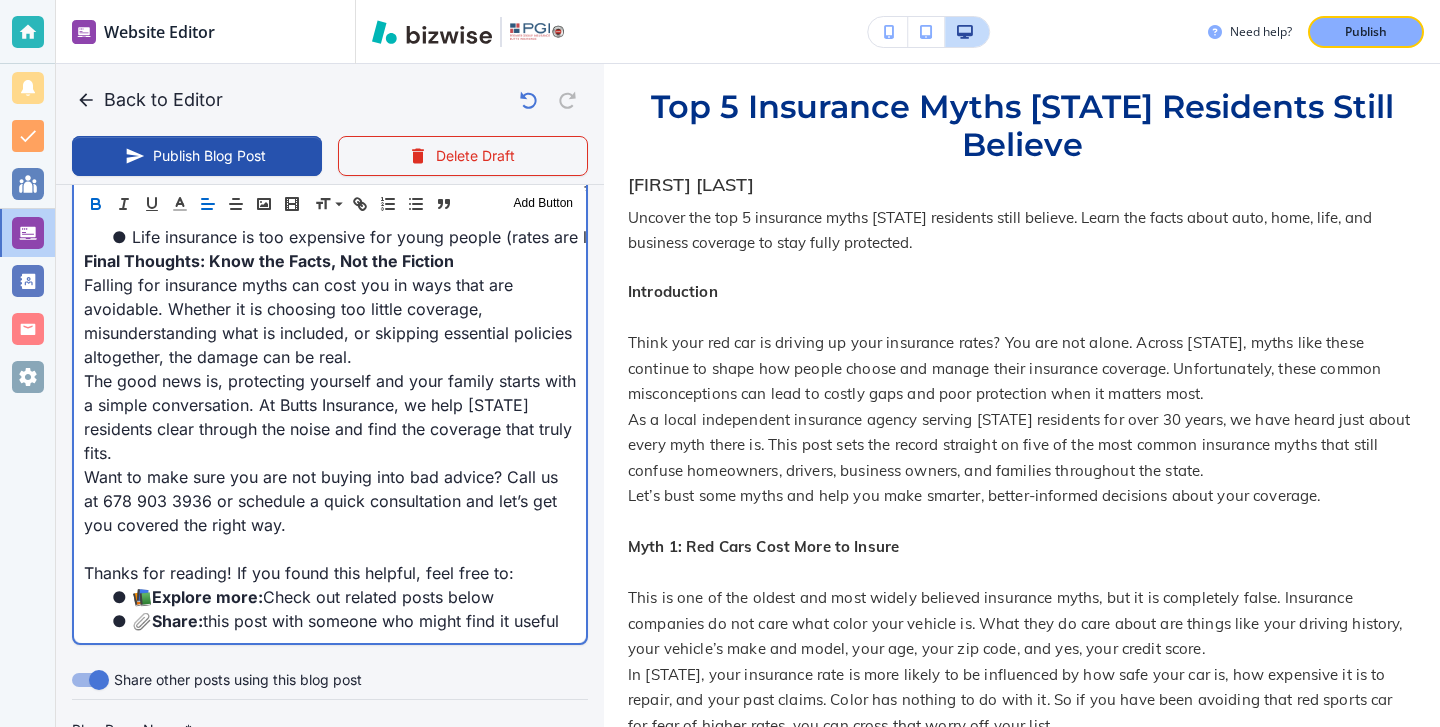 scroll, scrollTop: 2742, scrollLeft: 0, axis: vertical 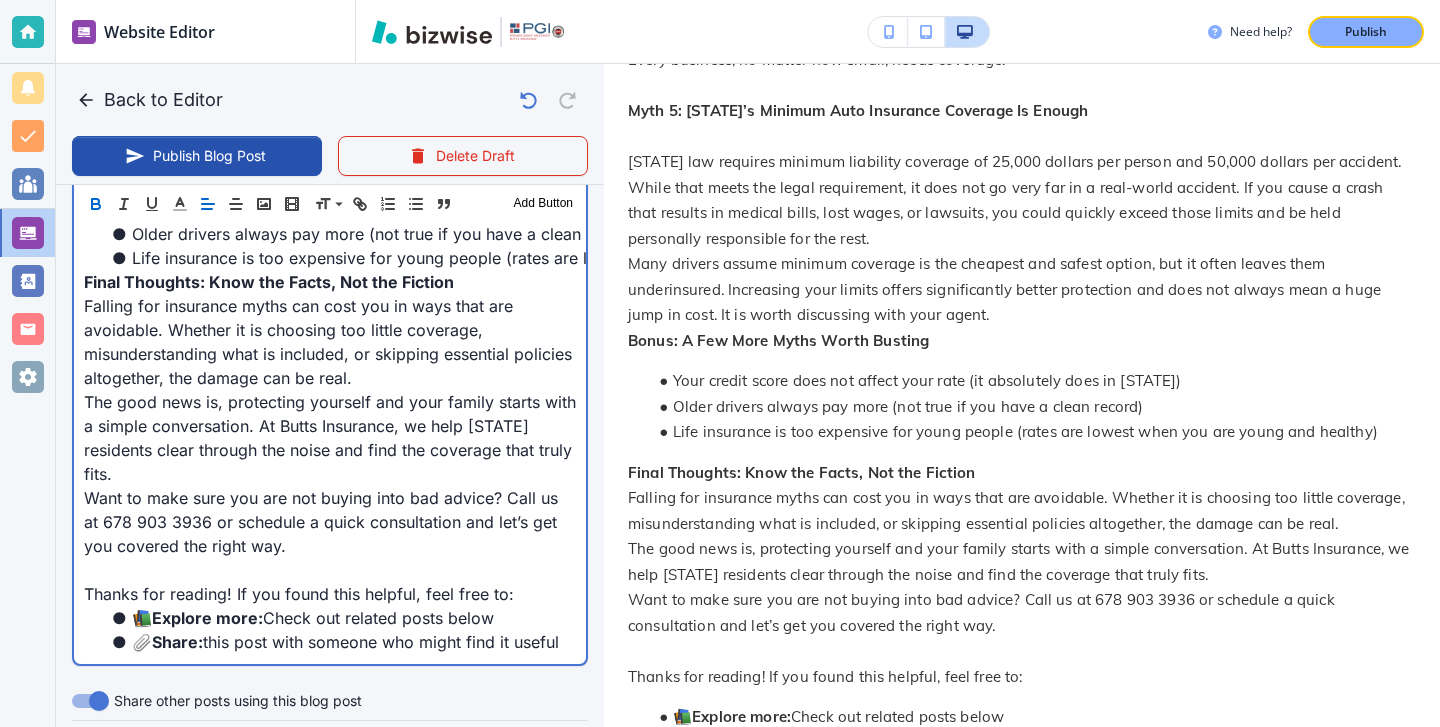 click on "Want to make sure you are not buying into bad advice? Call us at 678 903 3936 or schedule a quick consultation and let’s get you covered the right way." at bounding box center (330, 522) 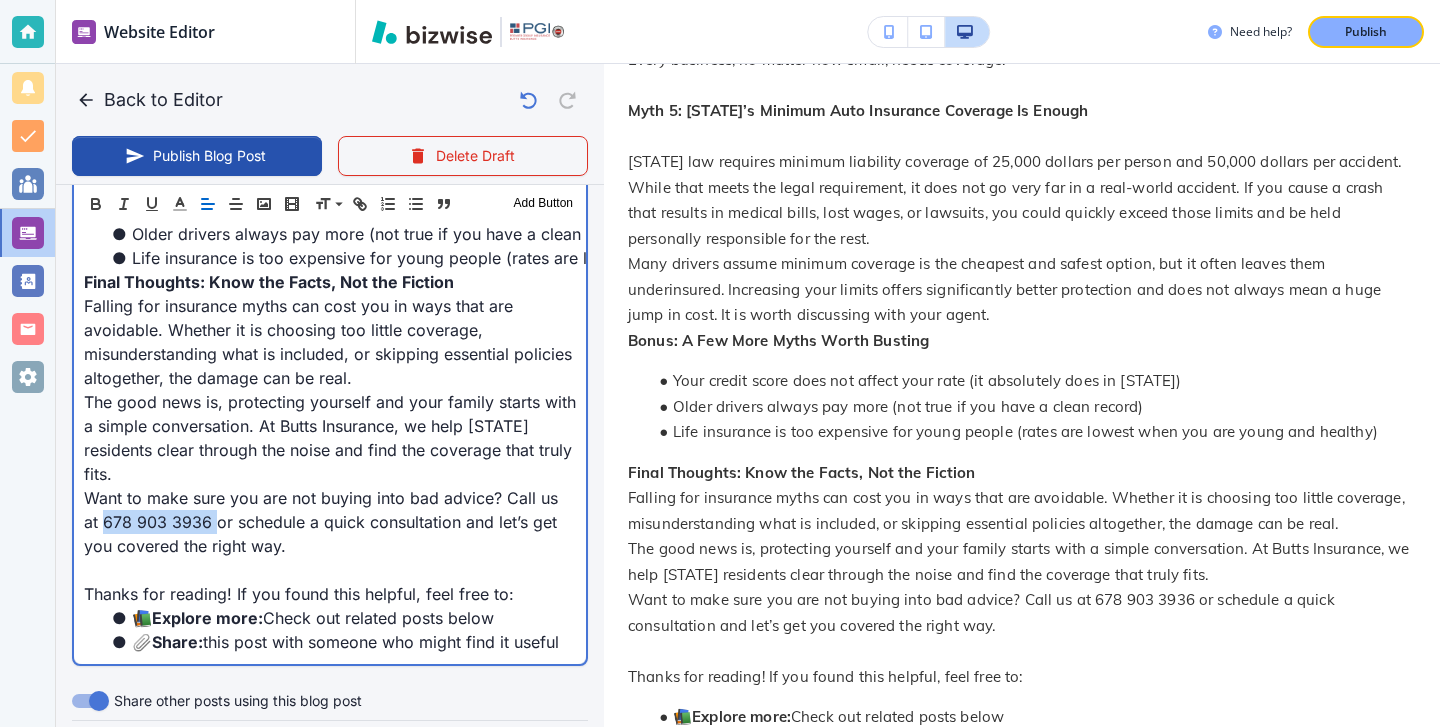 drag, startPoint x: 197, startPoint y: 521, endPoint x: 57, endPoint y: 525, distance: 140.05713 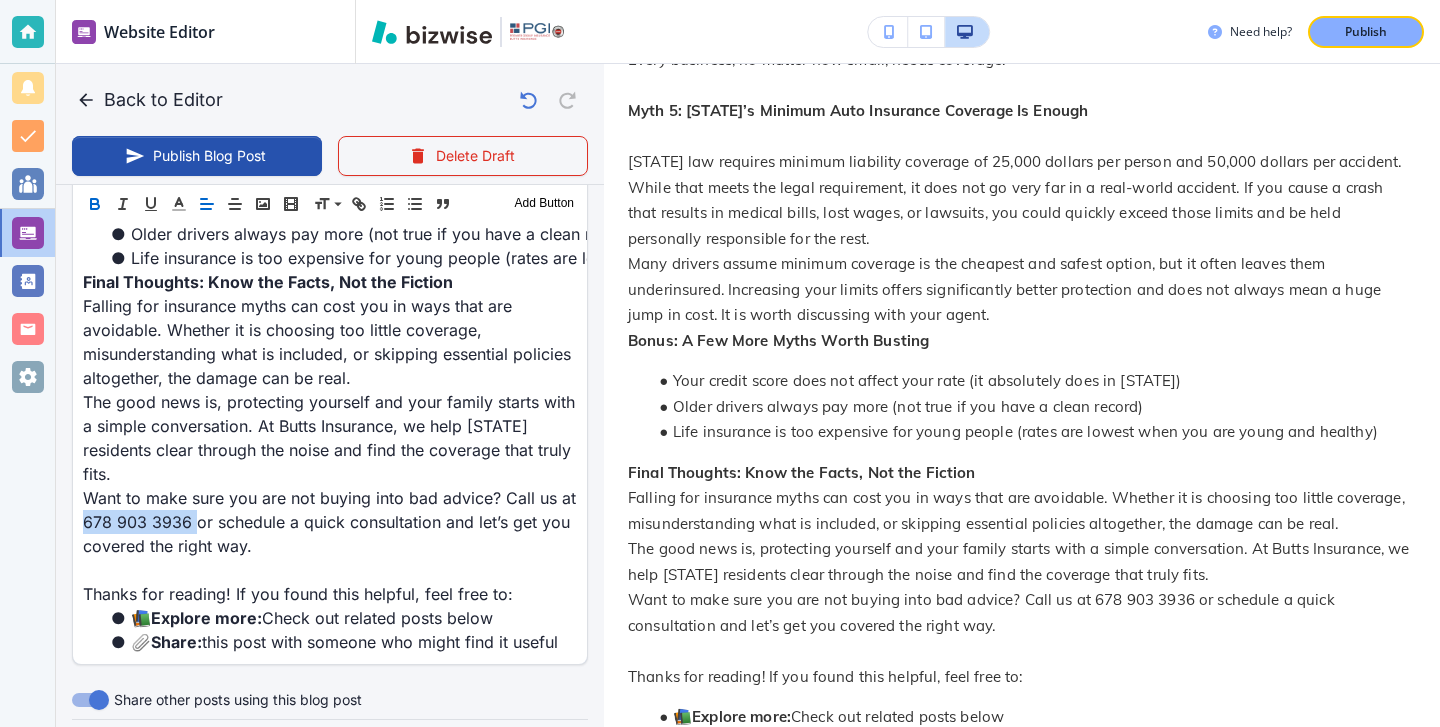 click 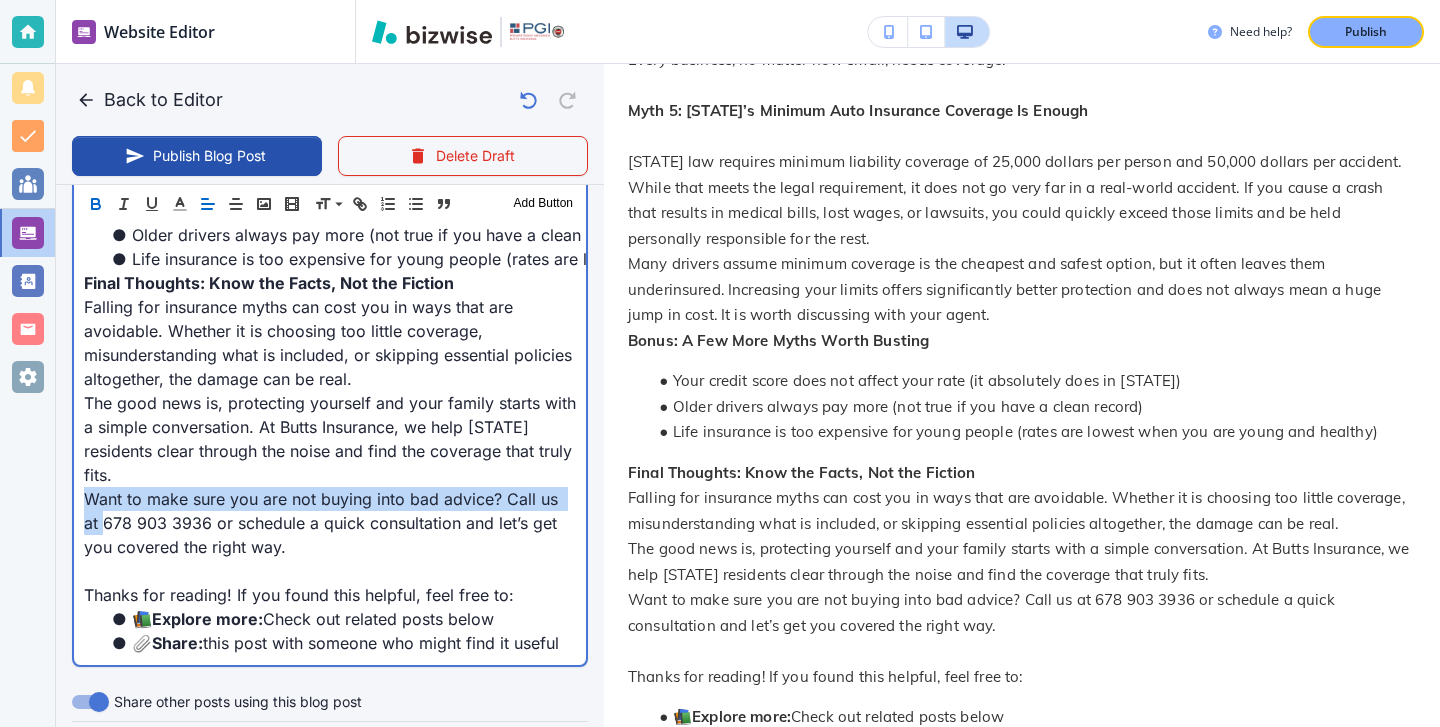 scroll, scrollTop: 2742, scrollLeft: 0, axis: vertical 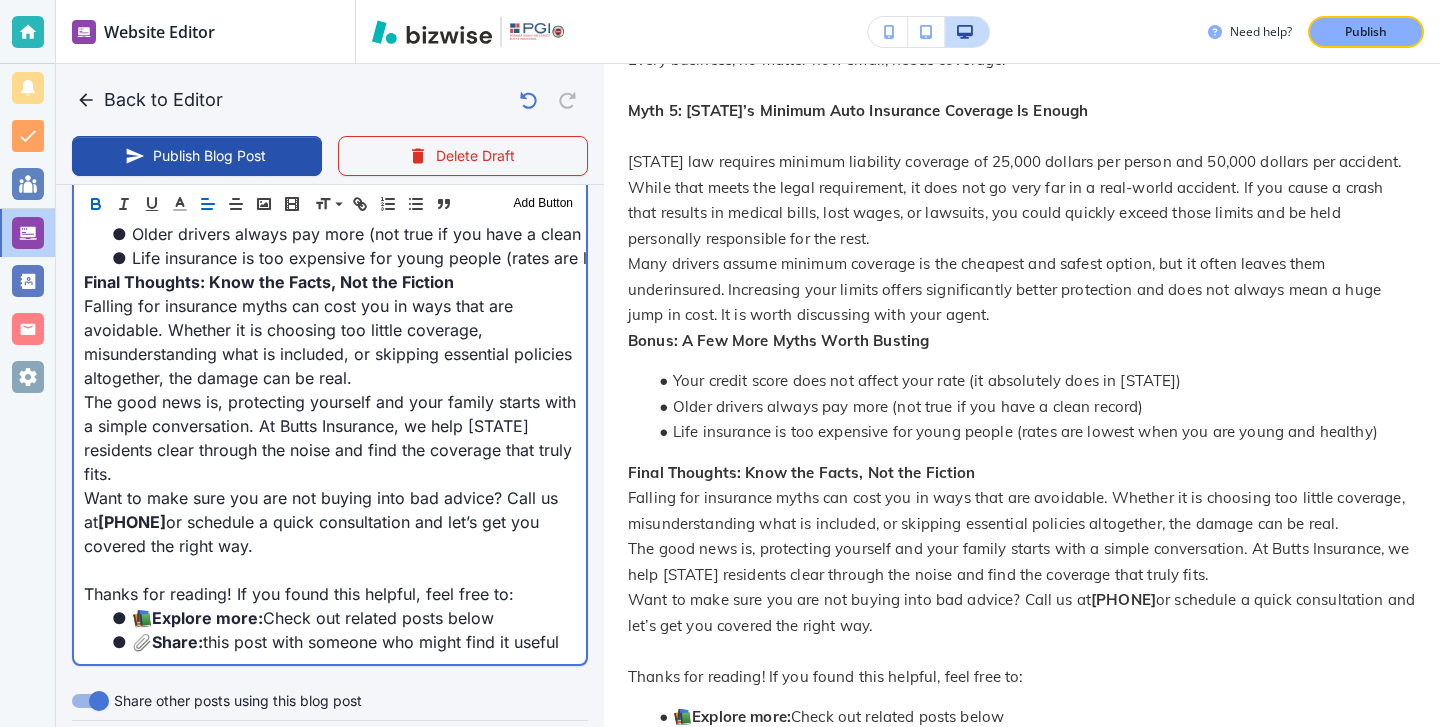click on "[PHONE]" at bounding box center (132, 522) 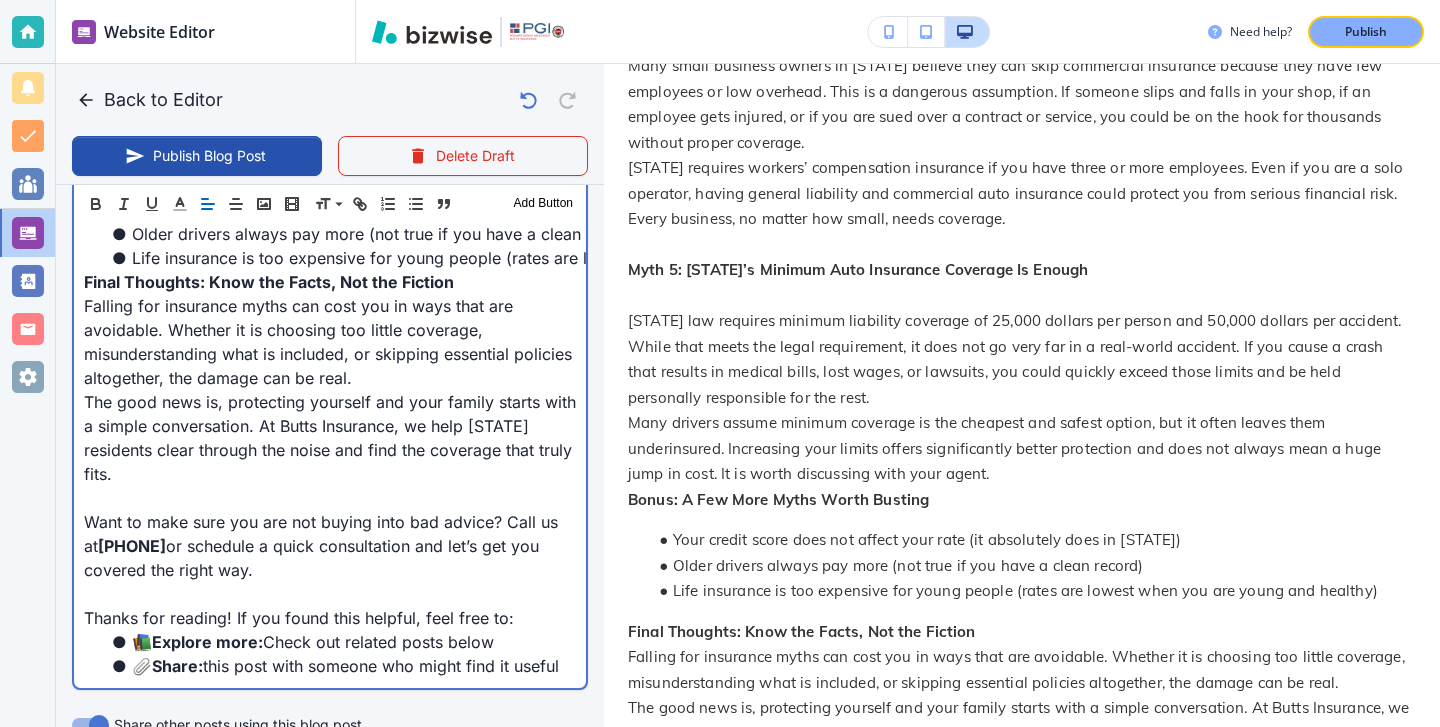 scroll, scrollTop: 1113, scrollLeft: 0, axis: vertical 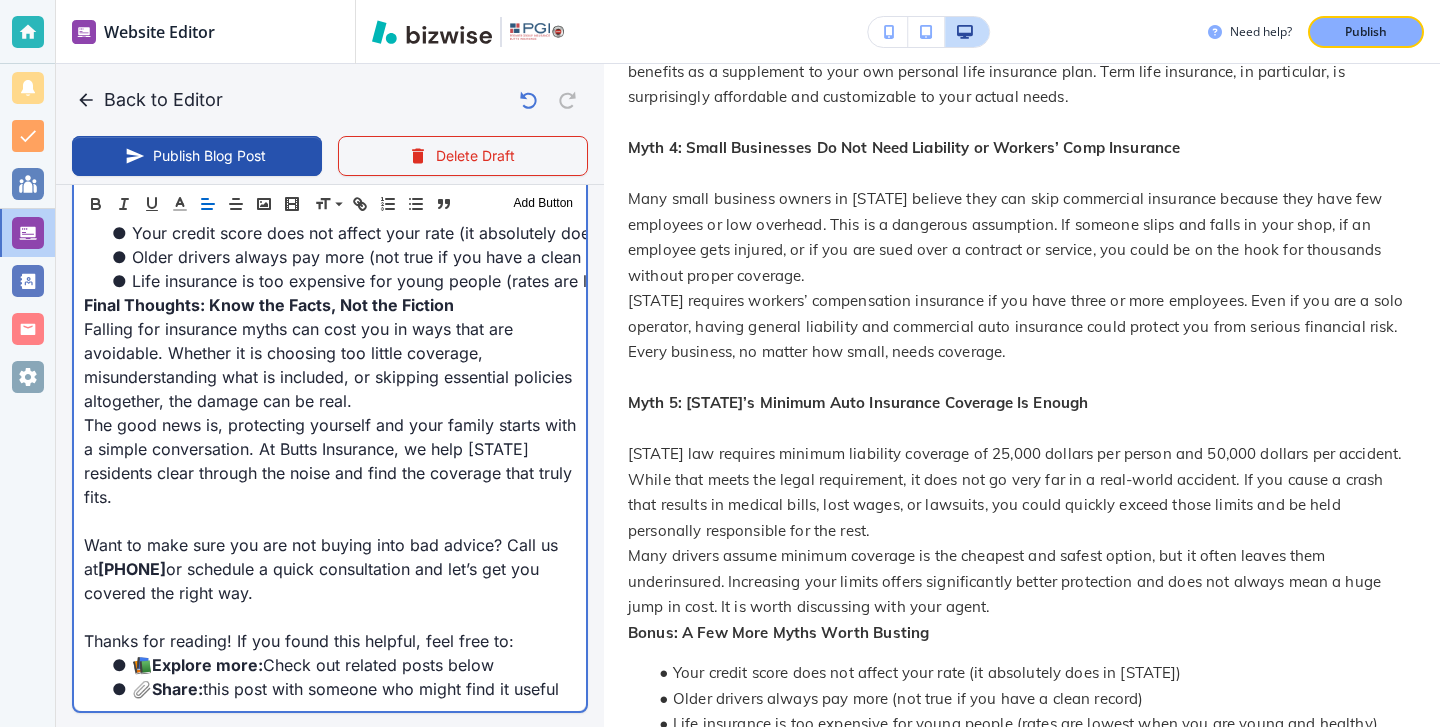 click on "Falling for insurance myths can cost you in ways that are avoidable. Whether it is choosing too little coverage, misunderstanding what is included, or skipping essential policies altogether, the damage can be real." at bounding box center (330, 365) 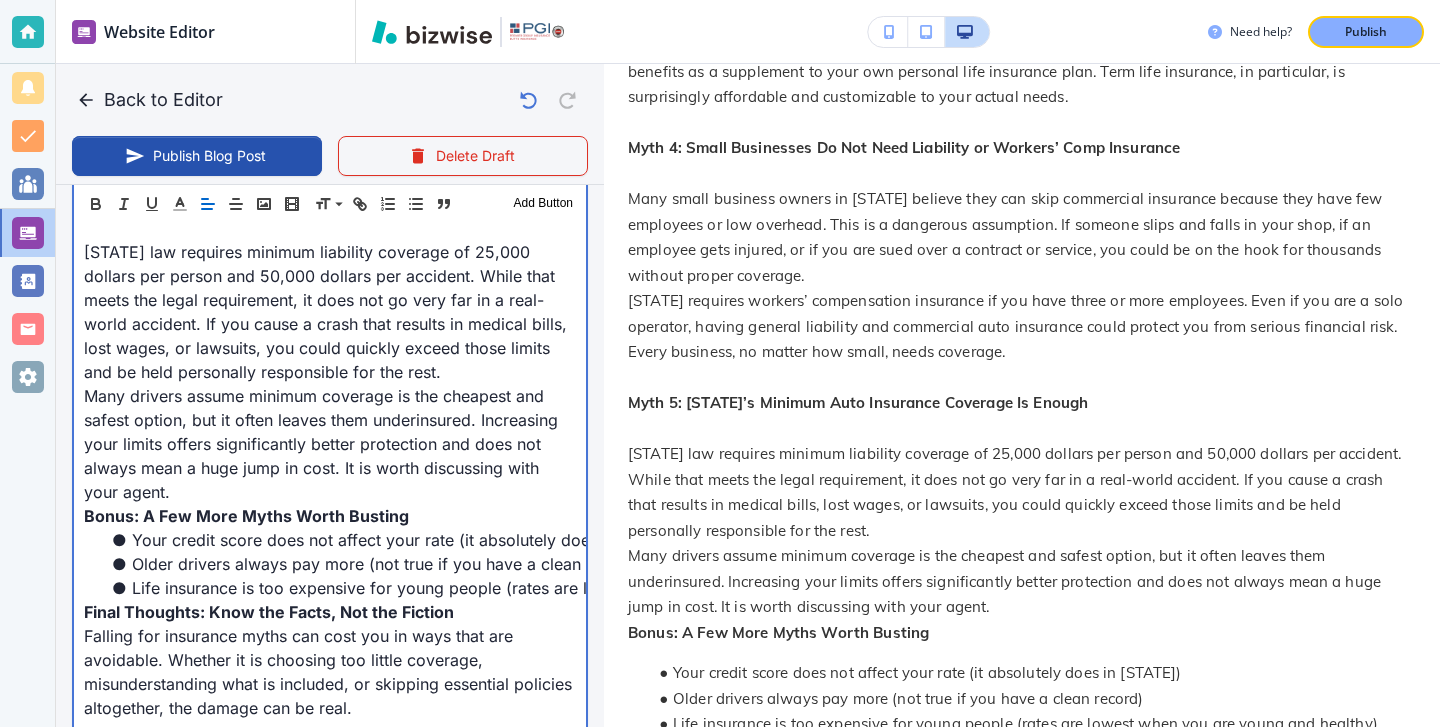 scroll, scrollTop: 2399, scrollLeft: 0, axis: vertical 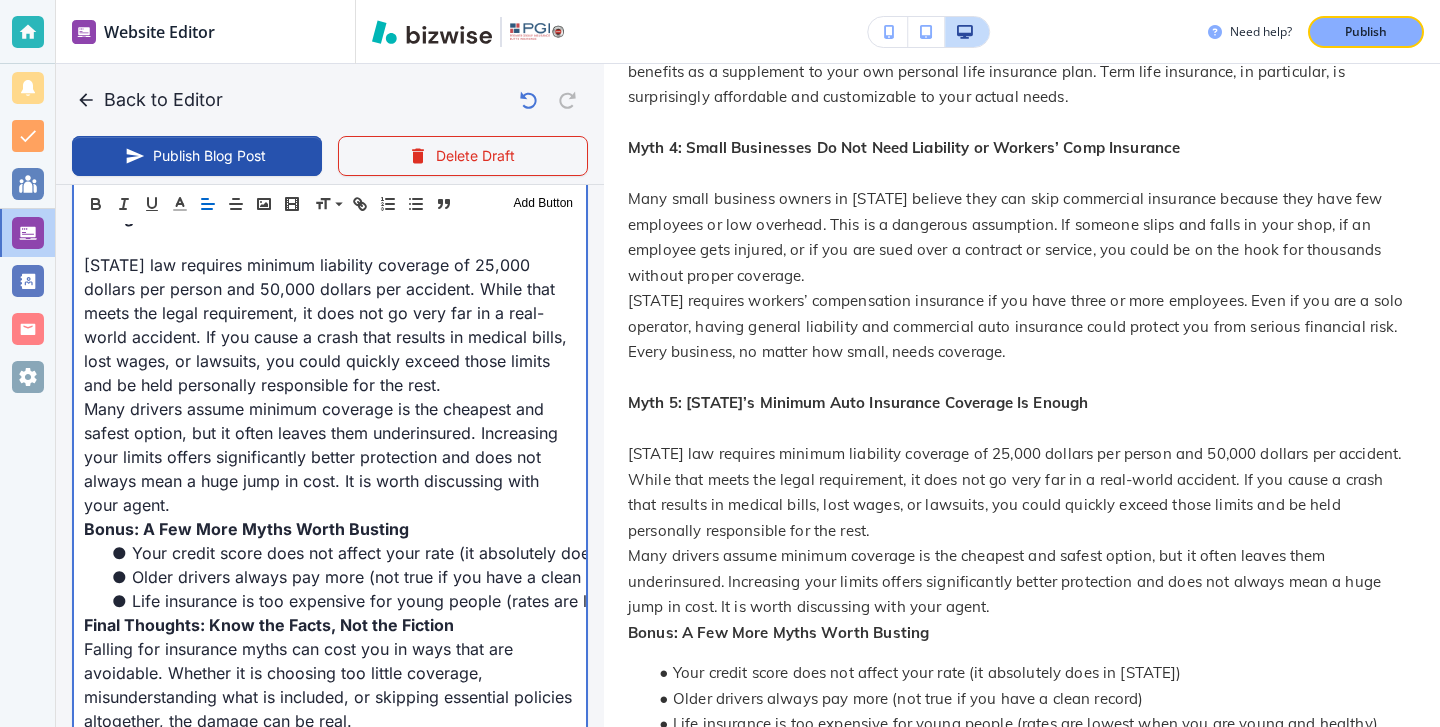 click on "[STATE] law requires minimum liability coverage of 25,000 dollars per person and 50,000 dollars per accident. While that meets the legal requirement, it does not go very far in a real-world accident. If you cause a crash that results in medical bills, lost wages, or lawsuits, you could quickly exceed those limits and be held personally responsible for the rest." at bounding box center [330, 325] 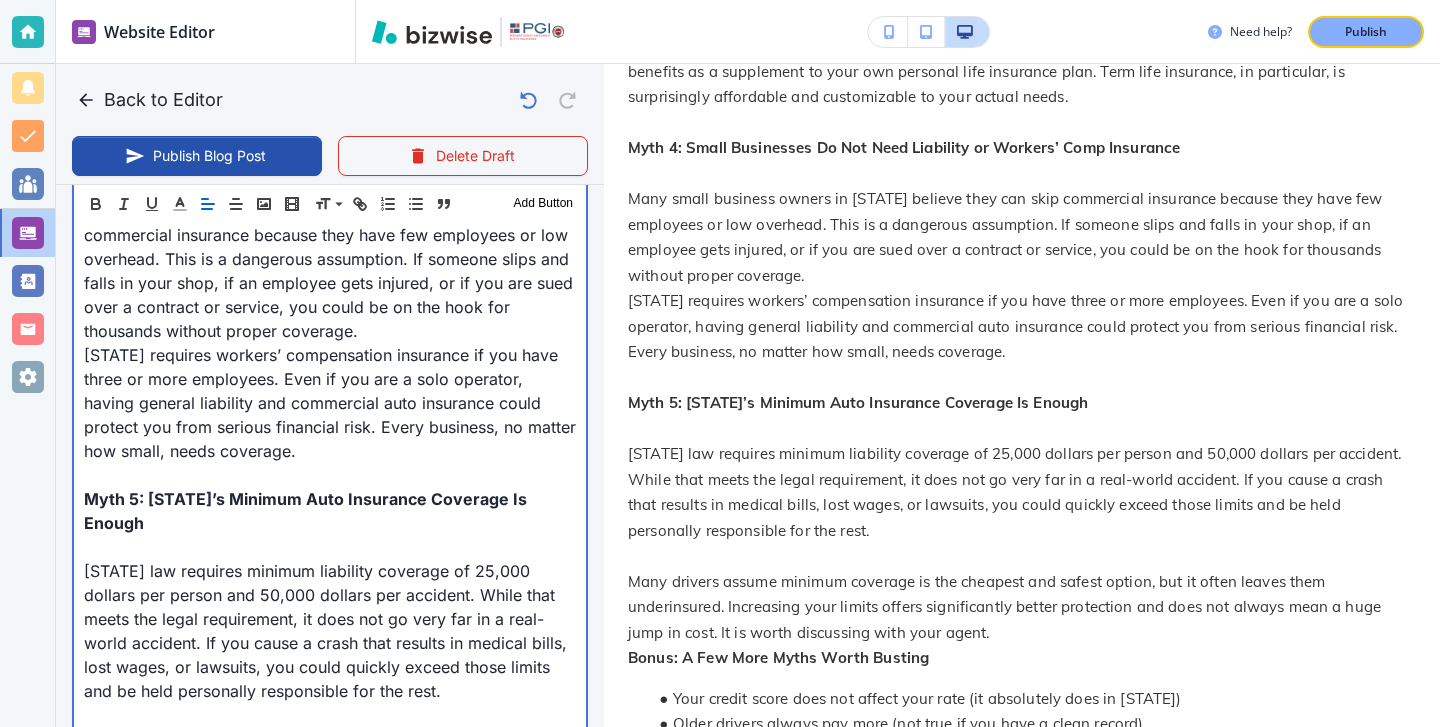 scroll, scrollTop: 2012, scrollLeft: 0, axis: vertical 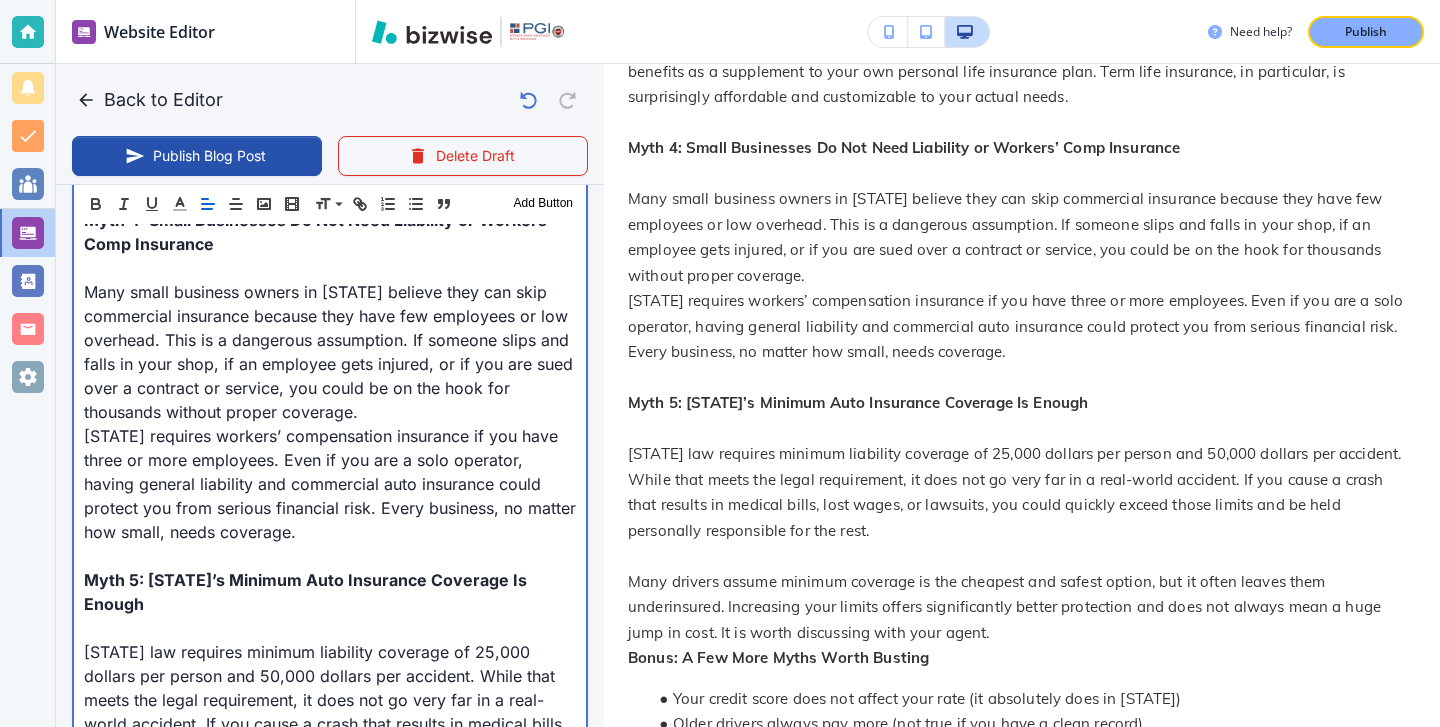 click on "Many small business owners in [STATE] believe they can skip commercial insurance because they have few employees or low overhead. This is a dangerous assumption. If someone slips and falls in your shop, if an employee gets injured, or if you are sued over a contract or service, you could be on the hook for thousands without proper coverage." at bounding box center [330, 352] 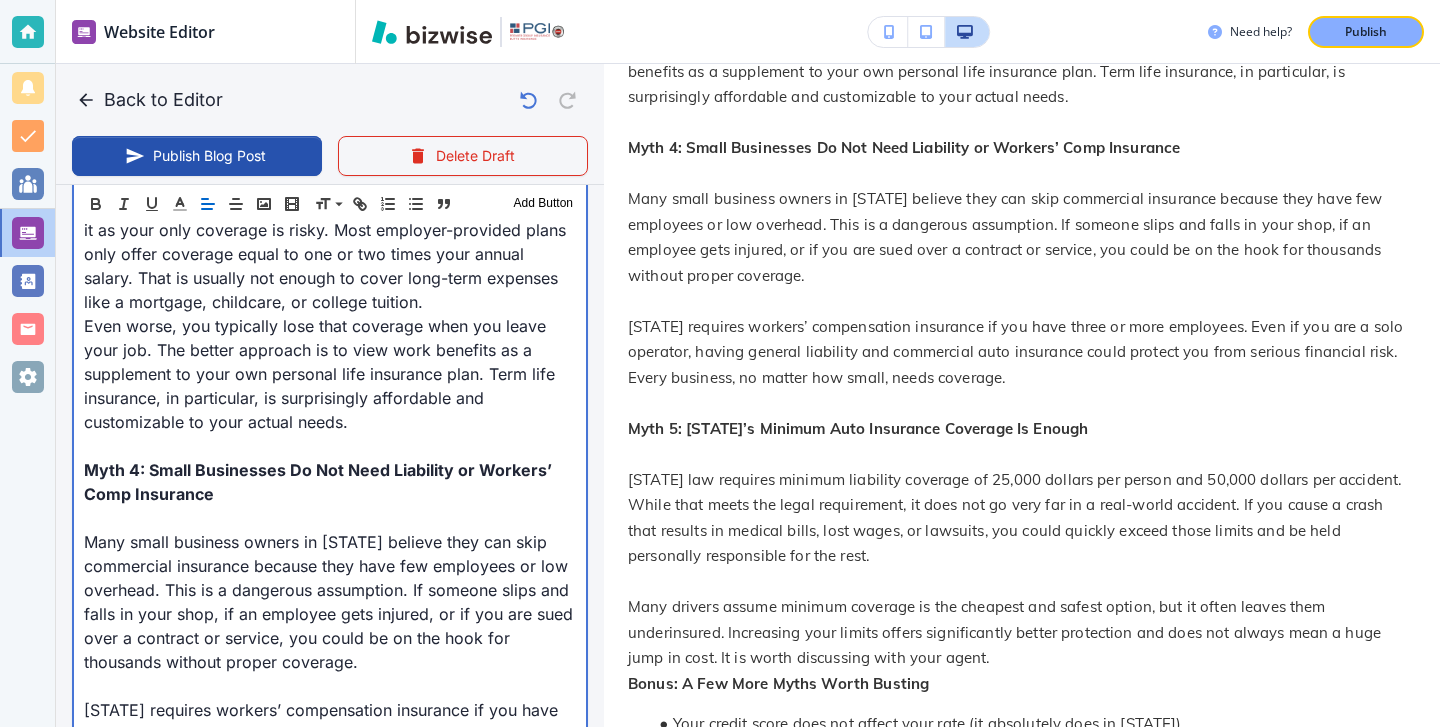 scroll, scrollTop: 1676, scrollLeft: 0, axis: vertical 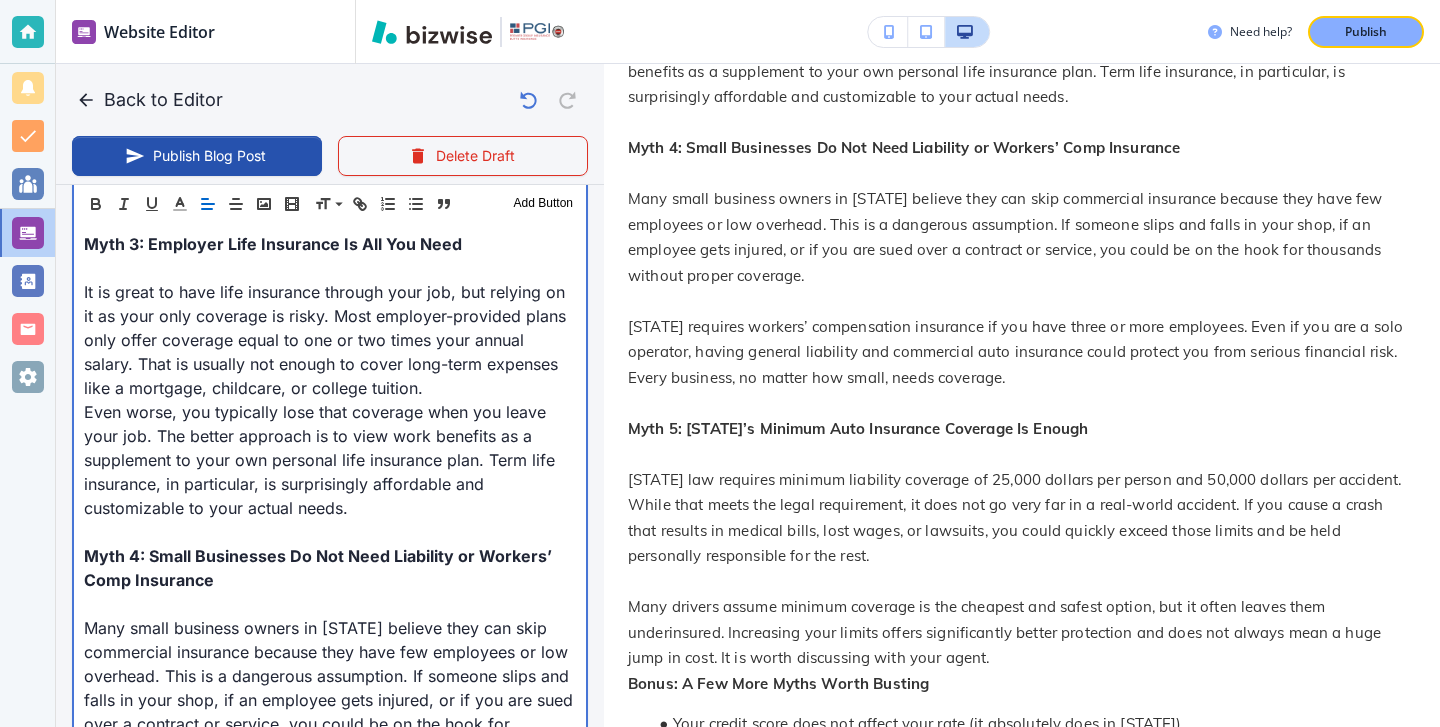 click on "It is great to have life insurance through your job, but relying on it as your only coverage is risky. Most employer-provided plans only offer coverage equal to one or two times your annual salary. That is usually not enough to cover long-term expenses like a mortgage, childcare, or college tuition." at bounding box center (330, 340) 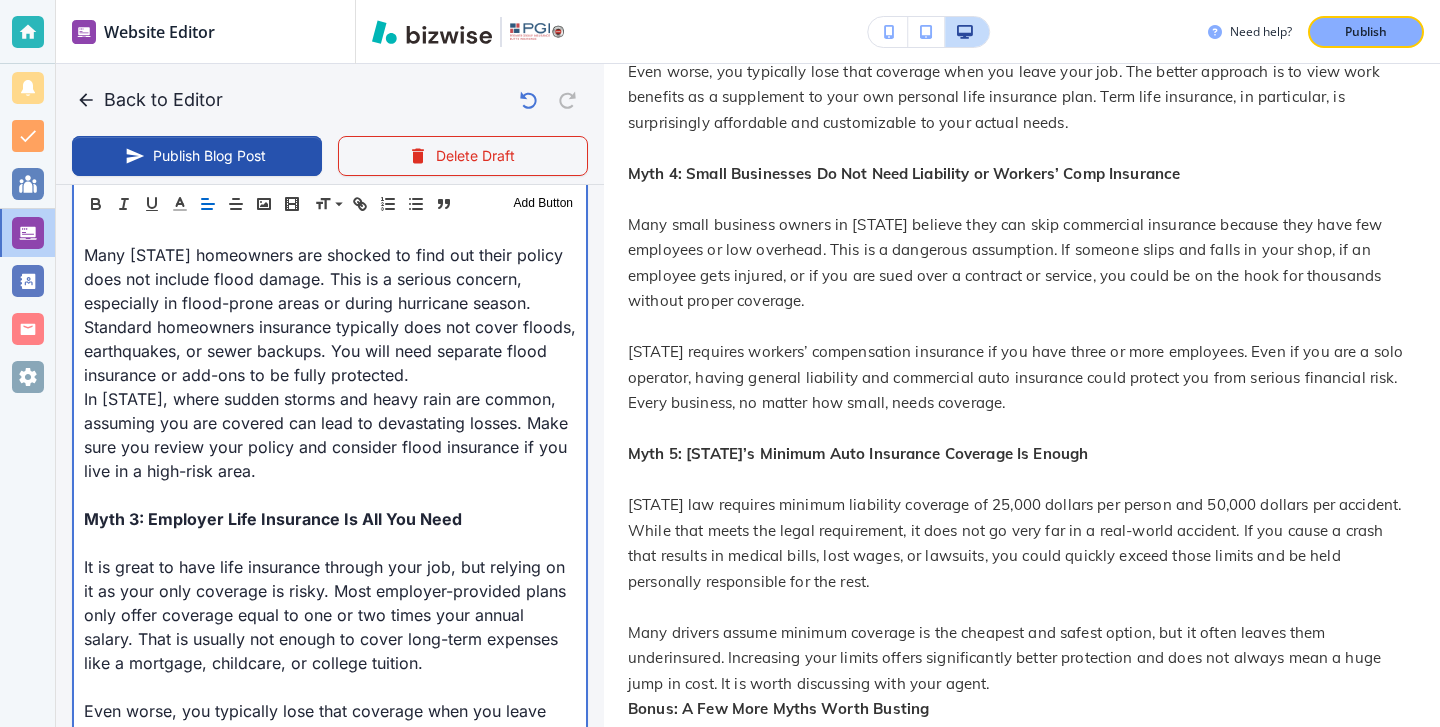 scroll, scrollTop: 1360, scrollLeft: 0, axis: vertical 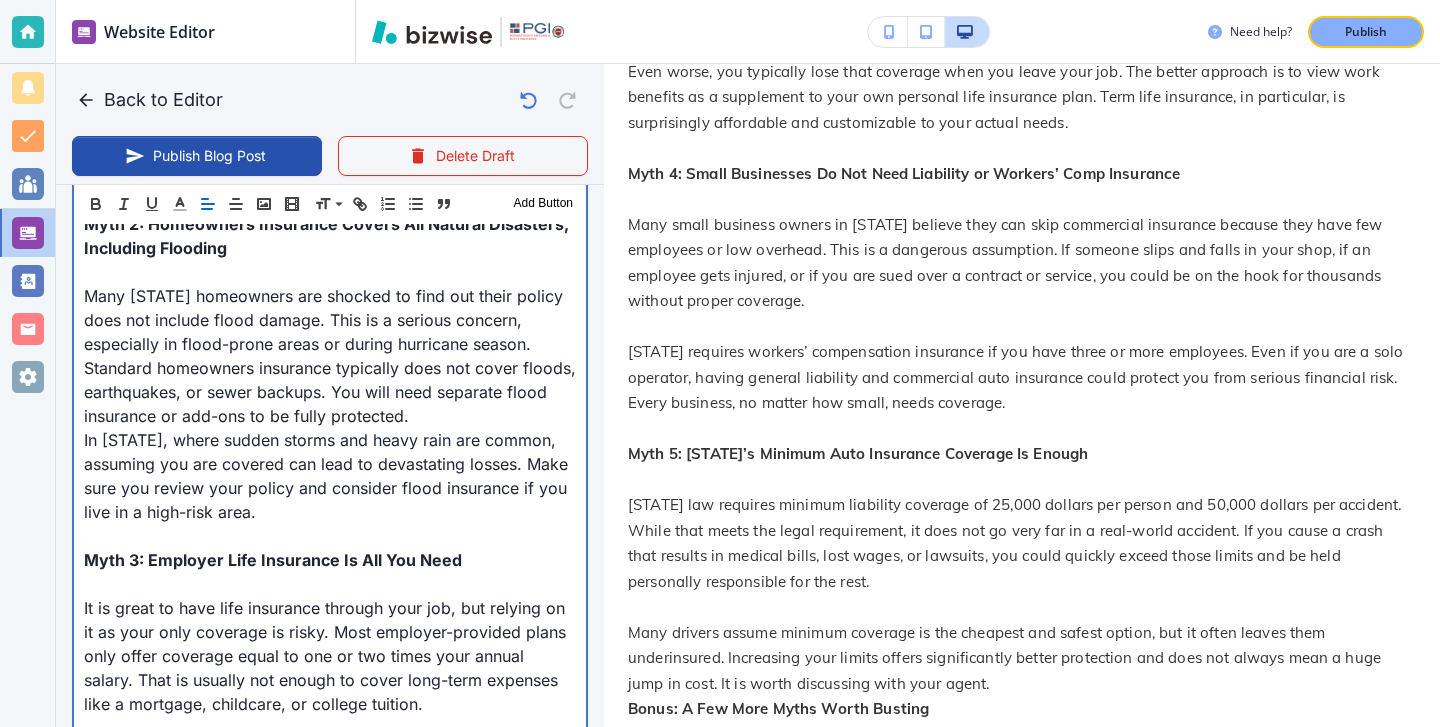 click on "Many [STATE] homeowners are shocked to find out their policy does not include flood damage. This is a serious concern, especially in flood-prone areas or during hurricane season. Standard homeowners insurance typically does not cover floods, earthquakes, or sewer backups. You will need separate flood insurance or add-ons to be fully protected." at bounding box center [330, 356] 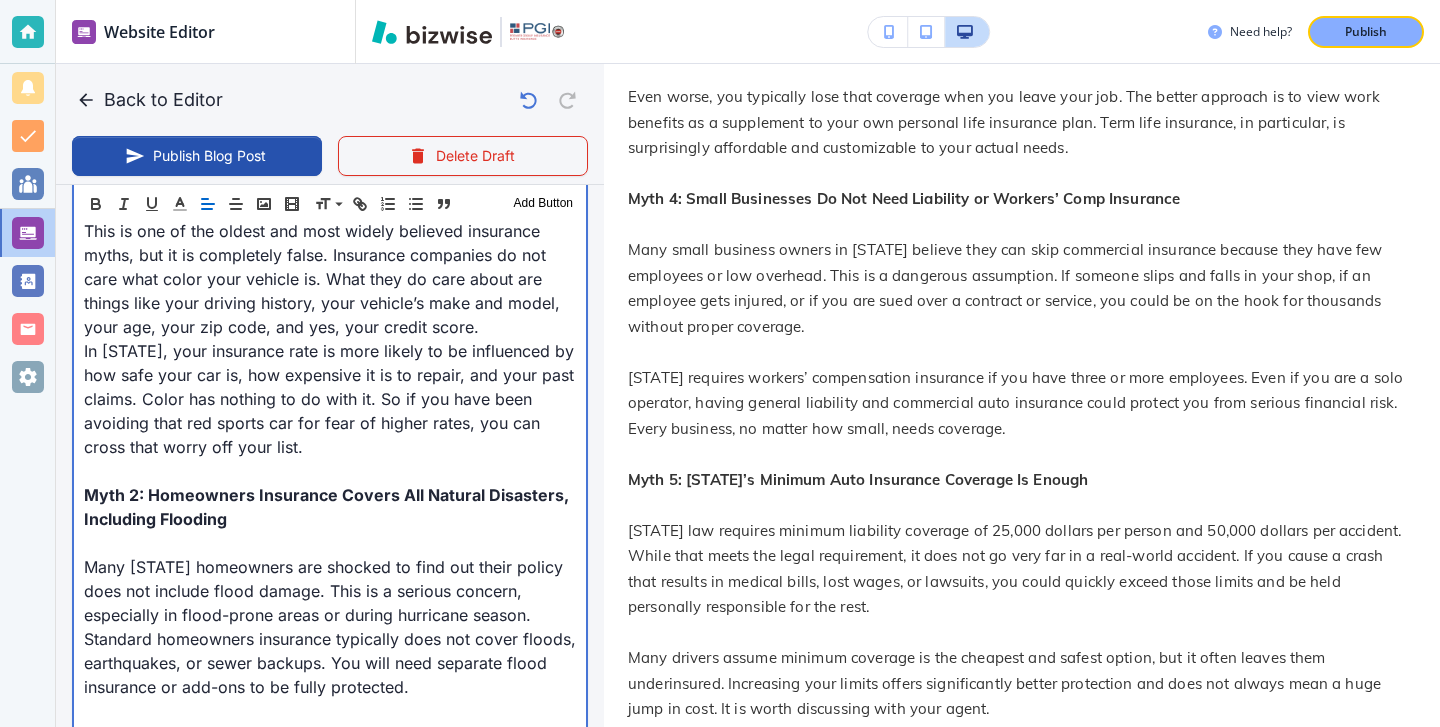 scroll, scrollTop: 1027, scrollLeft: 0, axis: vertical 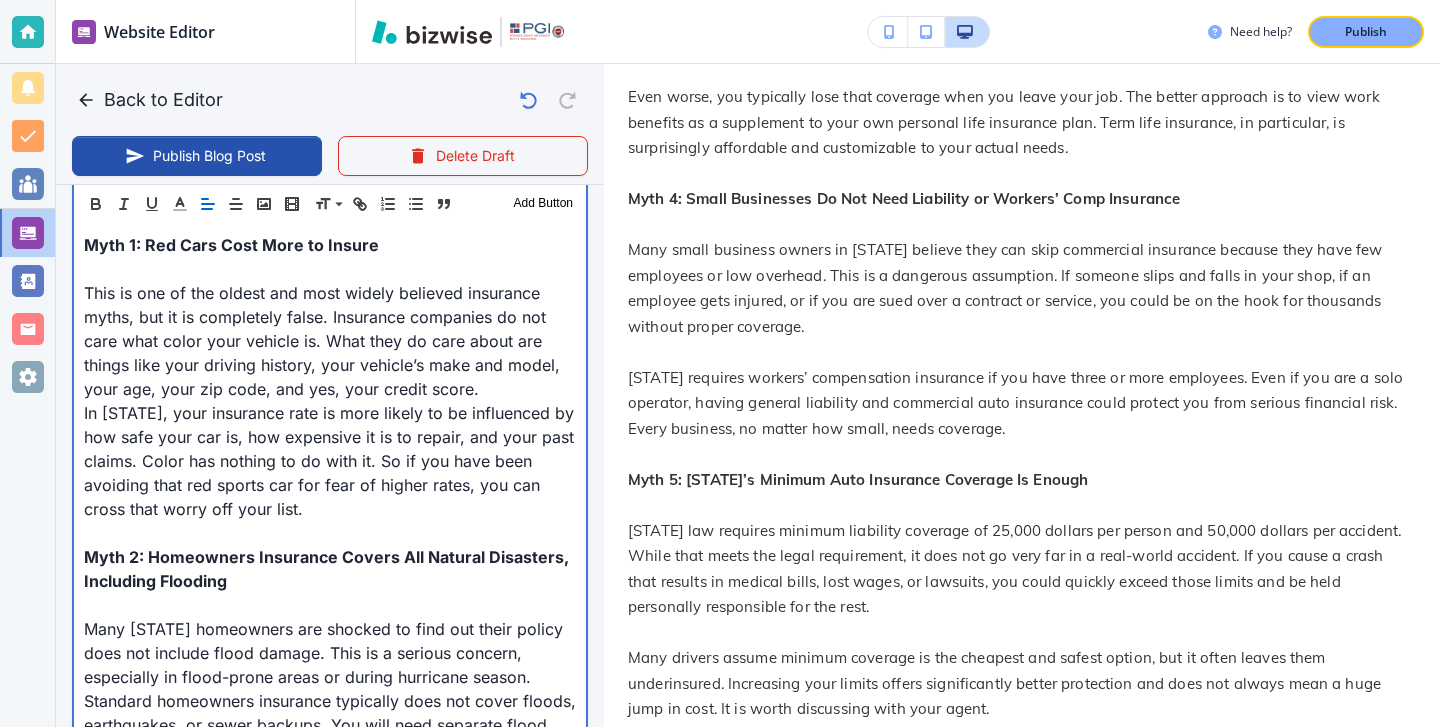 click on "This is one of the oldest and most widely believed insurance myths, but it is completely false. Insurance companies do not care what color your vehicle is. What they do care about are things like your driving history, your vehicle’s make and model, your age, your zip code, and yes, your credit score." at bounding box center [330, 341] 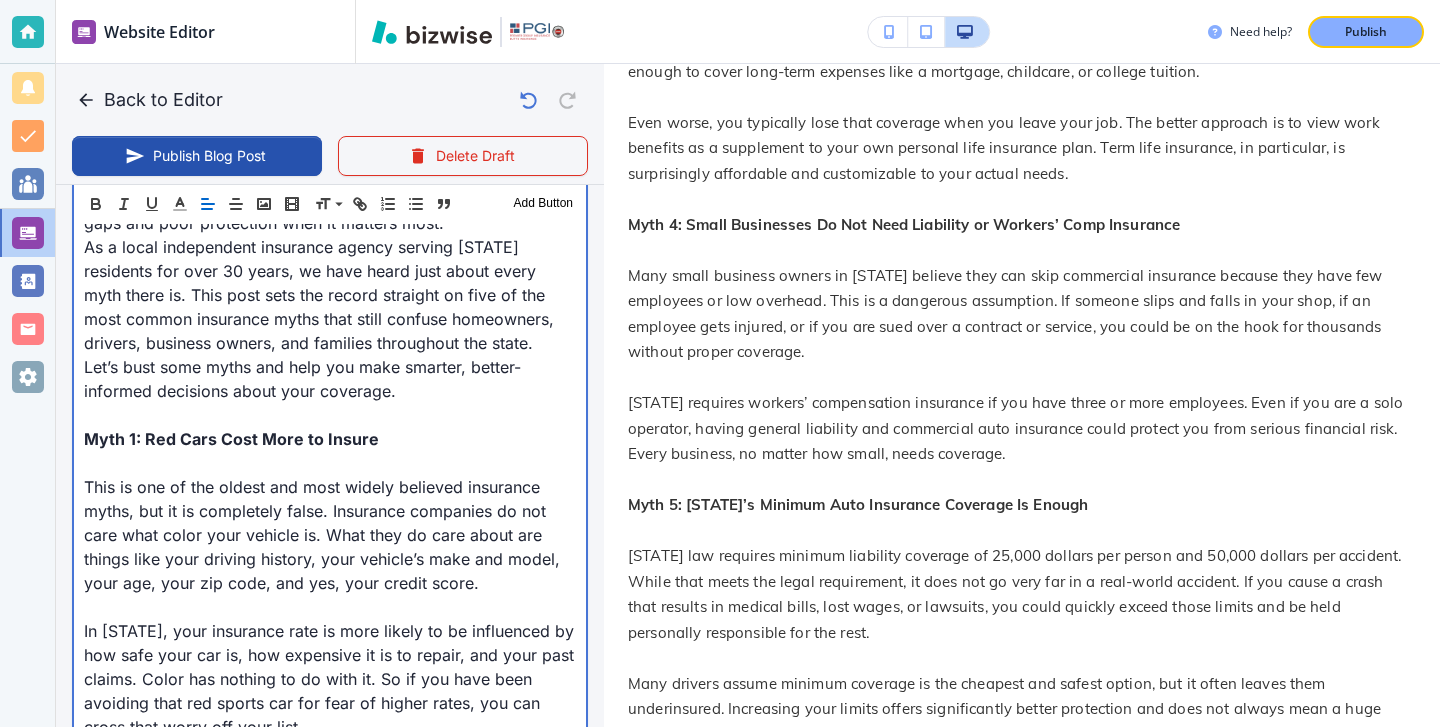 scroll, scrollTop: 727, scrollLeft: 0, axis: vertical 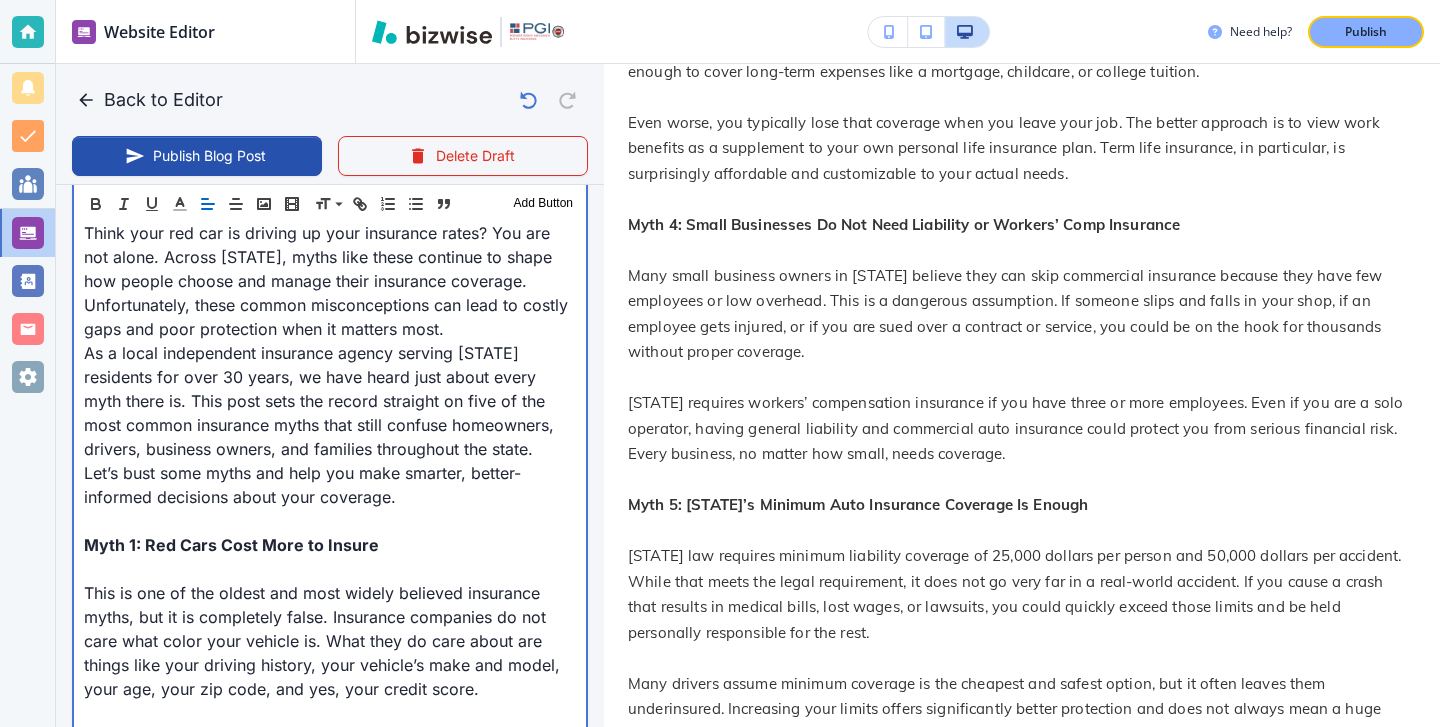 click on "Think your red car is driving up your insurance rates? You are not alone. Across [STATE], myths like these continue to shape how people choose and manage their insurance coverage. Unfortunately, these common misconceptions can lead to costly gaps and poor protection when it matters most." at bounding box center (330, 281) 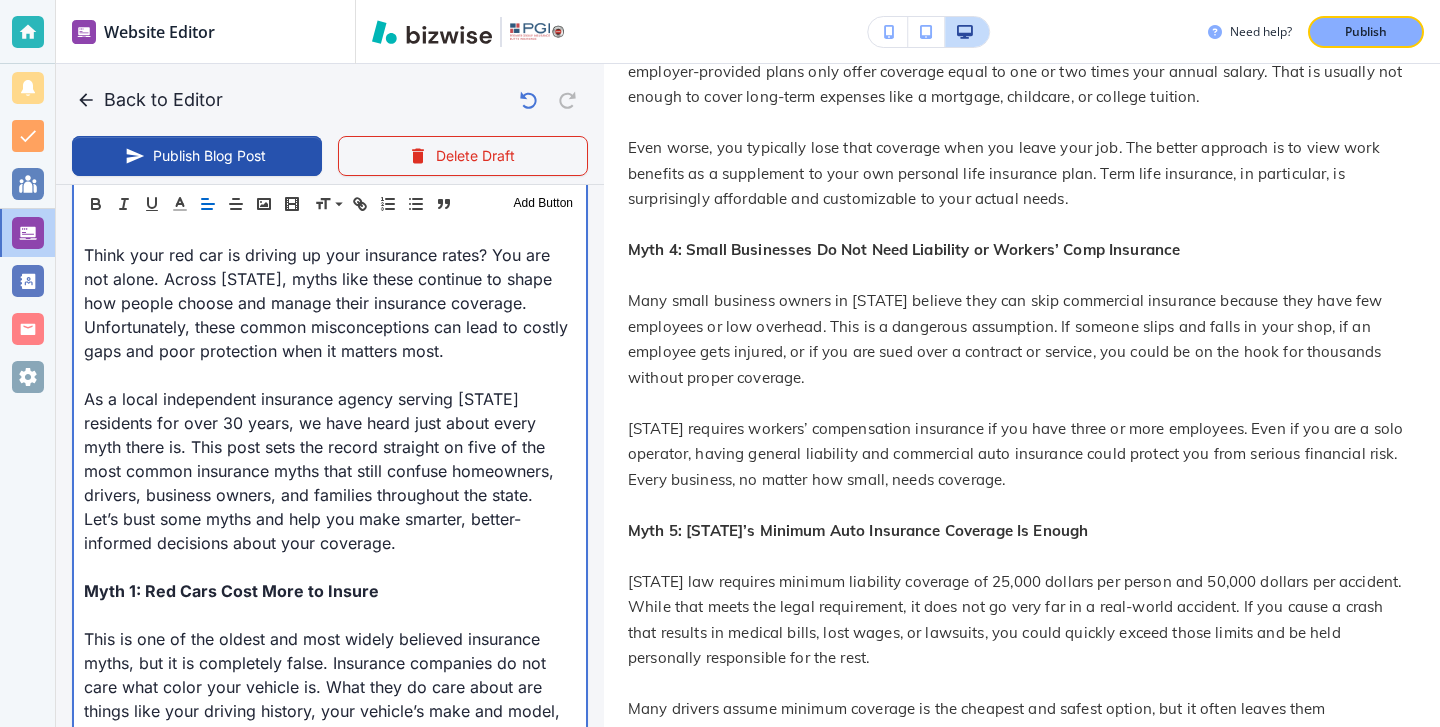 scroll, scrollTop: 951, scrollLeft: 0, axis: vertical 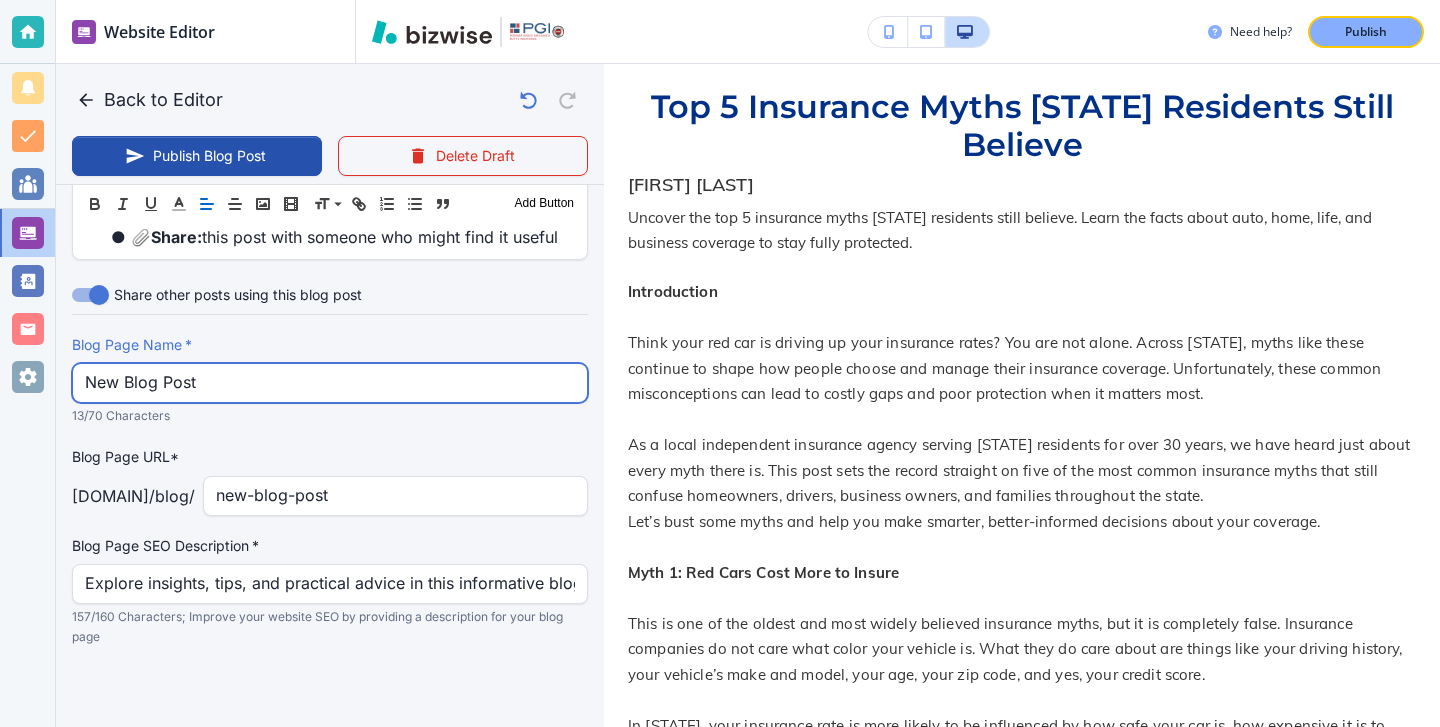 drag, startPoint x: 347, startPoint y: 394, endPoint x: 55, endPoint y: 359, distance: 294.09012 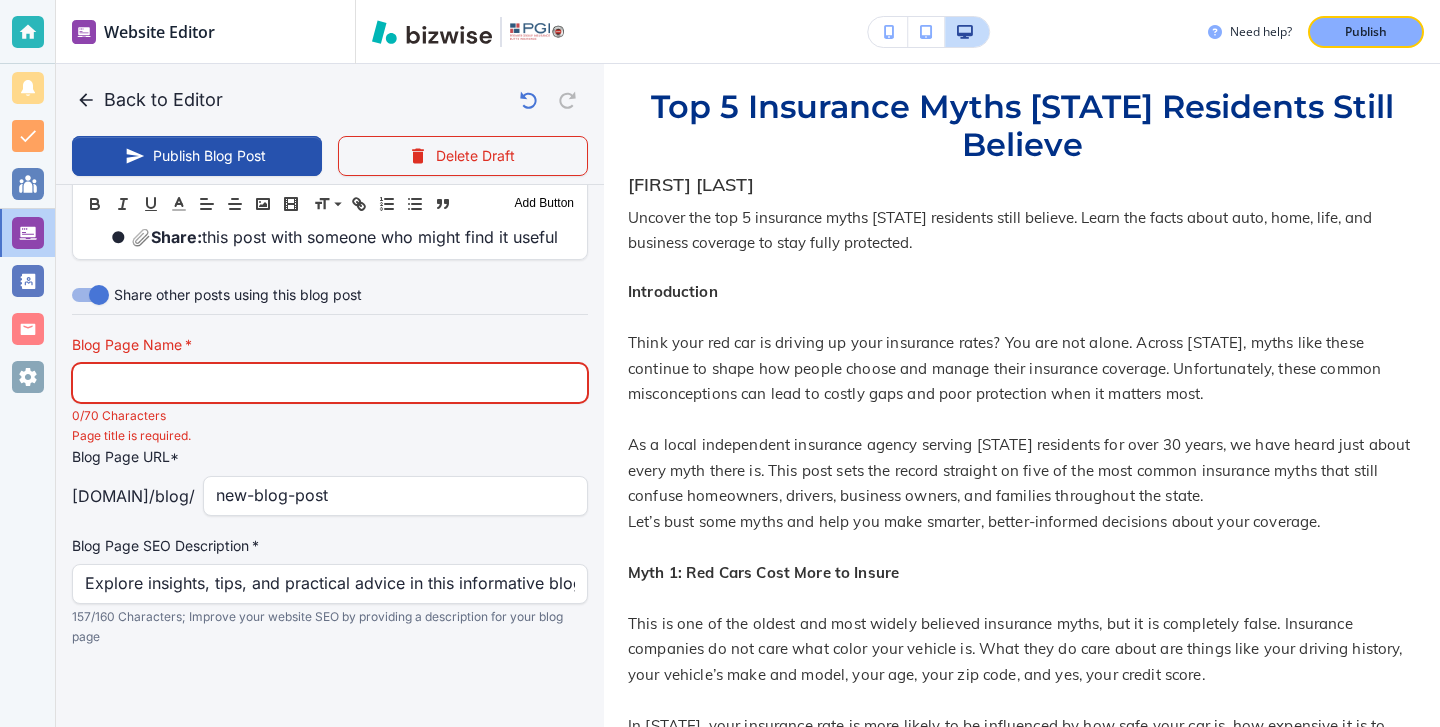 type 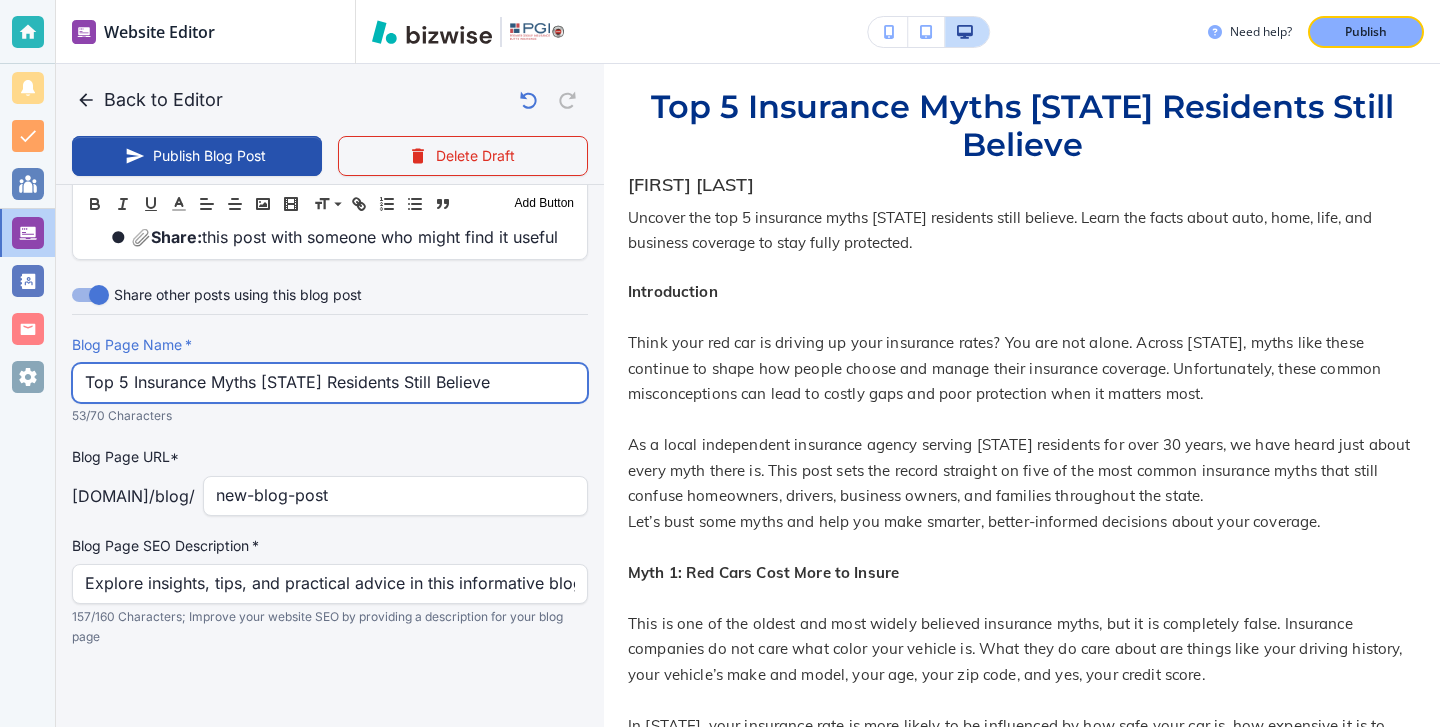 type on "Top 5 Insurance Myths [STATE] Residents Still Believe" 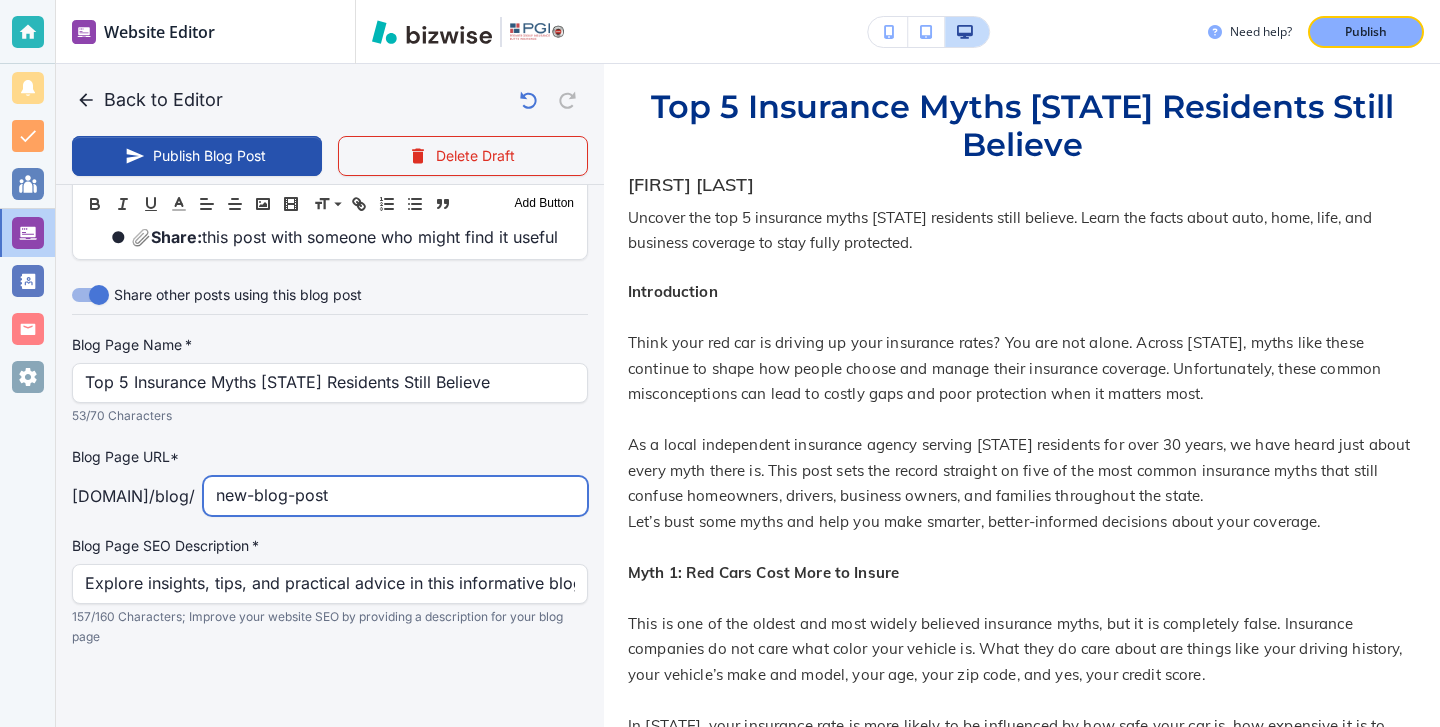 click on "new-blog-post" at bounding box center [395, 496] 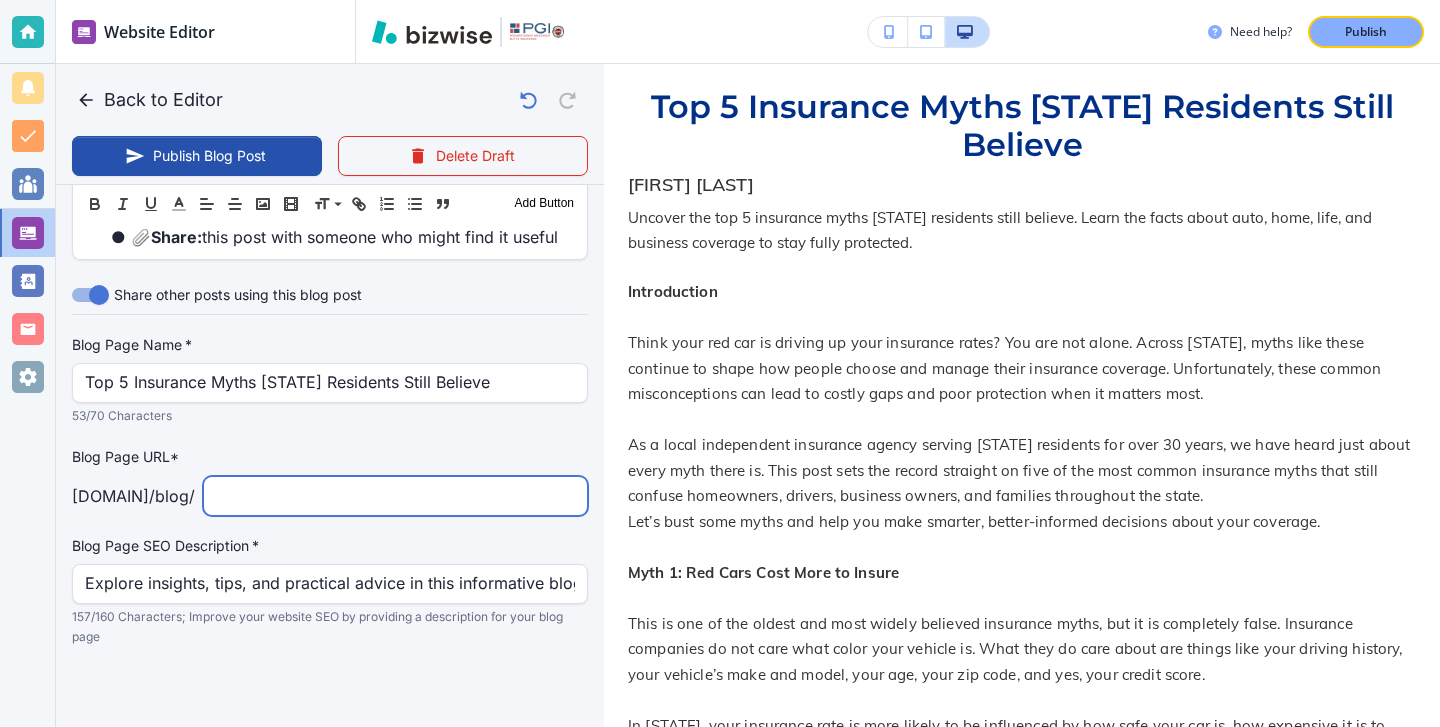 type on "=" 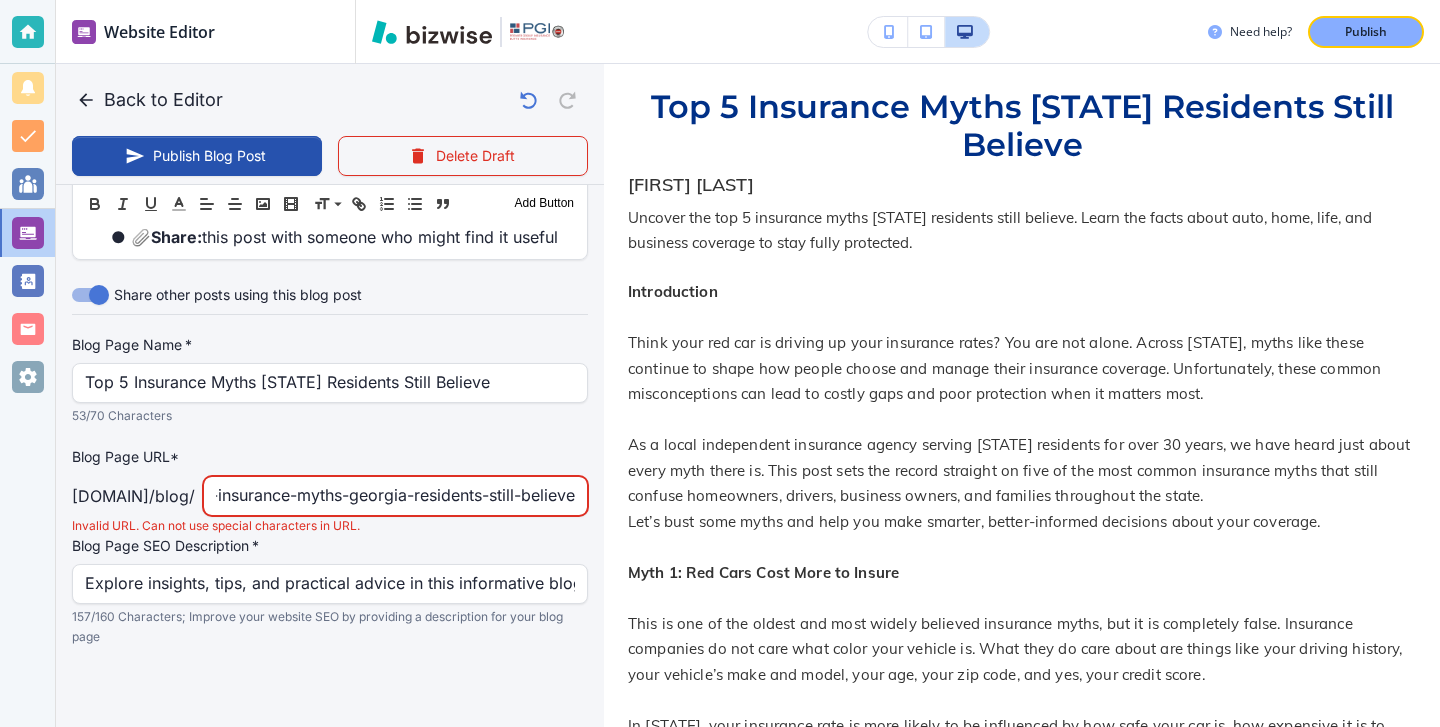 scroll, scrollTop: 0, scrollLeft: 123, axis: horizontal 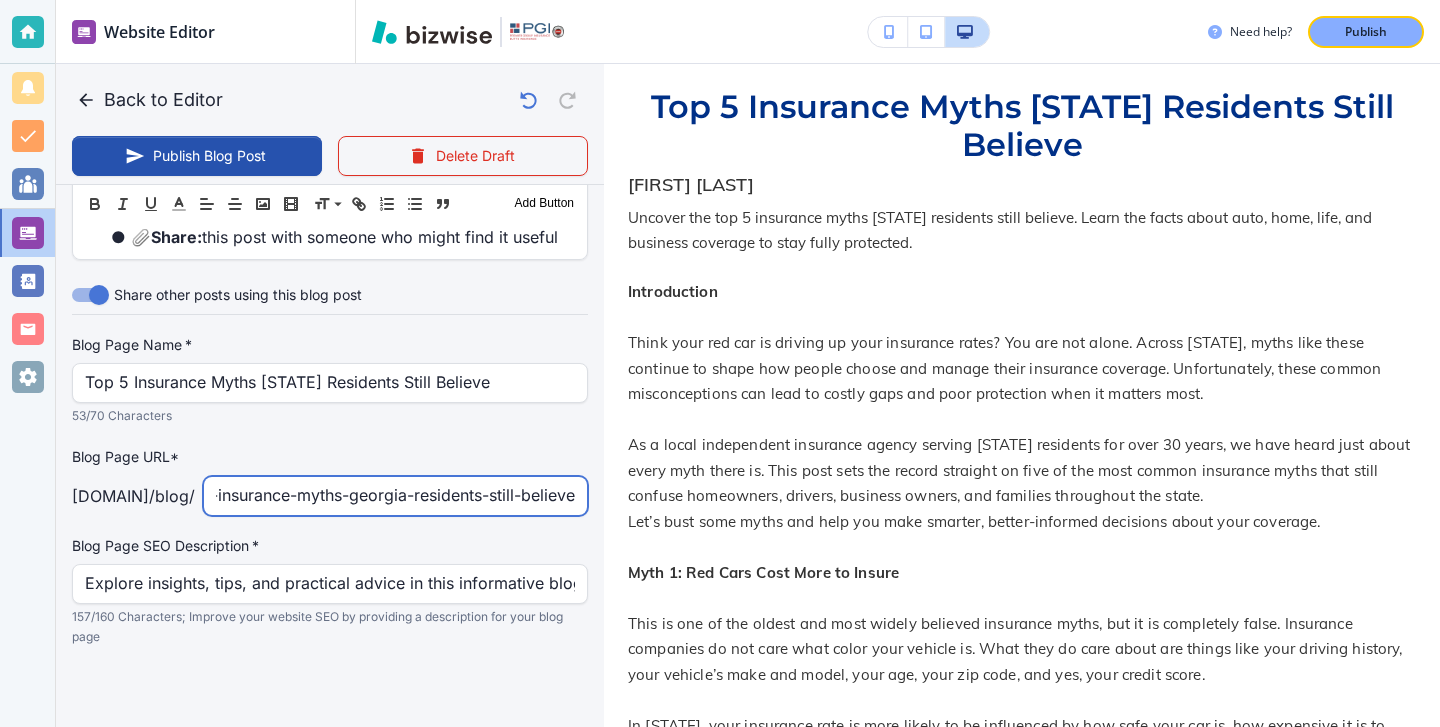 type on "top-5-insurance-myths-georgia-residents-still-believe" 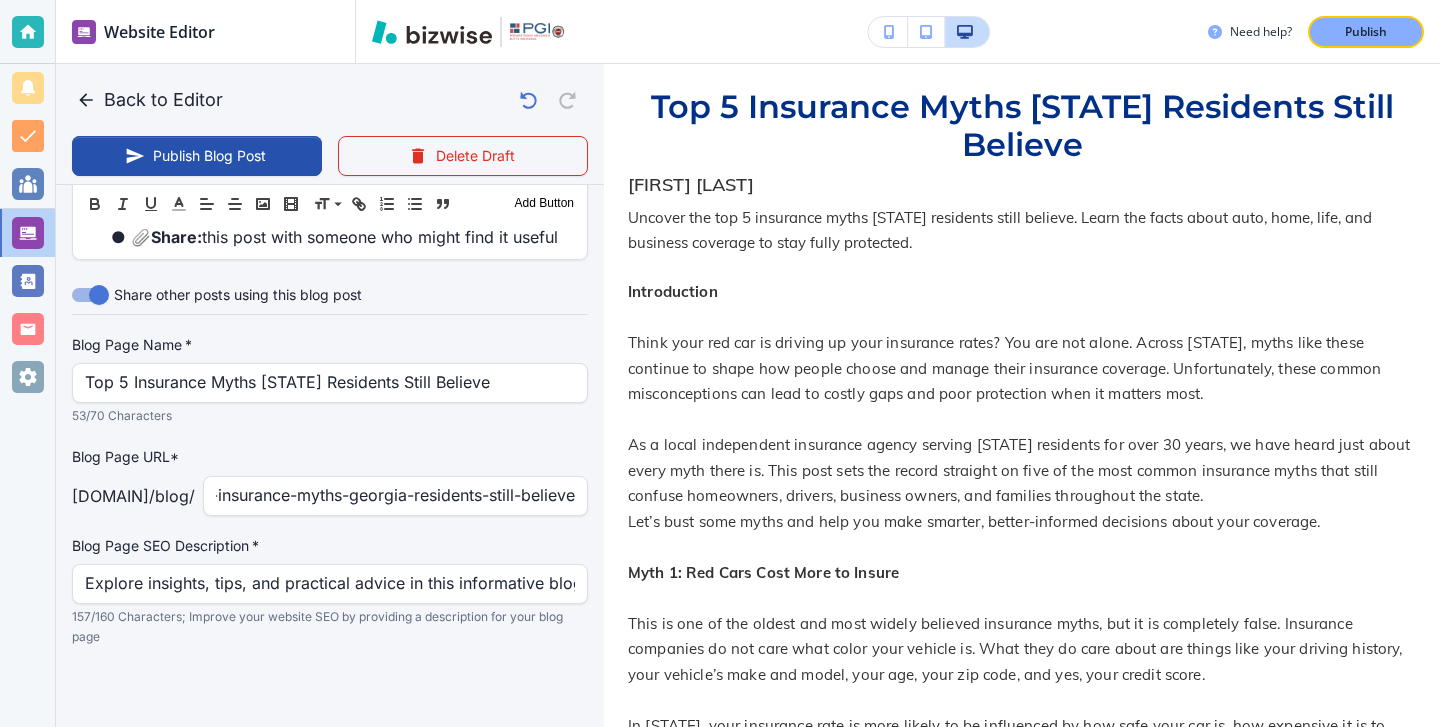 scroll, scrollTop: 0, scrollLeft: 0, axis: both 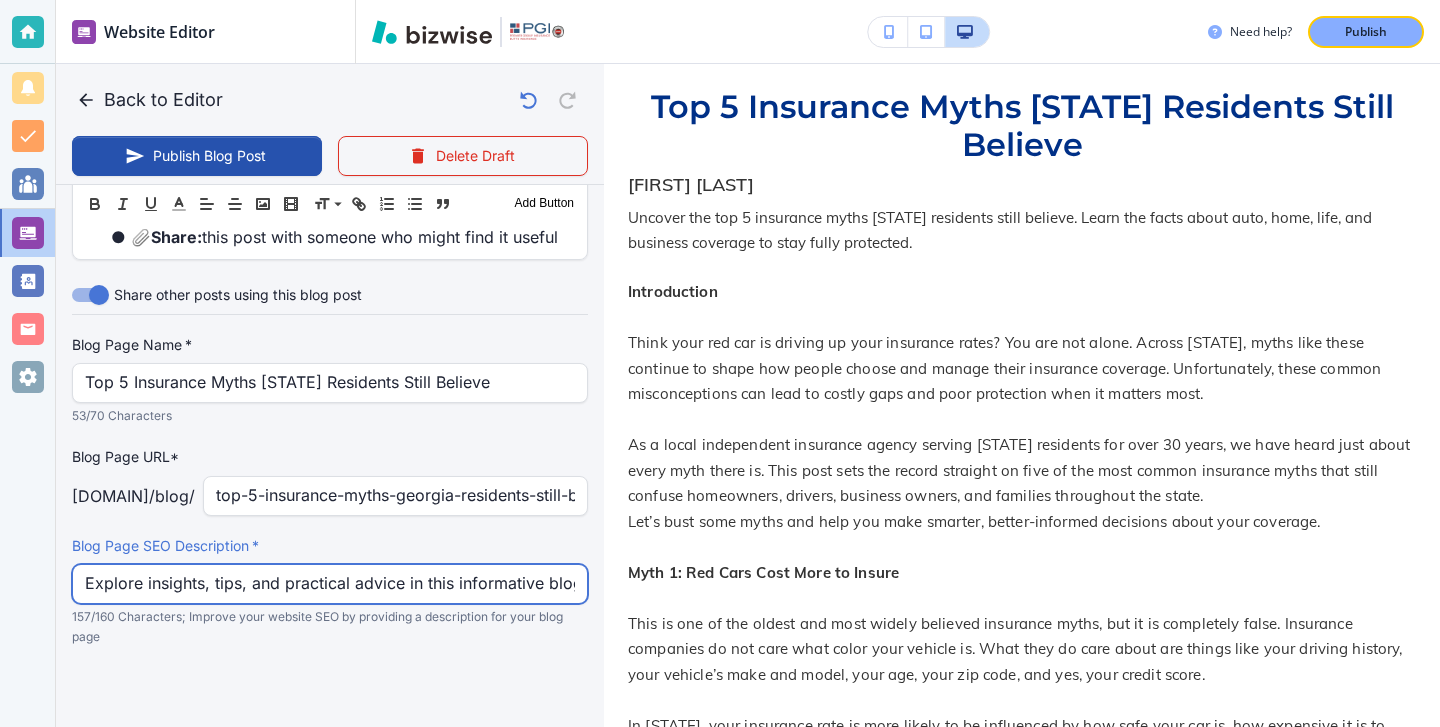 drag, startPoint x: 80, startPoint y: 587, endPoint x: 65, endPoint y: 574, distance: 19.849434 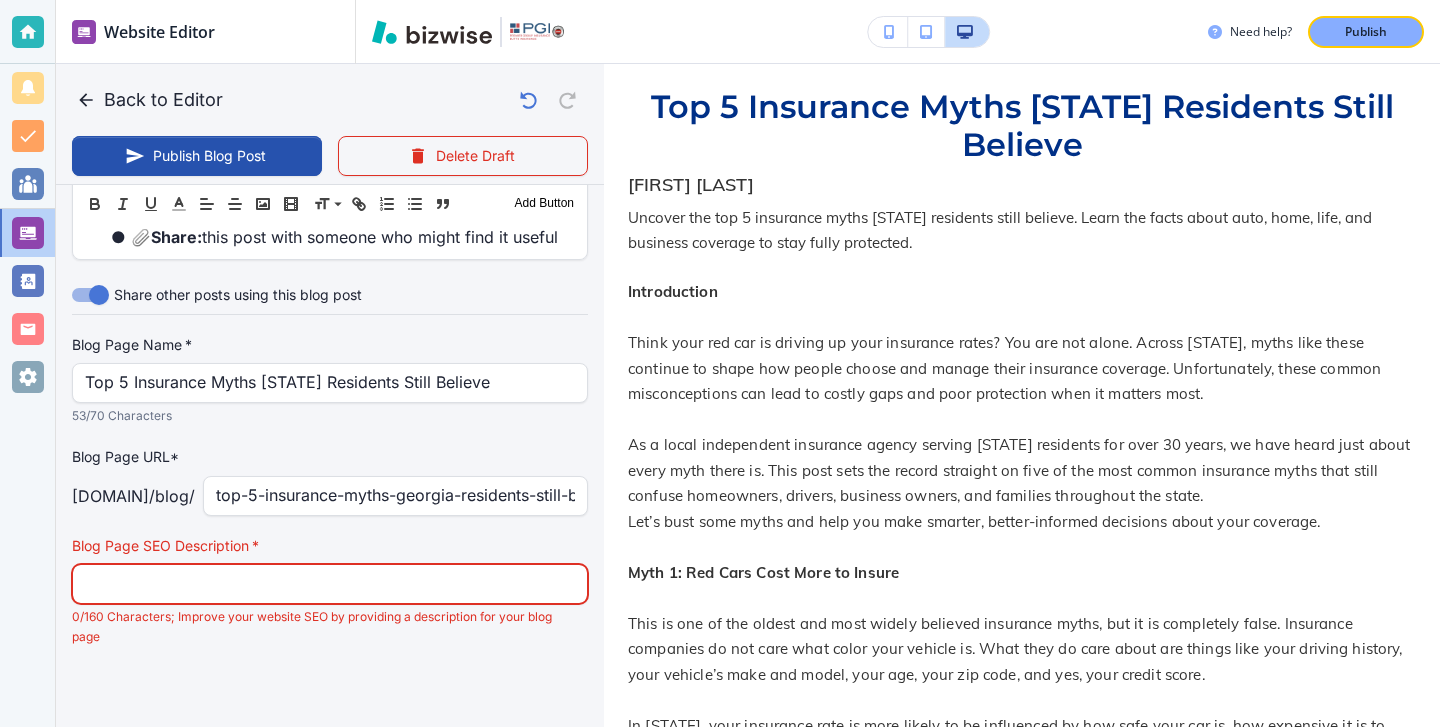 paste on "Uncover the top 5 insurance myths [STATE] residents still believe. Learn the facts about auto, home, life, and business coverage to stay fully protected." 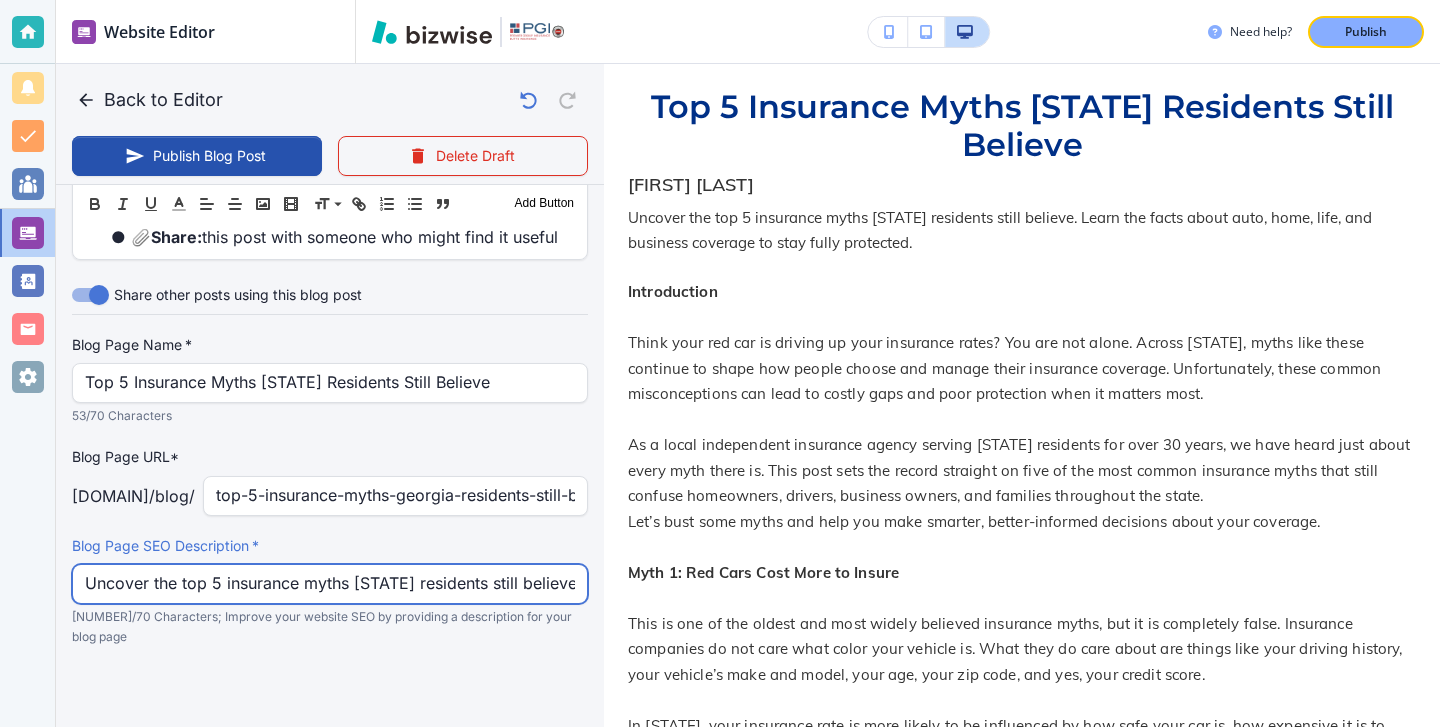 scroll, scrollTop: 0, scrollLeft: 649, axis: horizontal 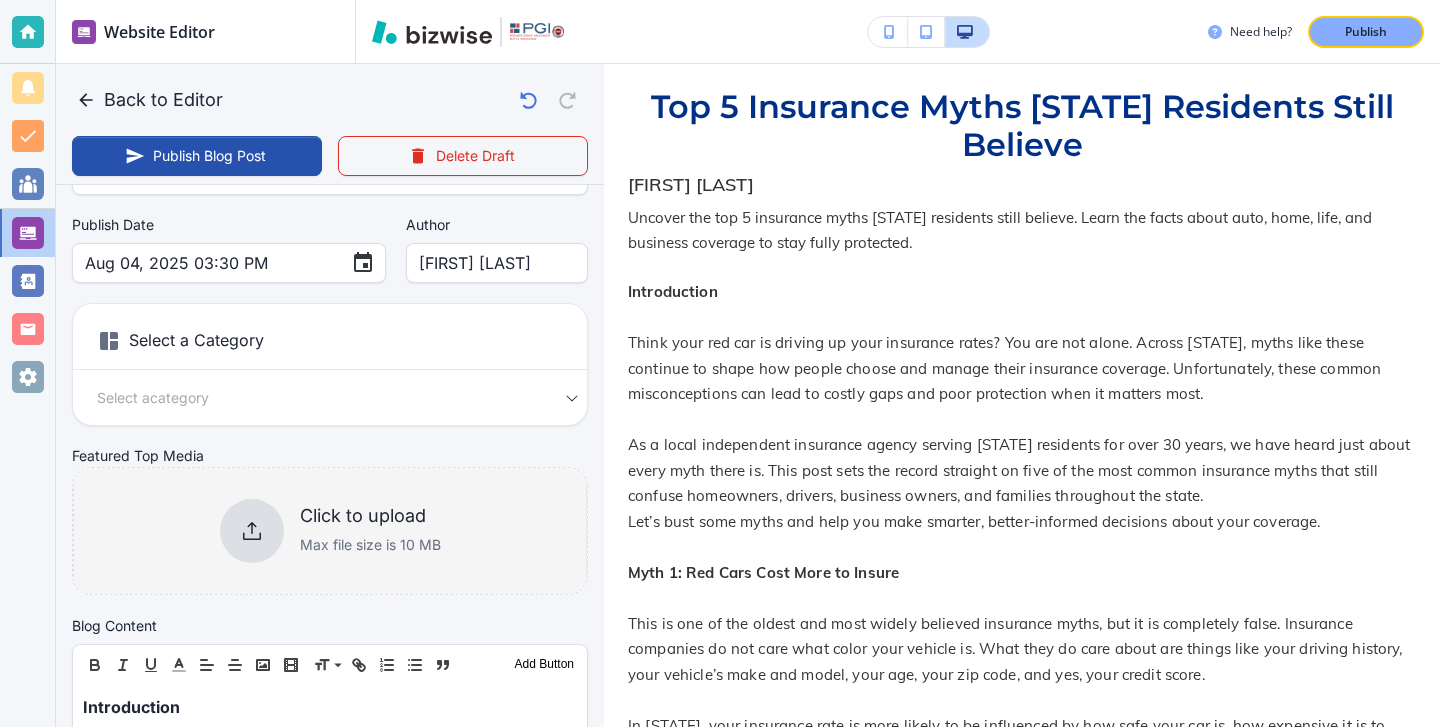 type on "Uncover the top 5 insurance myths [STATE] residents still believe. Learn the facts about auto, home, life, and business coverage to stay fully protected." 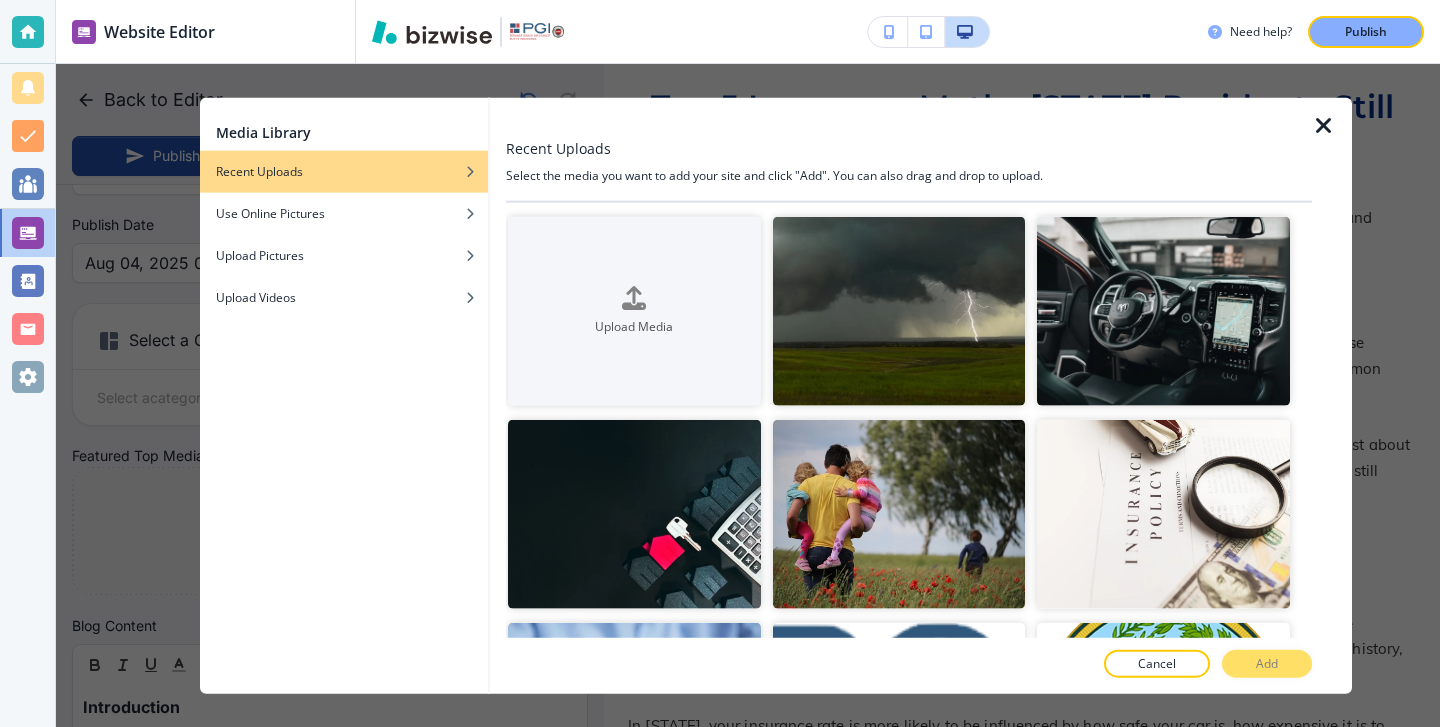 scroll, scrollTop: 0, scrollLeft: 0, axis: both 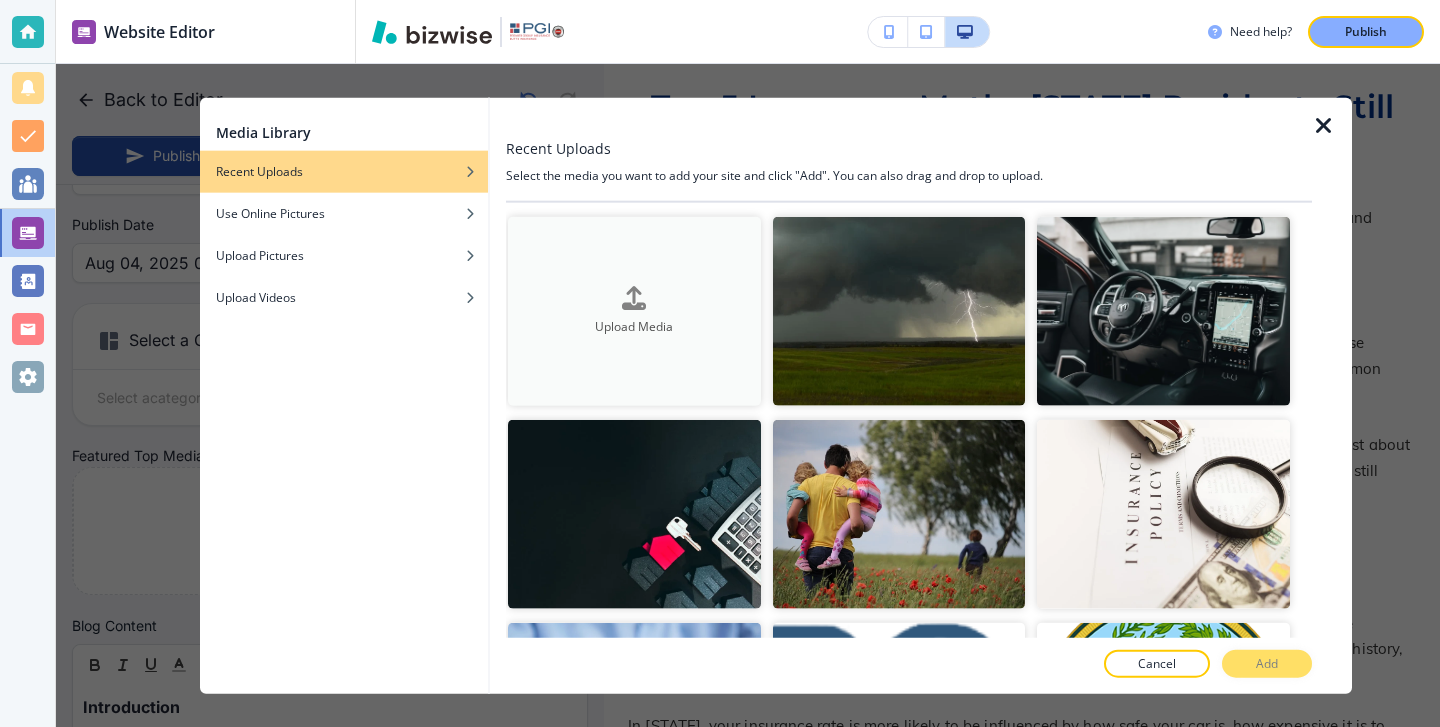 click on "Upload Media" at bounding box center [634, 310] 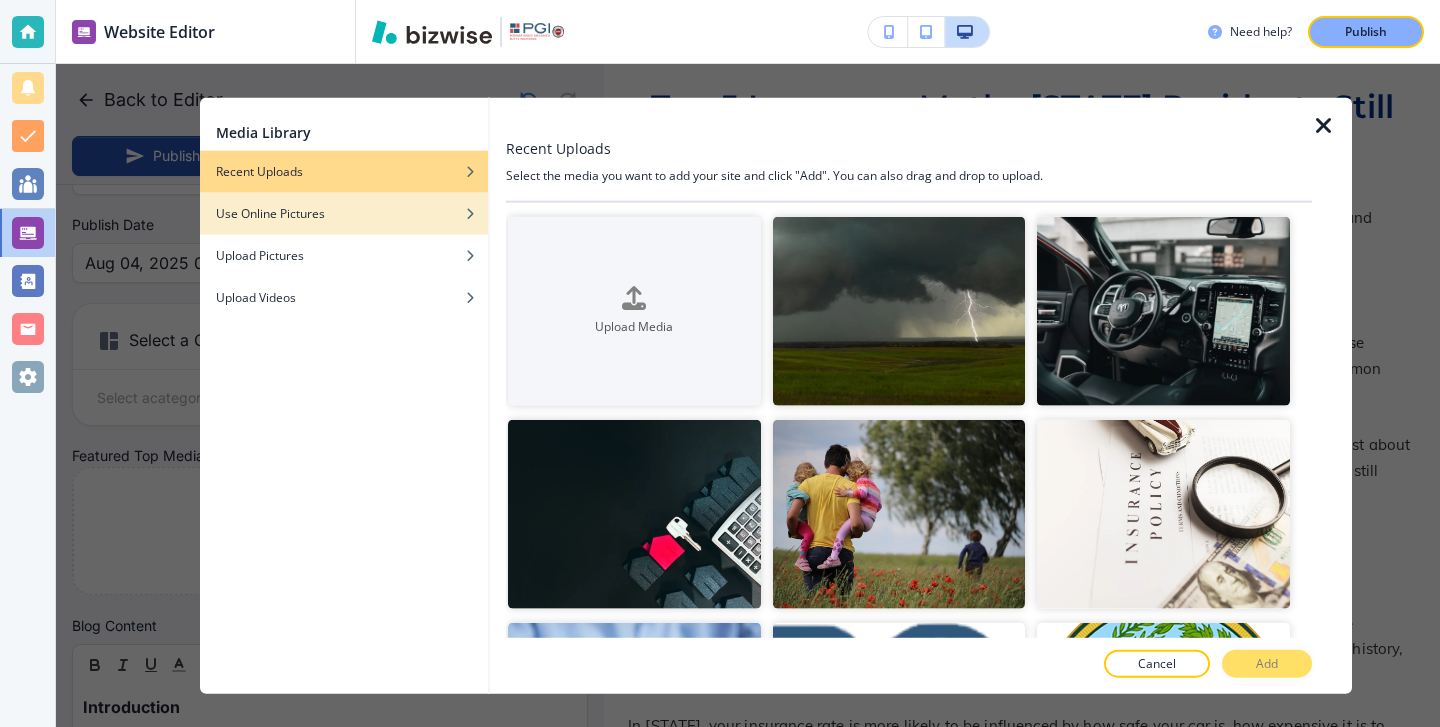 click at bounding box center (344, 228) 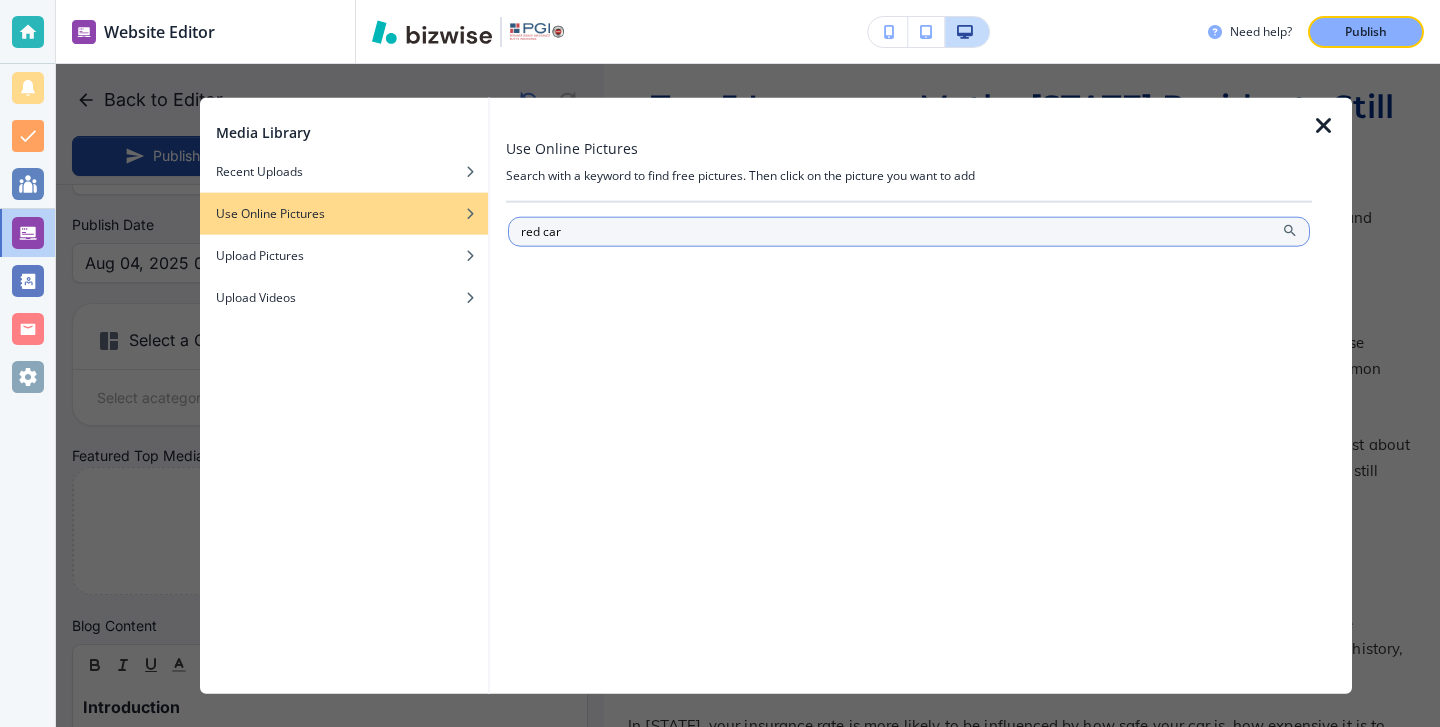 type on "red car" 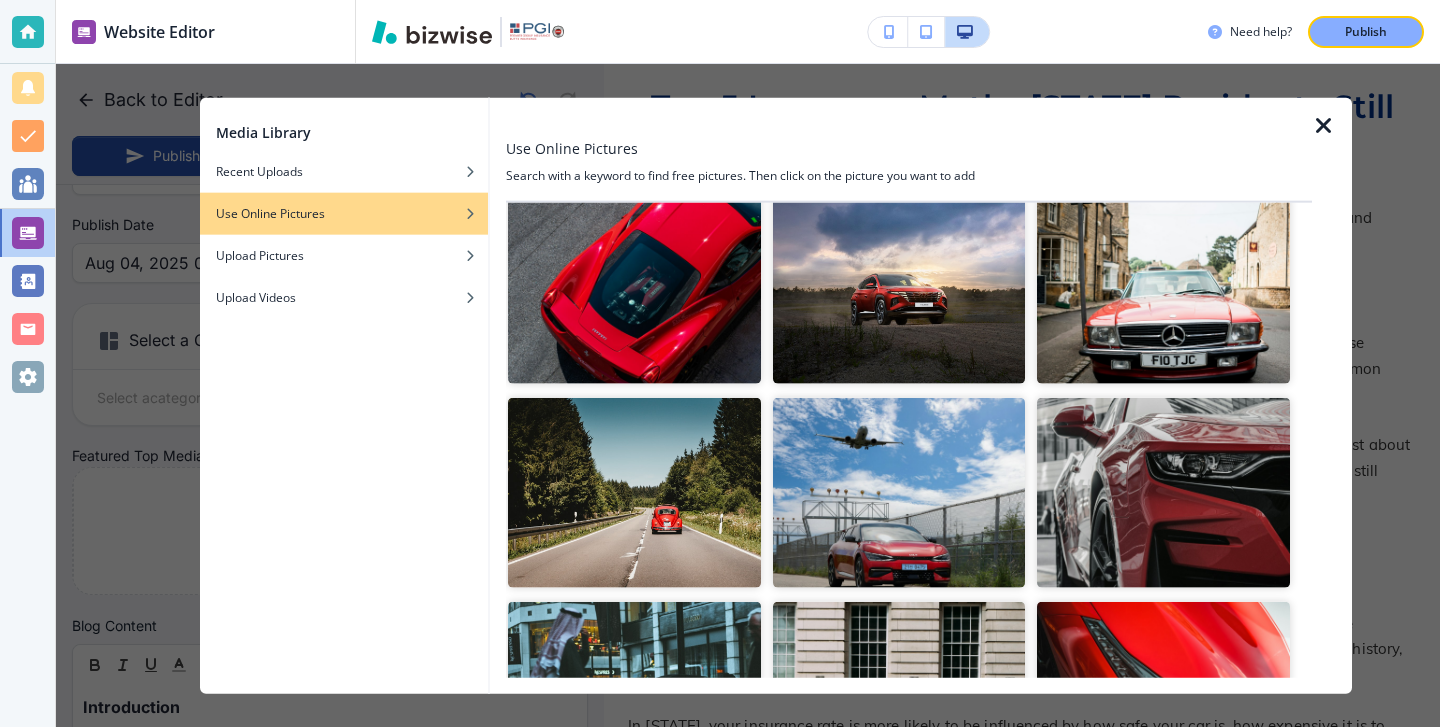 scroll, scrollTop: 1164, scrollLeft: 0, axis: vertical 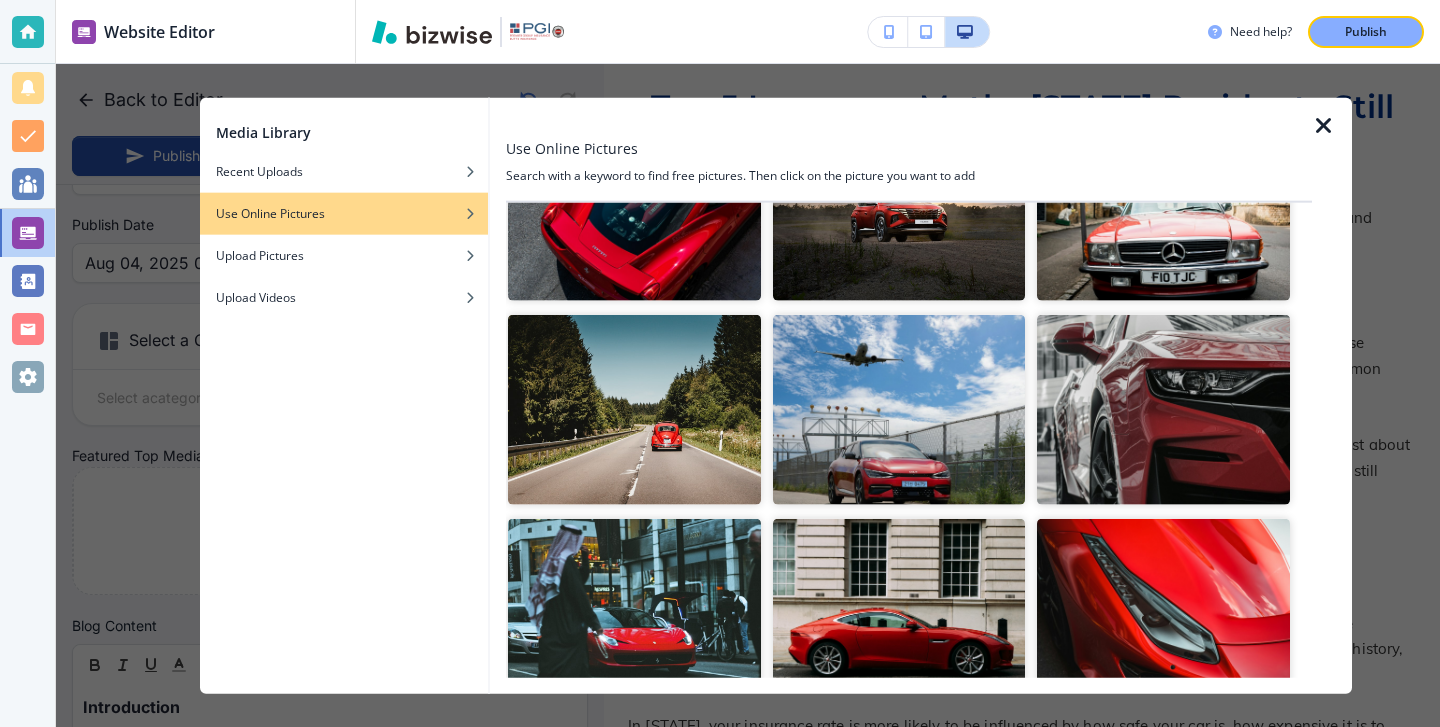 click at bounding box center [1163, 409] 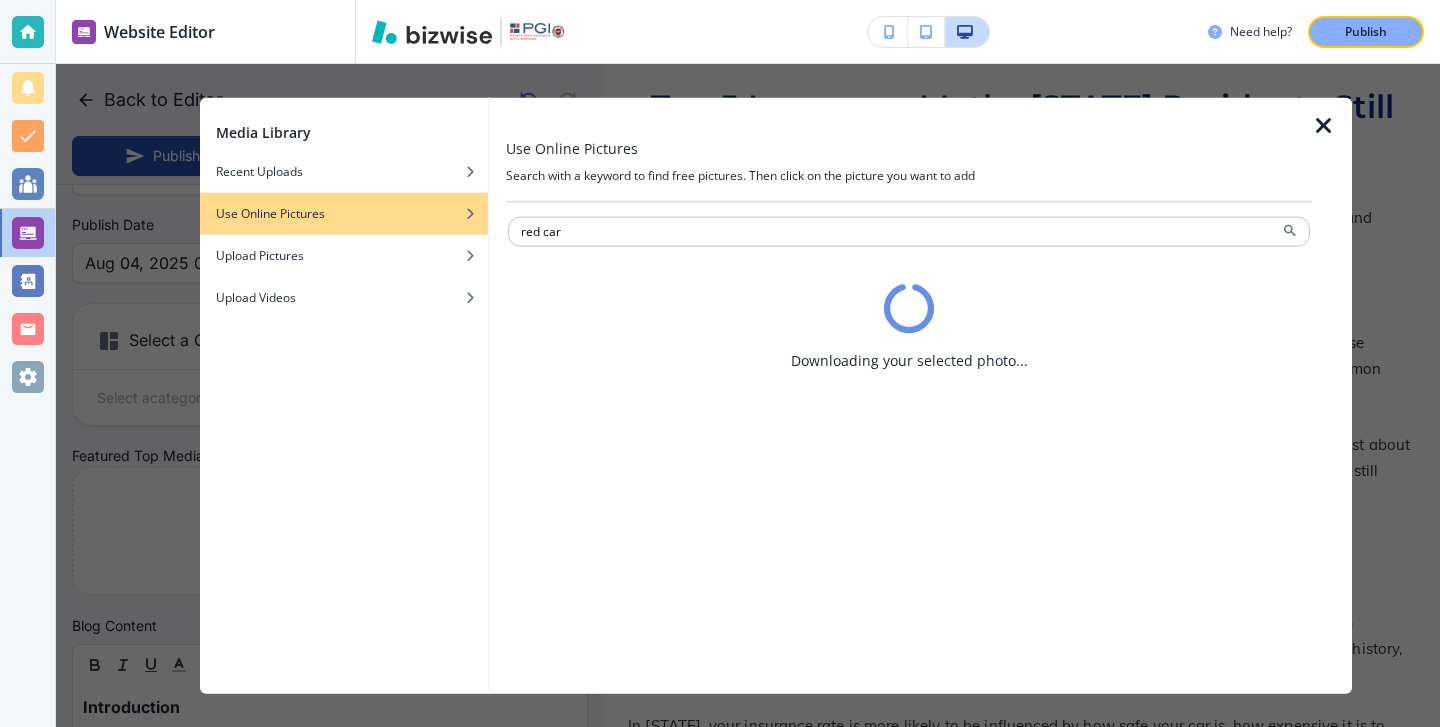 scroll, scrollTop: 0, scrollLeft: 0, axis: both 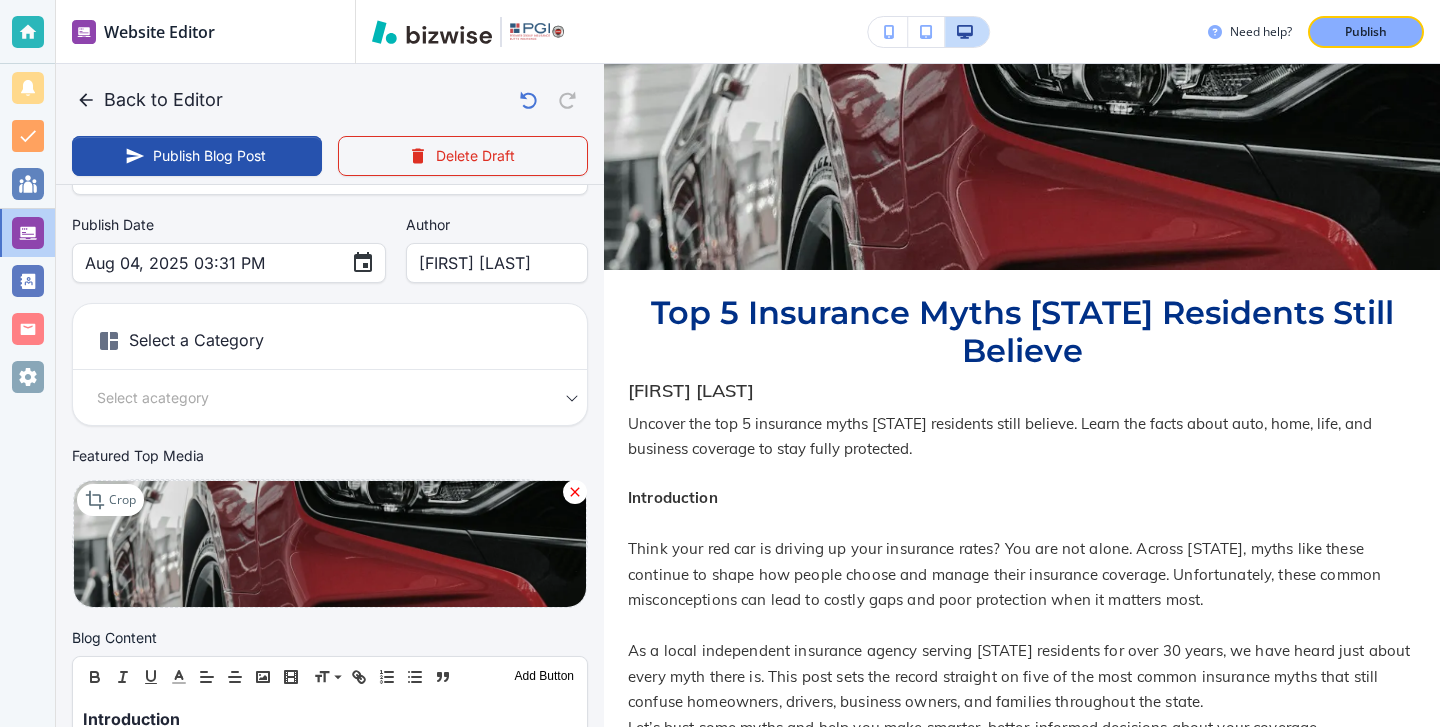 click at bounding box center [330, 544] 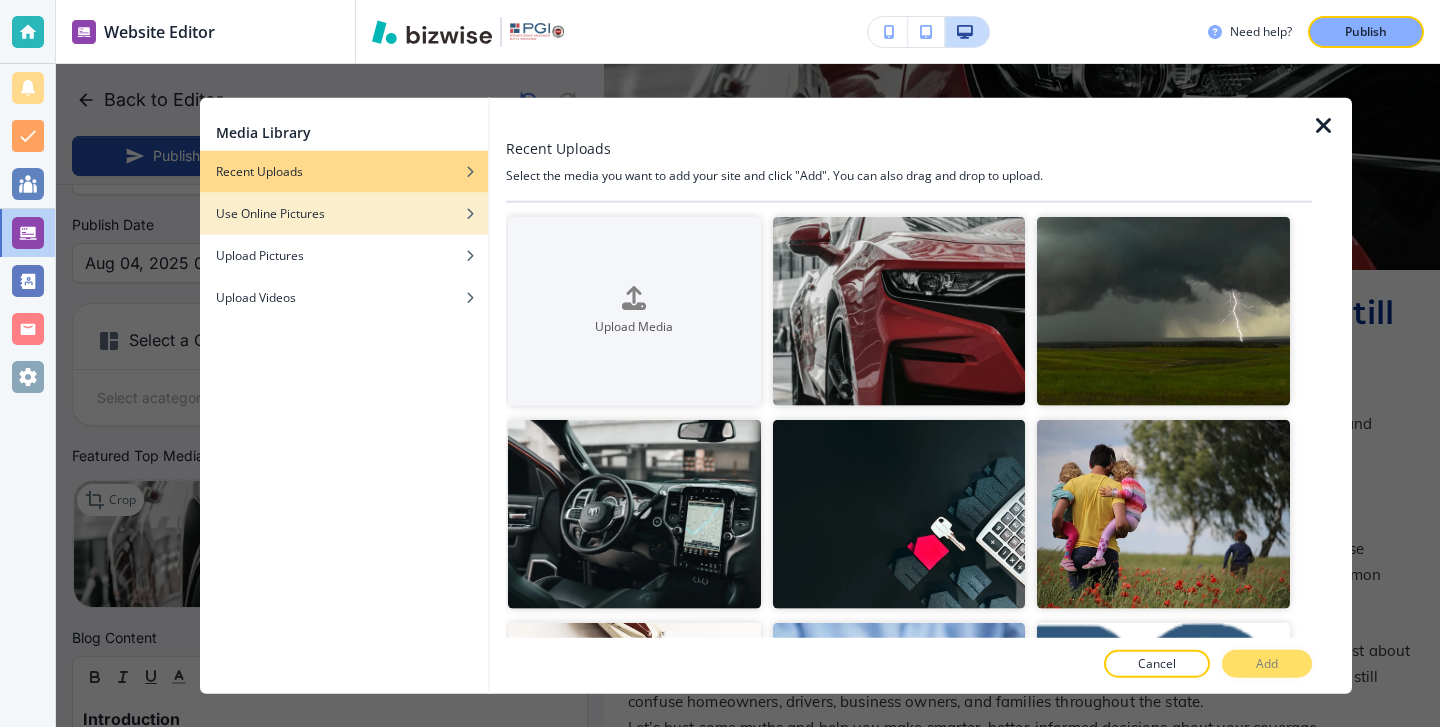 click at bounding box center [344, 228] 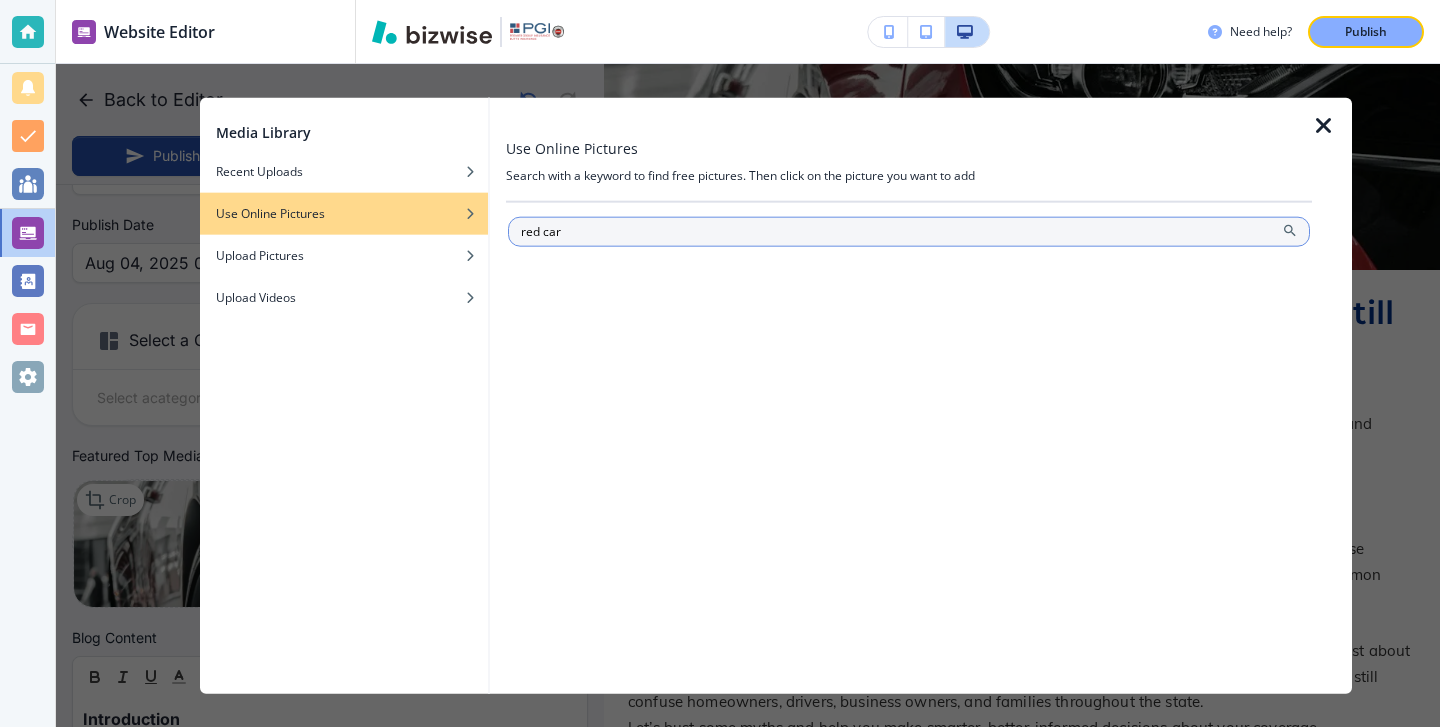 type on "red car" 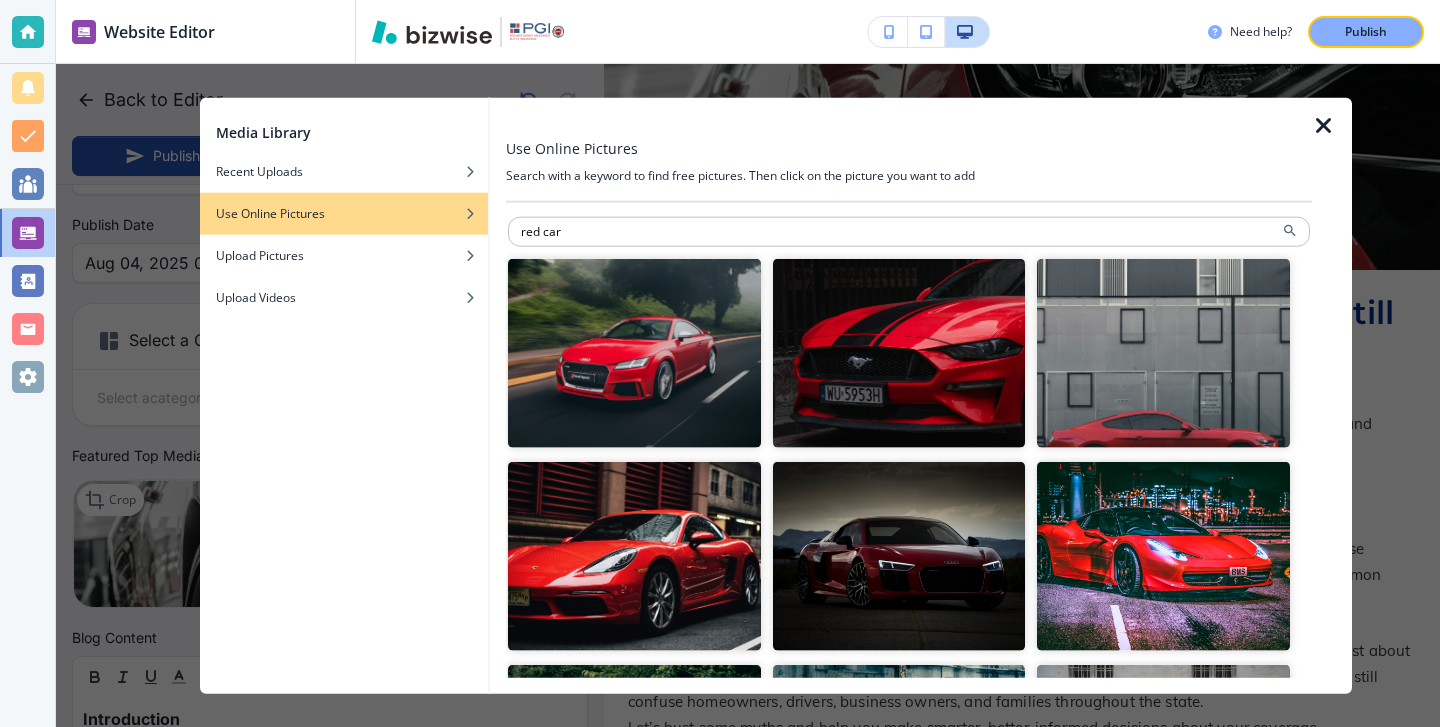 click at bounding box center (634, 352) 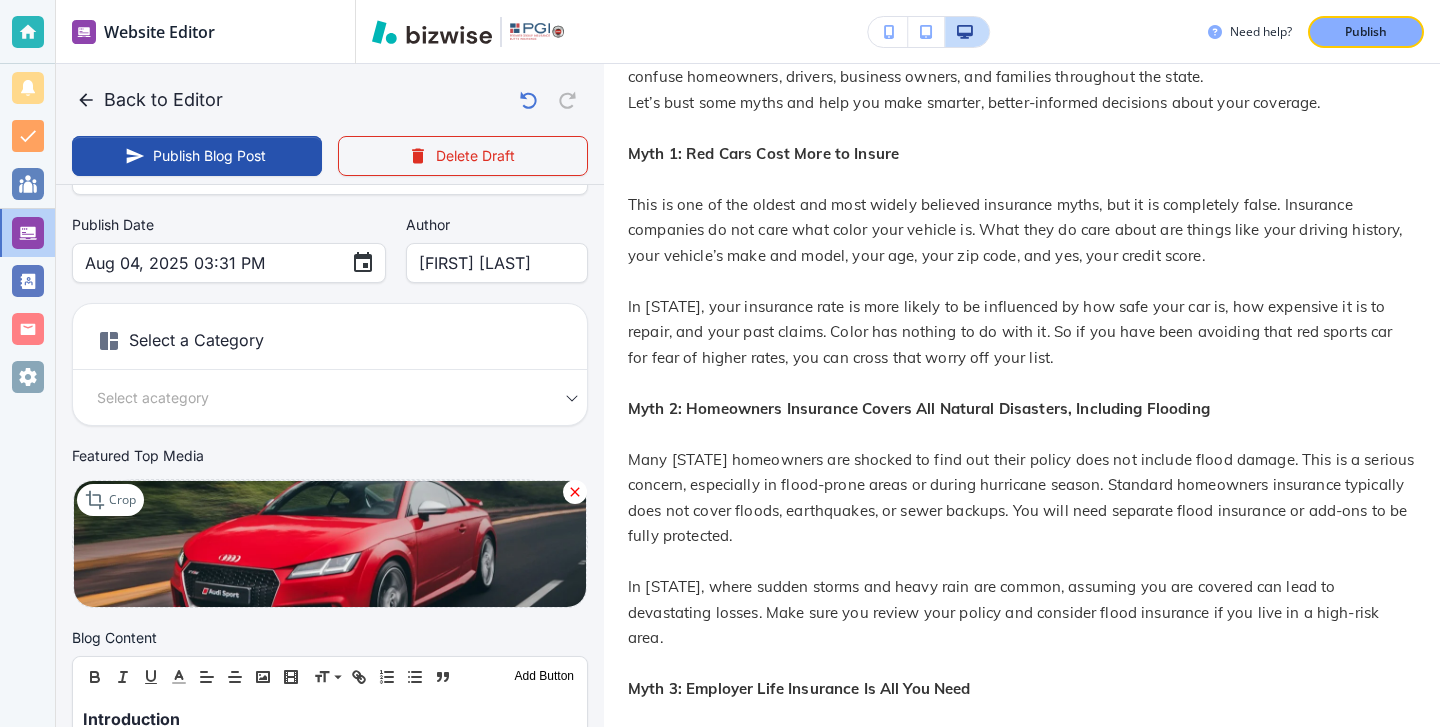 scroll, scrollTop: 0, scrollLeft: 0, axis: both 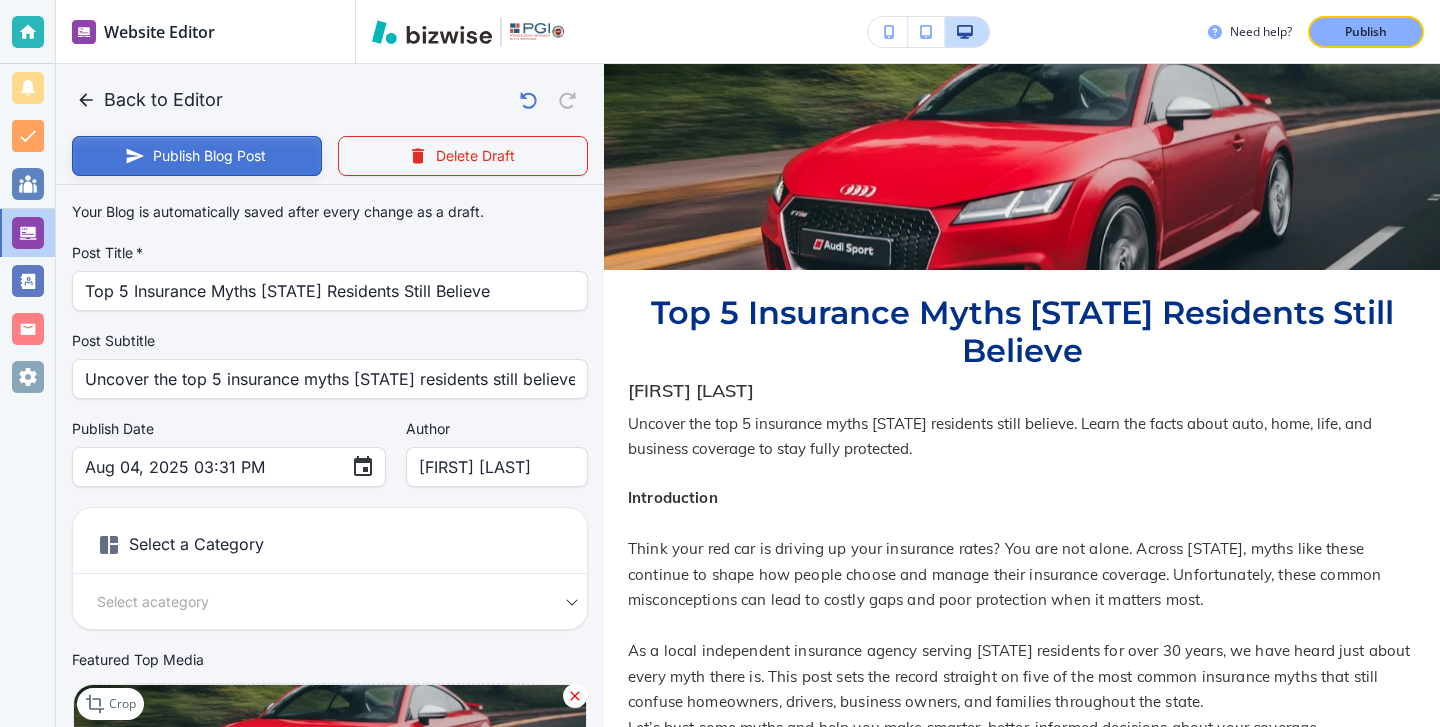 click on "Publish Blog Post" at bounding box center (197, 156) 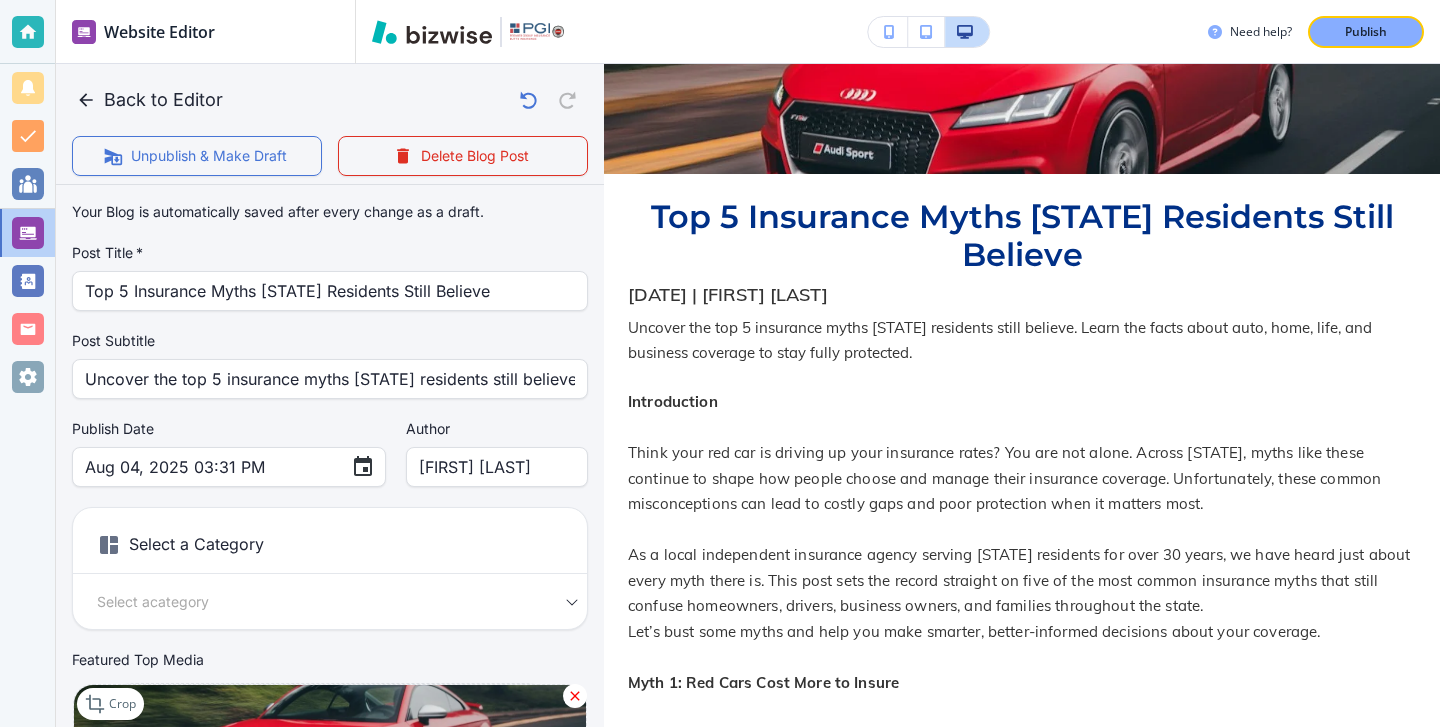 scroll, scrollTop: 103, scrollLeft: 0, axis: vertical 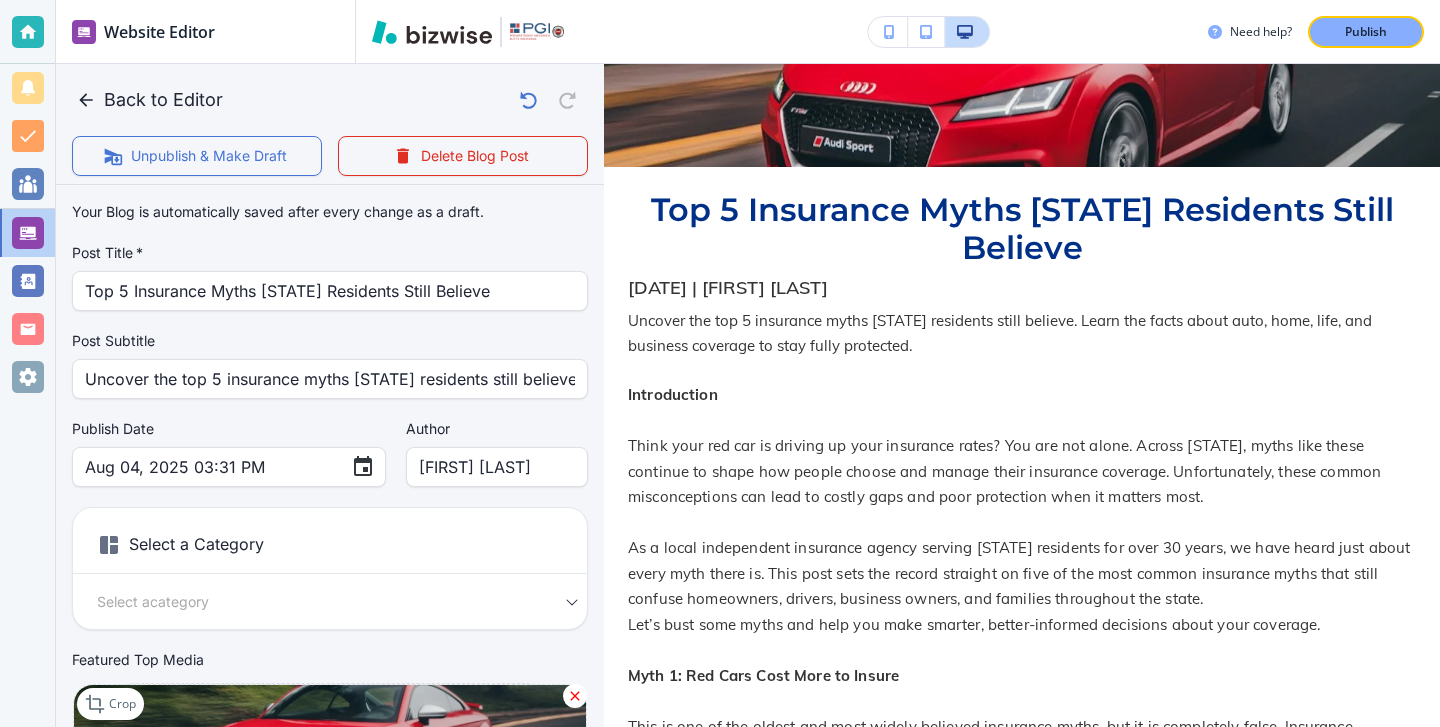click 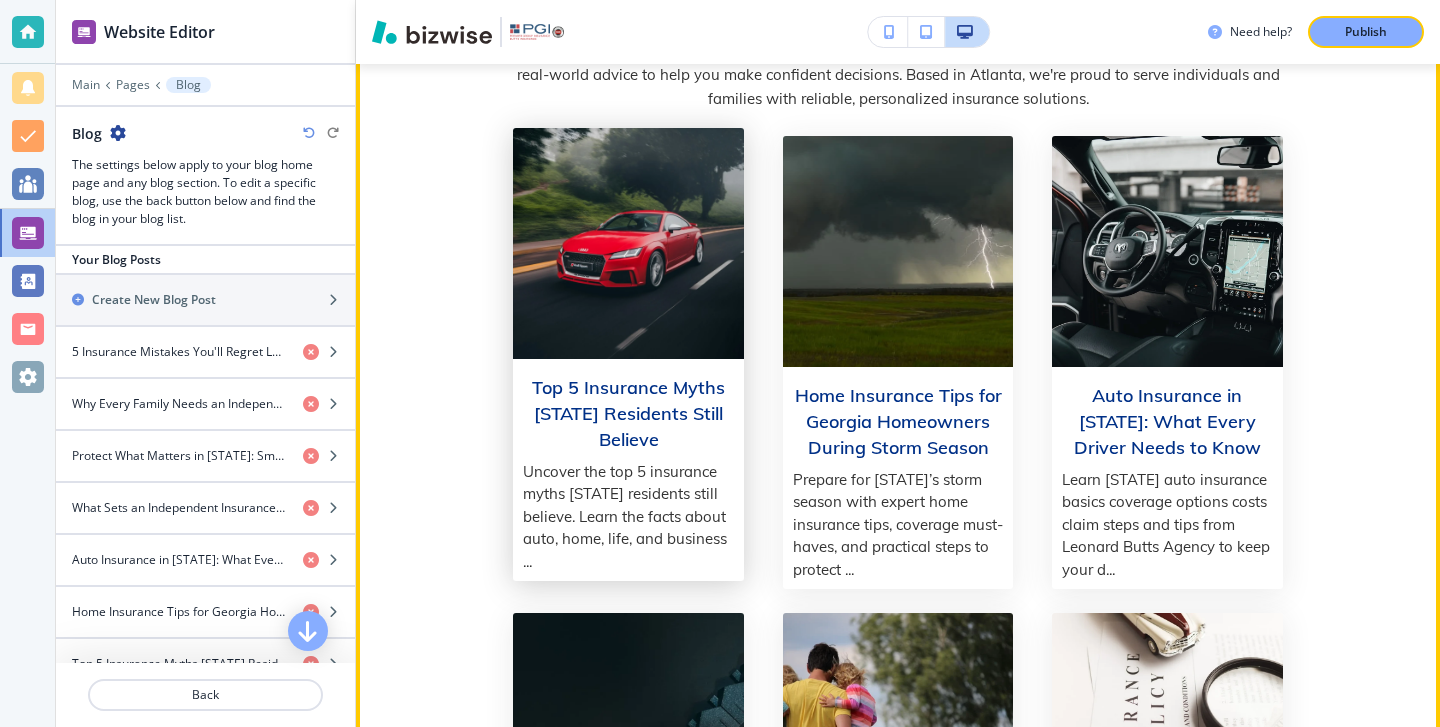 scroll, scrollTop: 253, scrollLeft: 0, axis: vertical 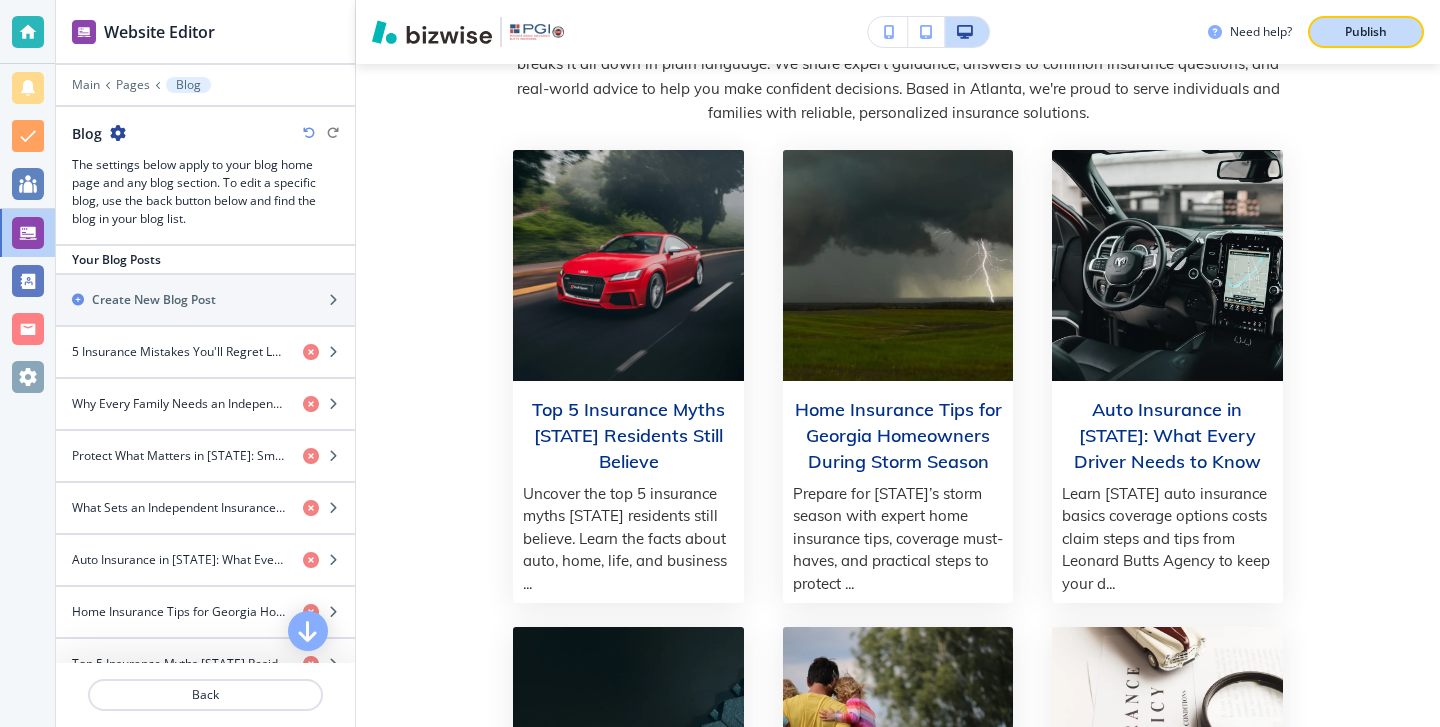 click on "Publish" at bounding box center (1366, 32) 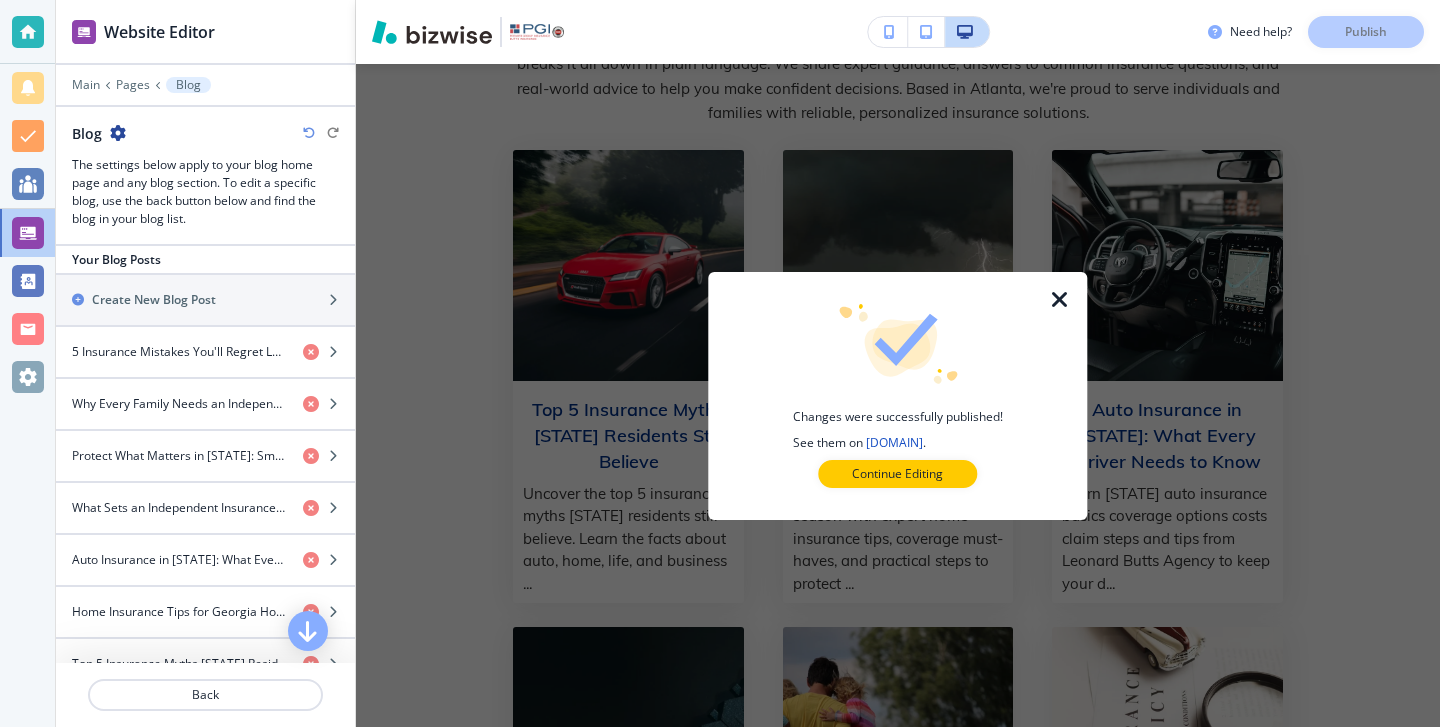 click on "Changes were successfully published! See them on   buttsinsurance.com . Continue Editing" at bounding box center (897, 396) 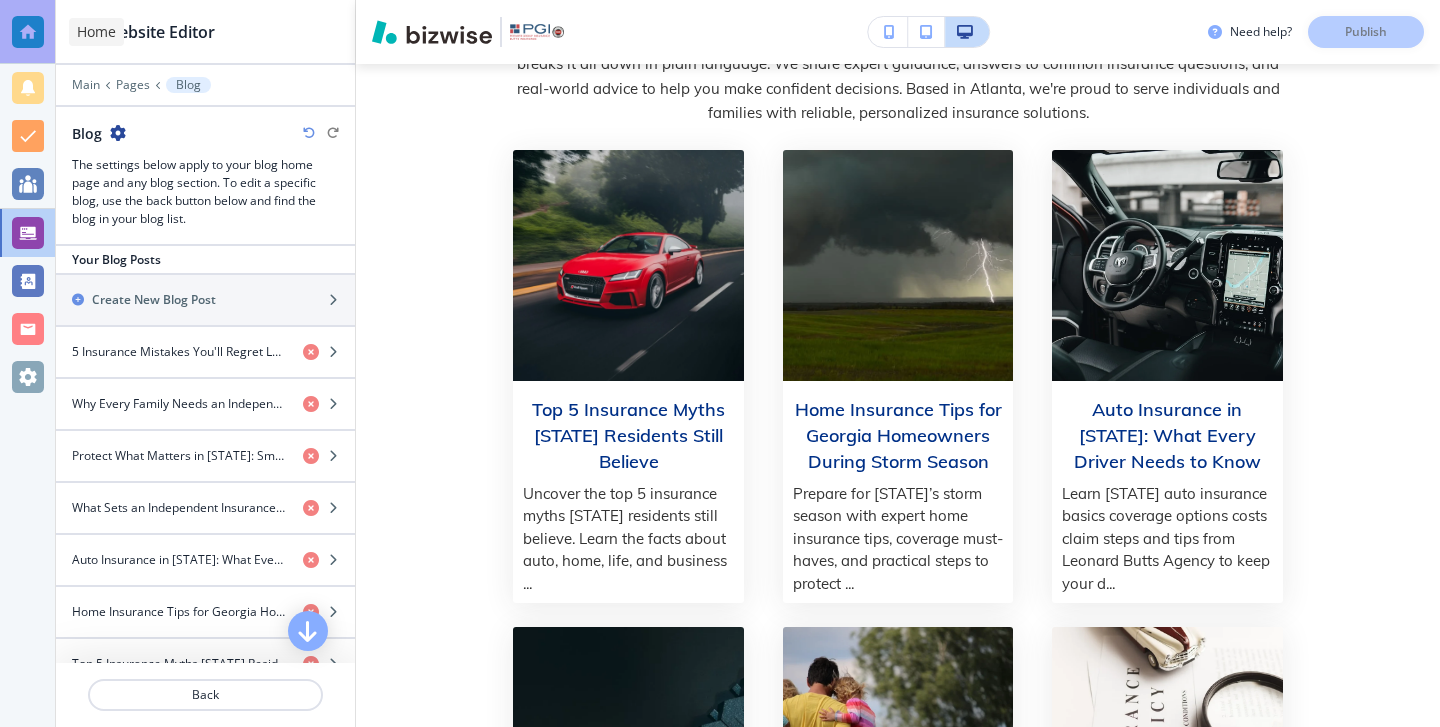 click at bounding box center (28, 32) 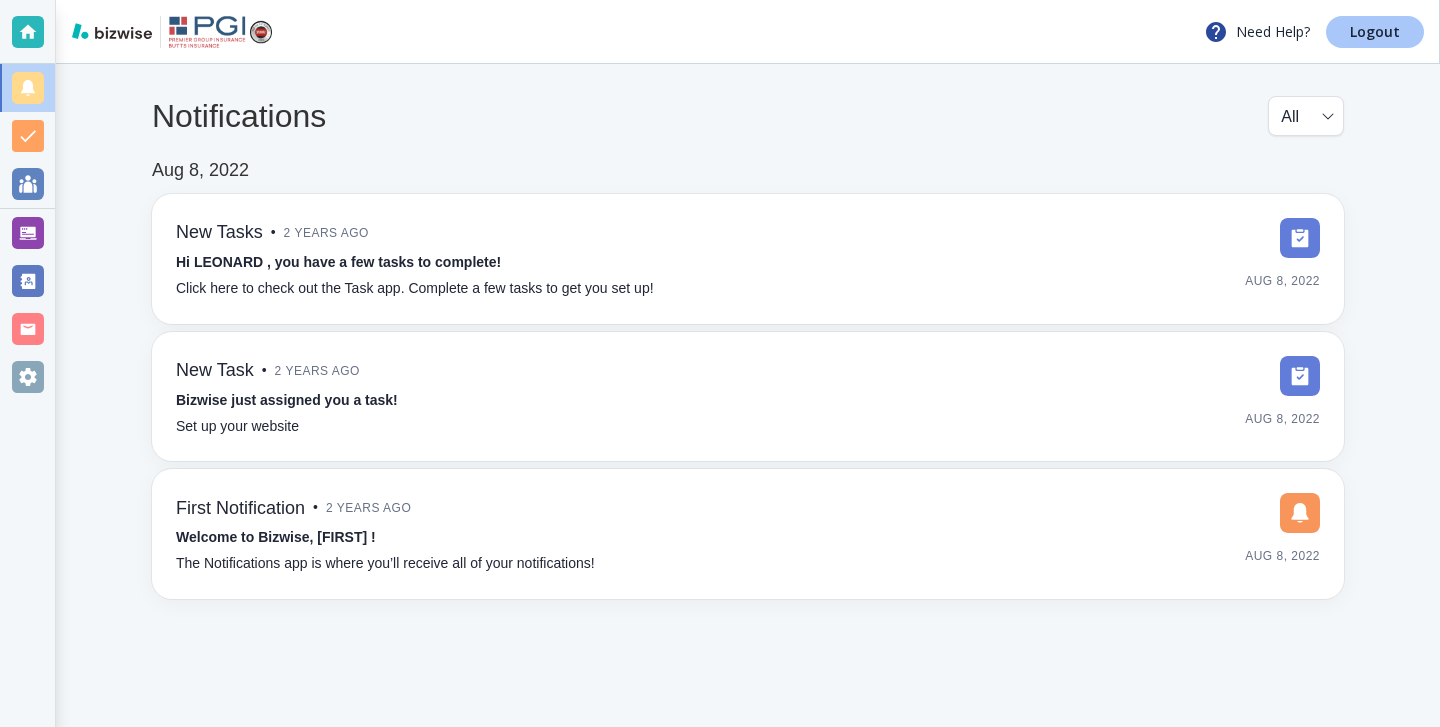 click on "Logout" at bounding box center (1375, 32) 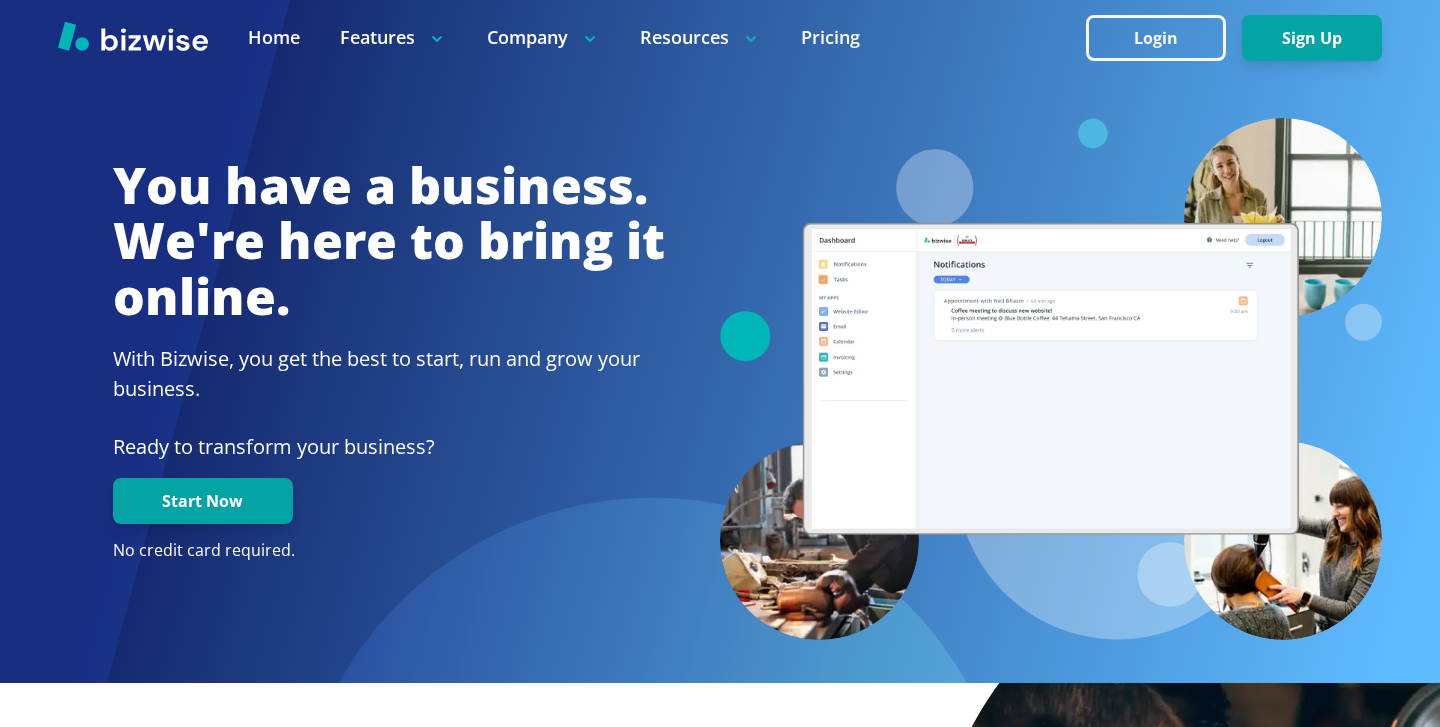 scroll, scrollTop: 0, scrollLeft: 0, axis: both 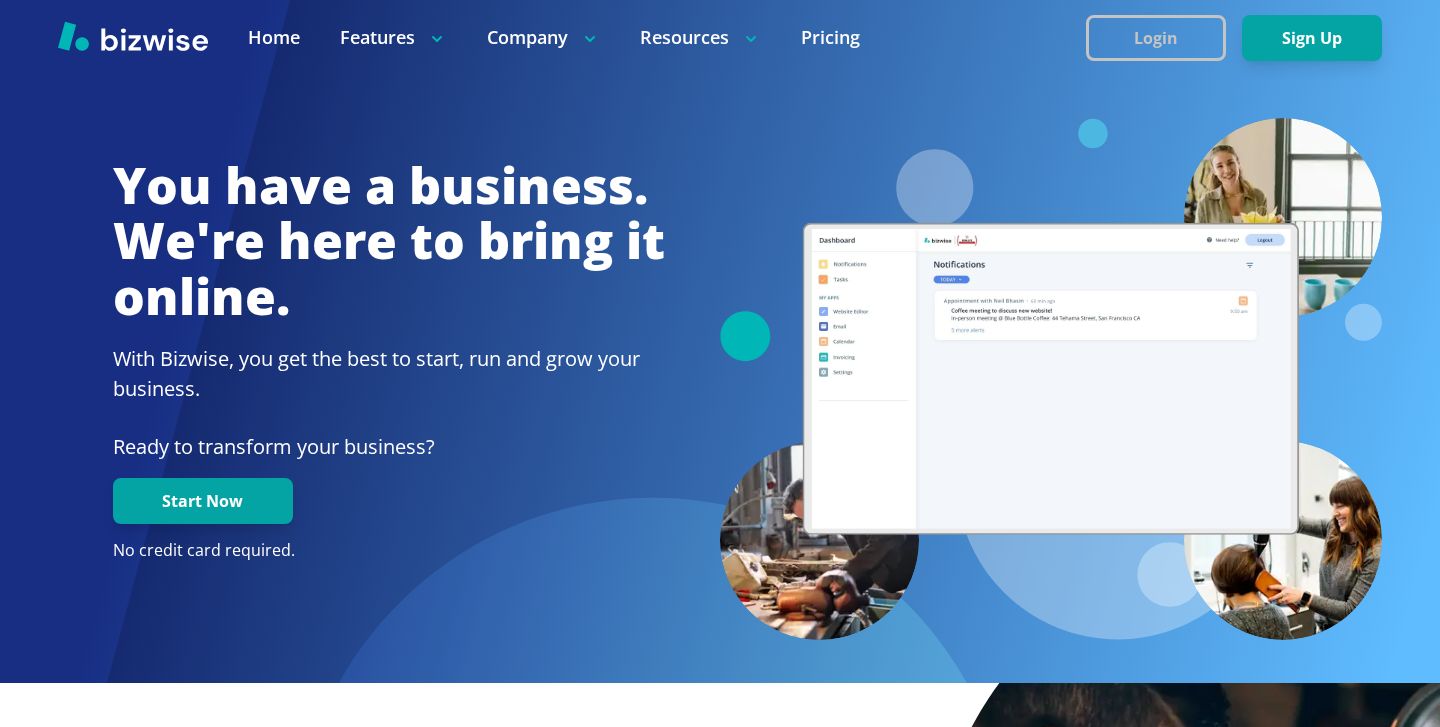 click on "Login" at bounding box center [1156, 38] 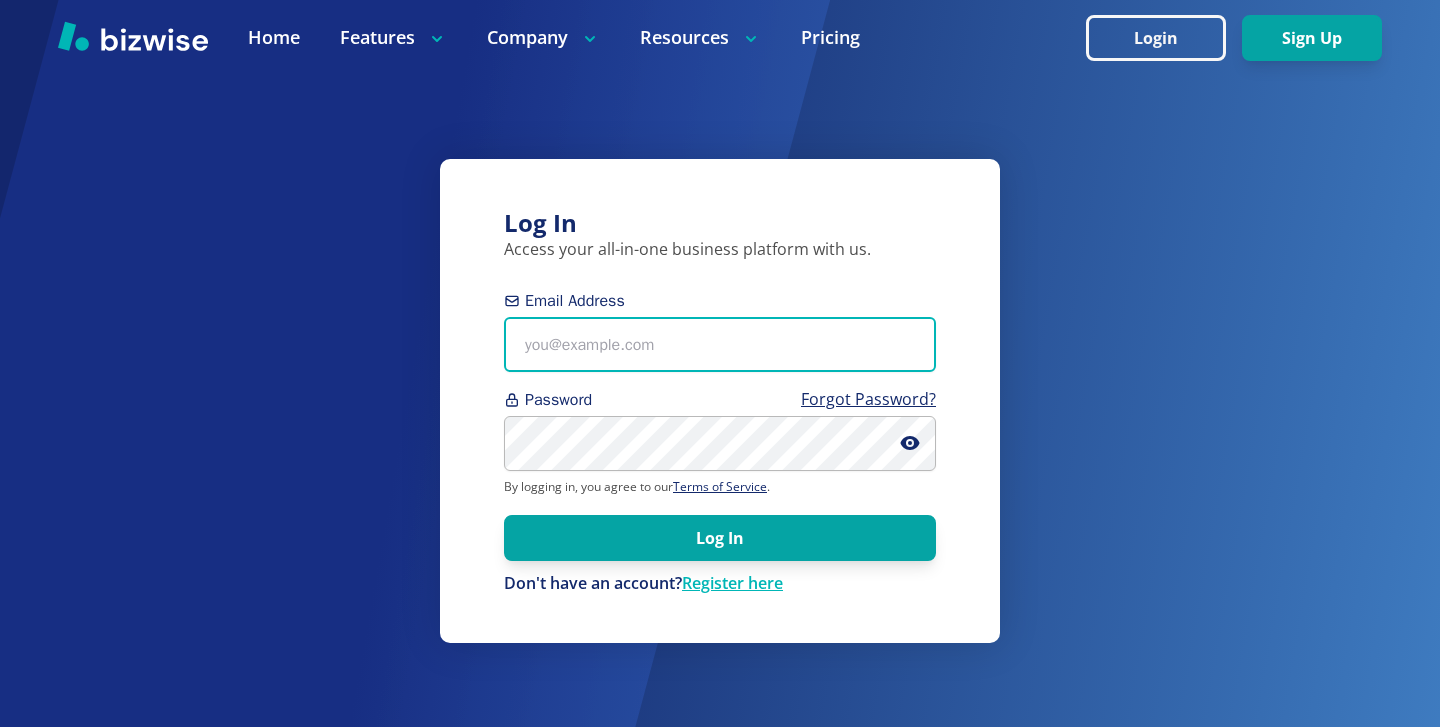 click on "Home Features Company Resources Pricing Login Sign Up Home Features Company Resources Pricing Login Get started Log In Access your all-in-one business platform with us. Email Address Password Forgot Password? By logging in, you agree to our  Terms of Service . Log In Don't have an account?  Register here Build your business, we'll handle the rest. Bizwise Home Pricing Features Website Email Customer List Teams Company About Us Careers Recommend Bizwise Resources Customers Support Product Guides Security & Data Protection Free Account Migration Blog Follow Us Facebook Twitter YouTube Copyright ©   2025   Bizwise.   All Rights Reserved. Privacy Policy | Terms and Conditions Navigated to Log In - Bizwise
Sign up for our referral program! Refer your friends and win big. Sign Up Rewards Email* First Name Last Name Sign Up View Leaderboard Back How it works 1. Share your unique link with your friends and colleagues" at bounding box center (720, 593) 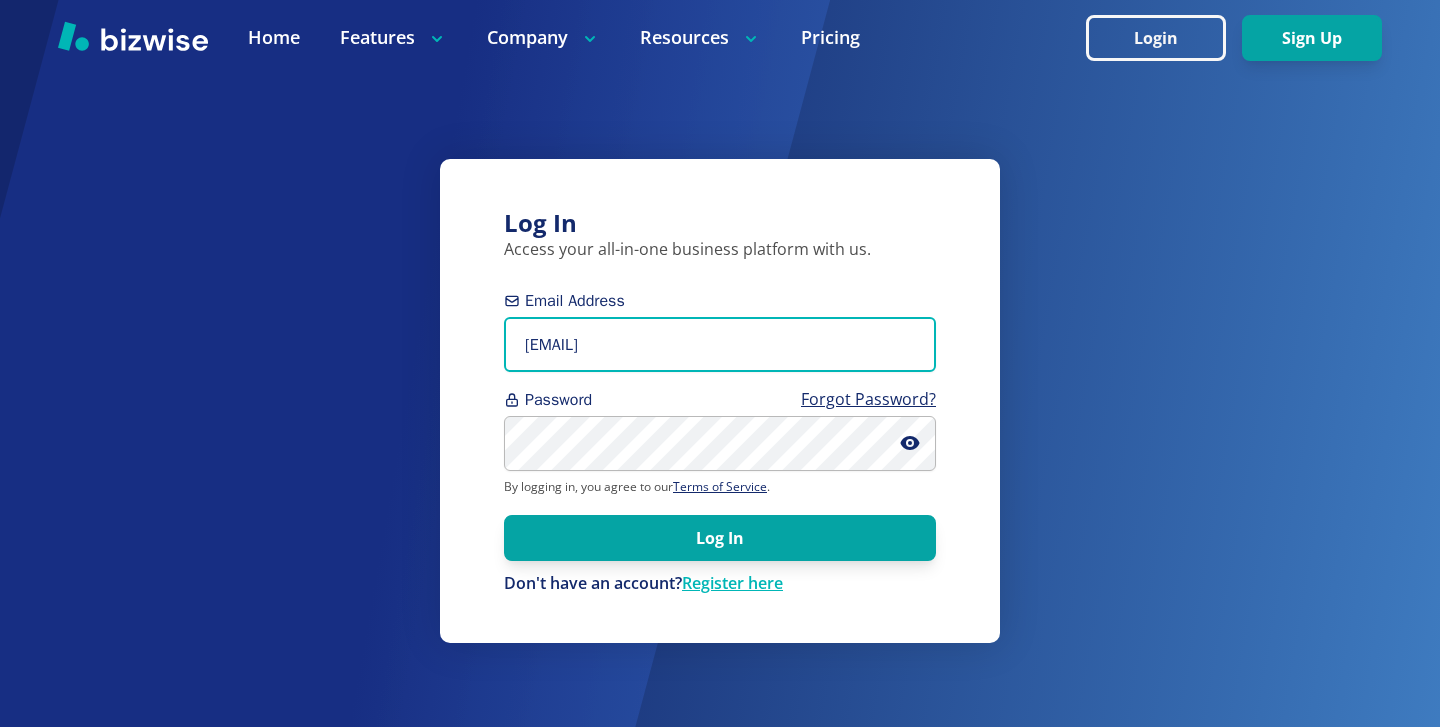 type on "joseph@restoreteamnc.com" 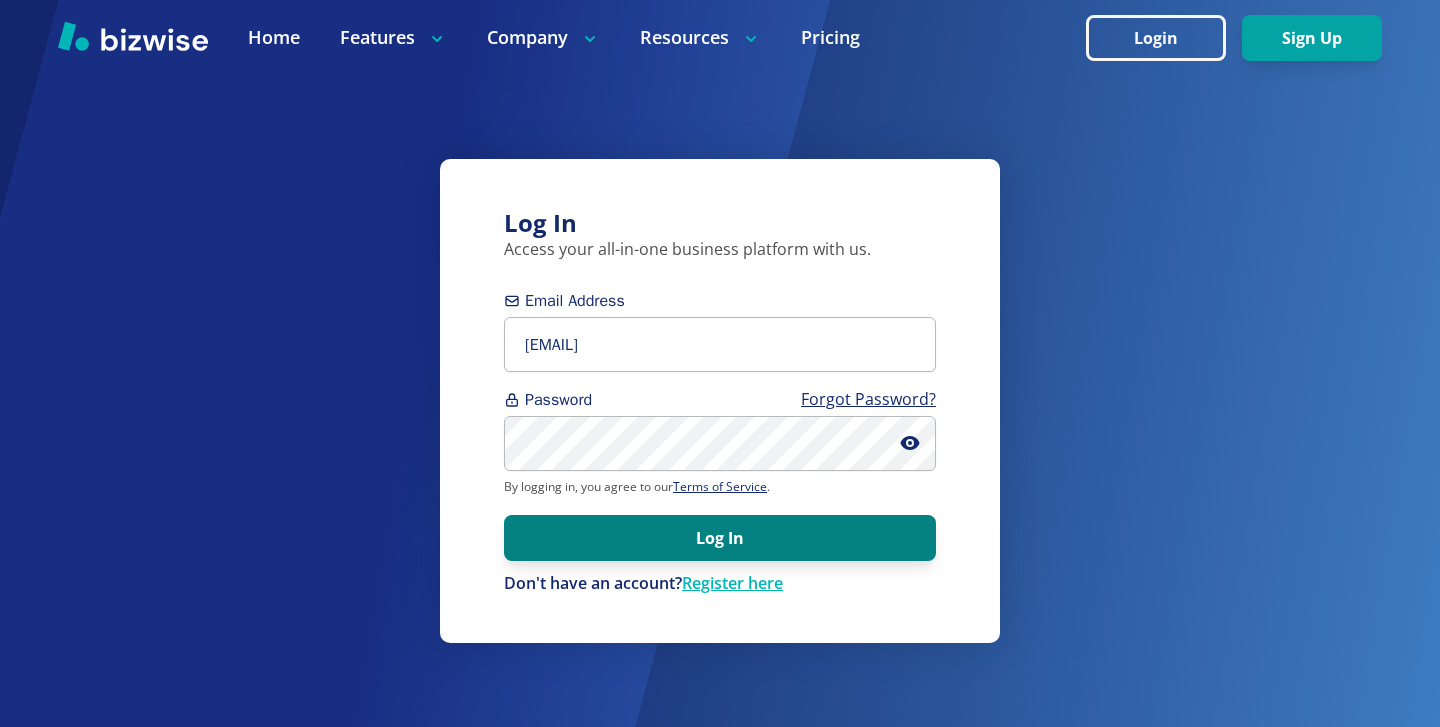 click on "Log In" at bounding box center [720, 538] 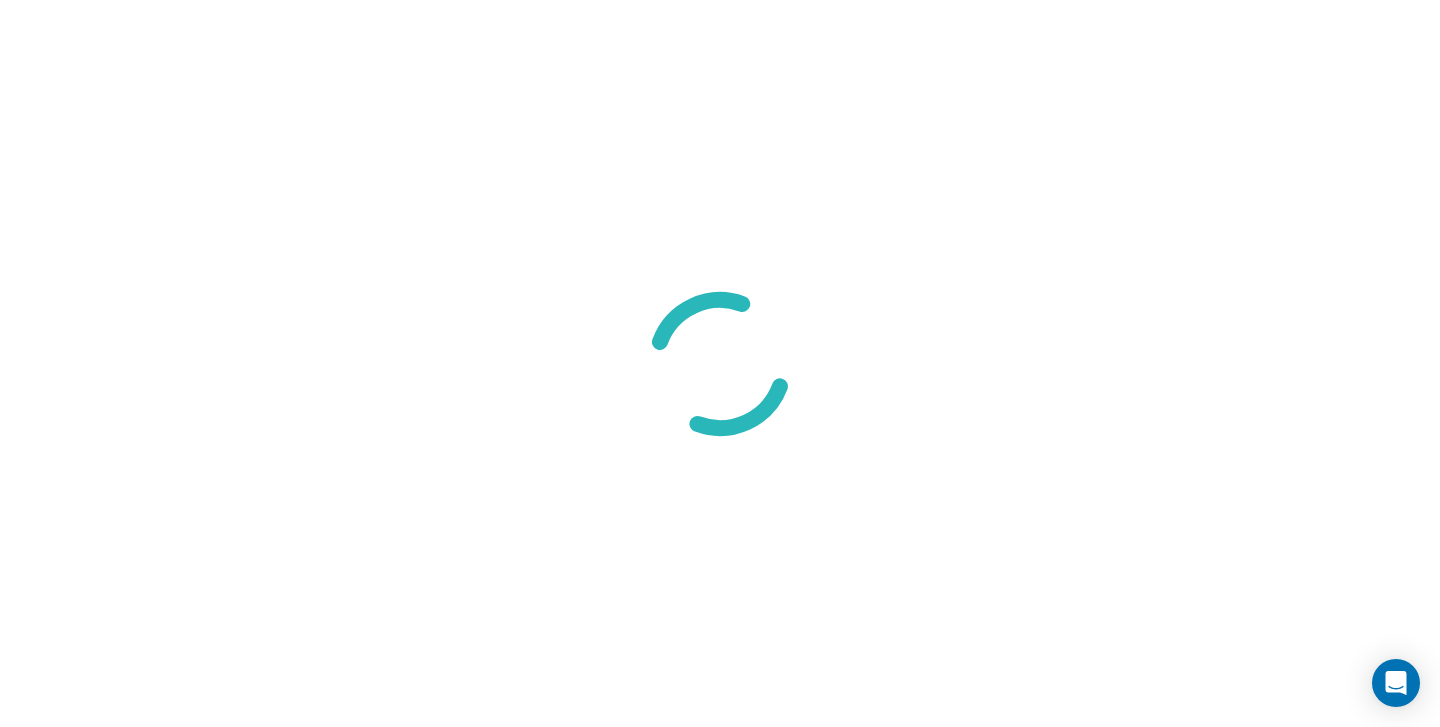 scroll, scrollTop: 0, scrollLeft: 0, axis: both 